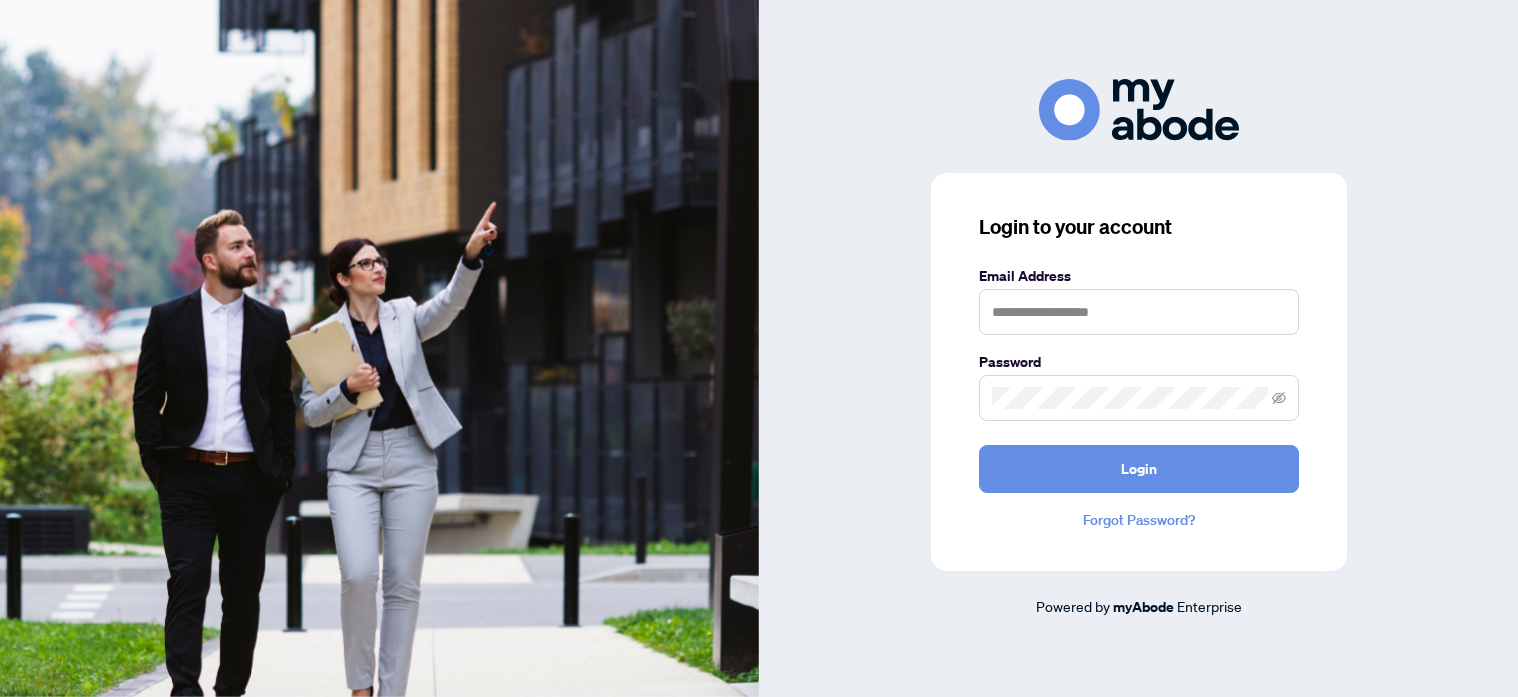 scroll, scrollTop: 0, scrollLeft: 0, axis: both 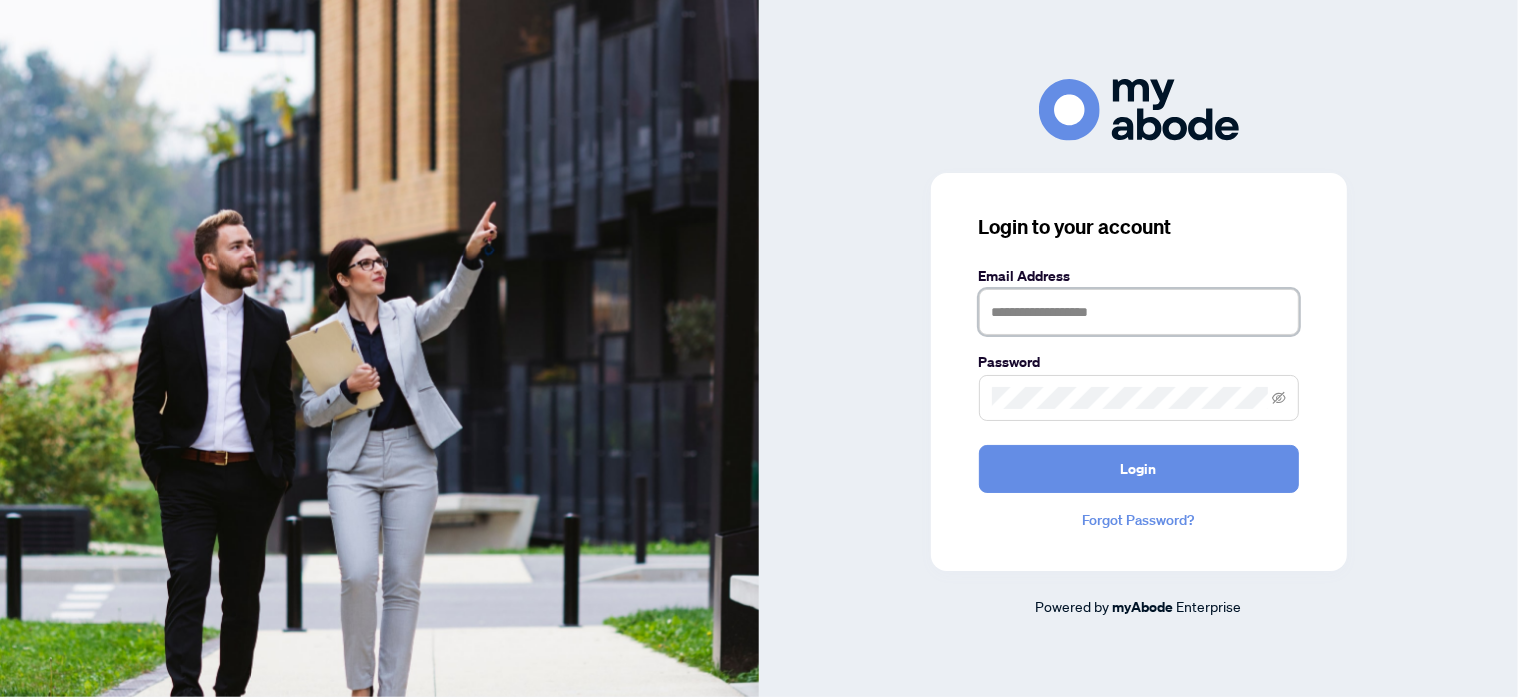 click at bounding box center (1139, 312) 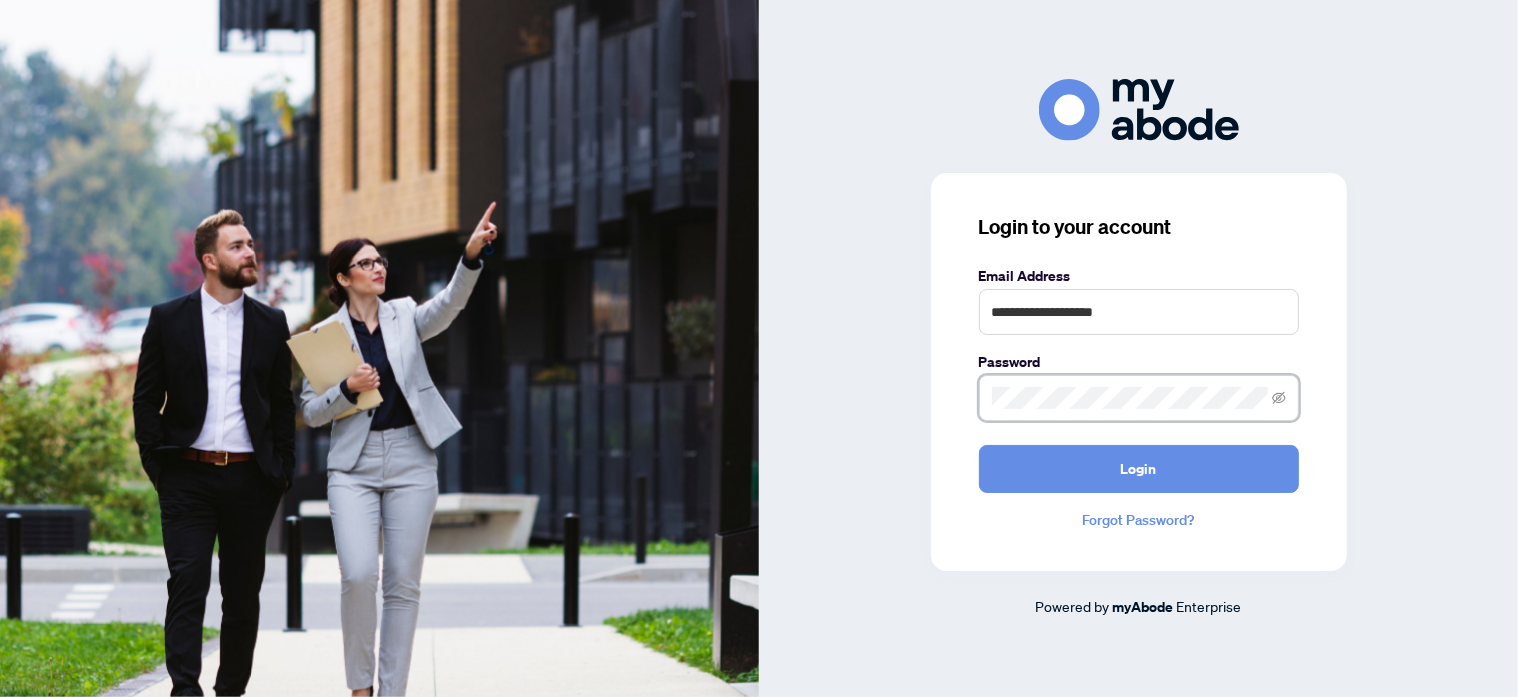 click on "Login" at bounding box center (1139, 469) 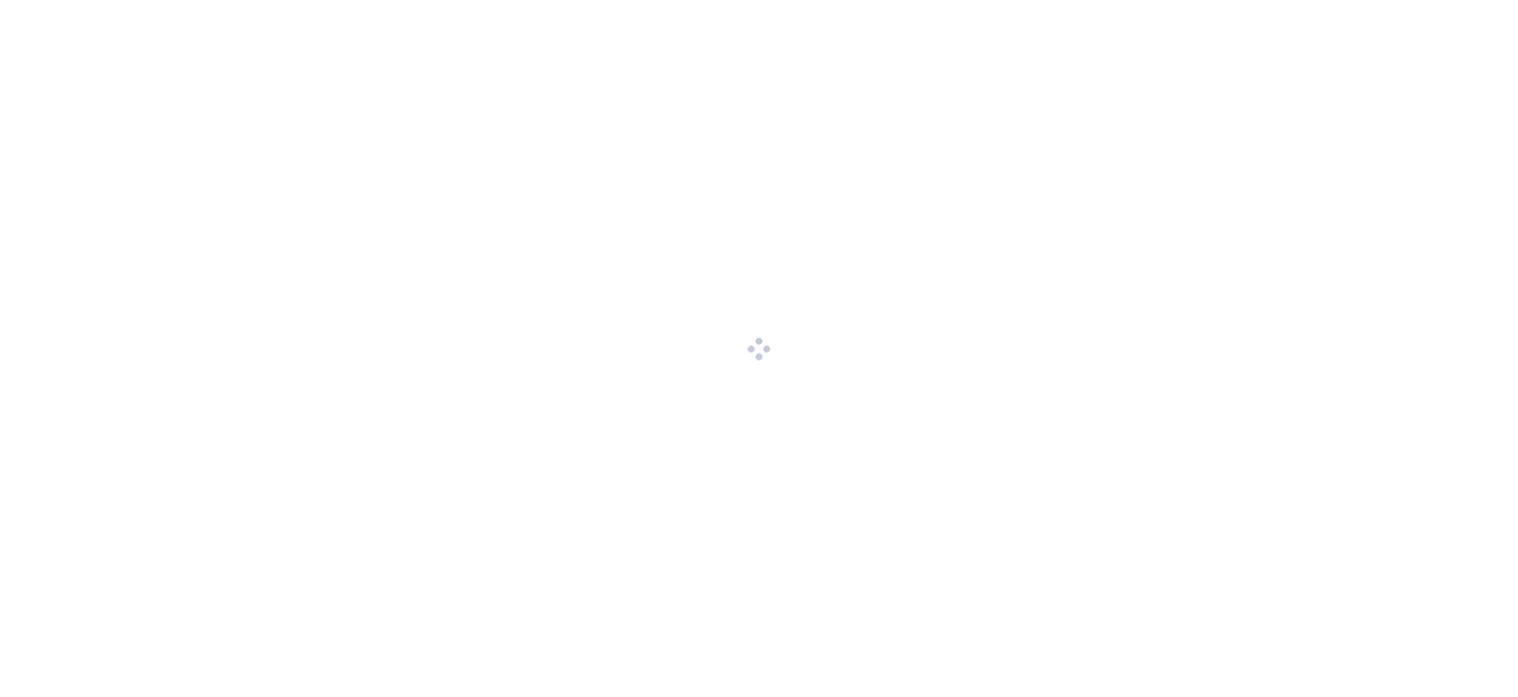 scroll, scrollTop: 0, scrollLeft: 0, axis: both 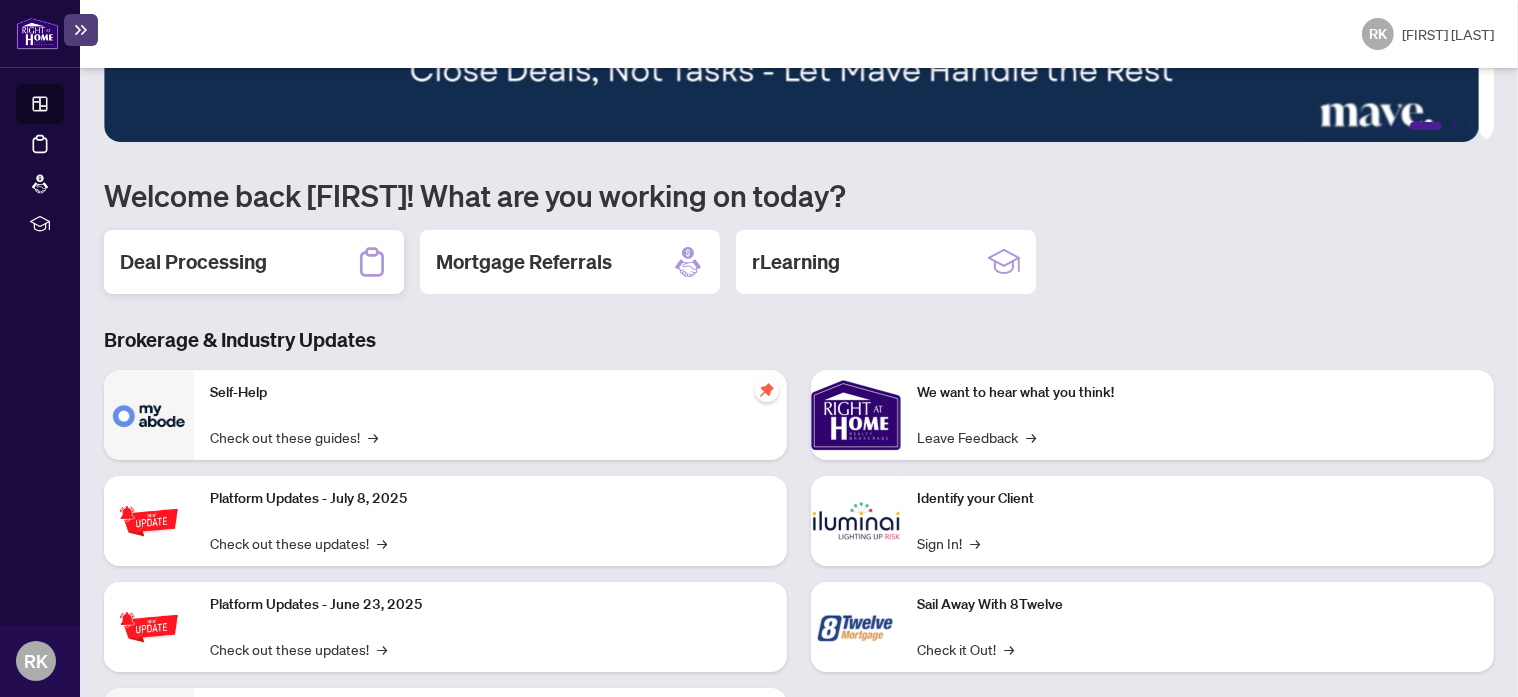 click on "Deal Processing" at bounding box center [193, 262] 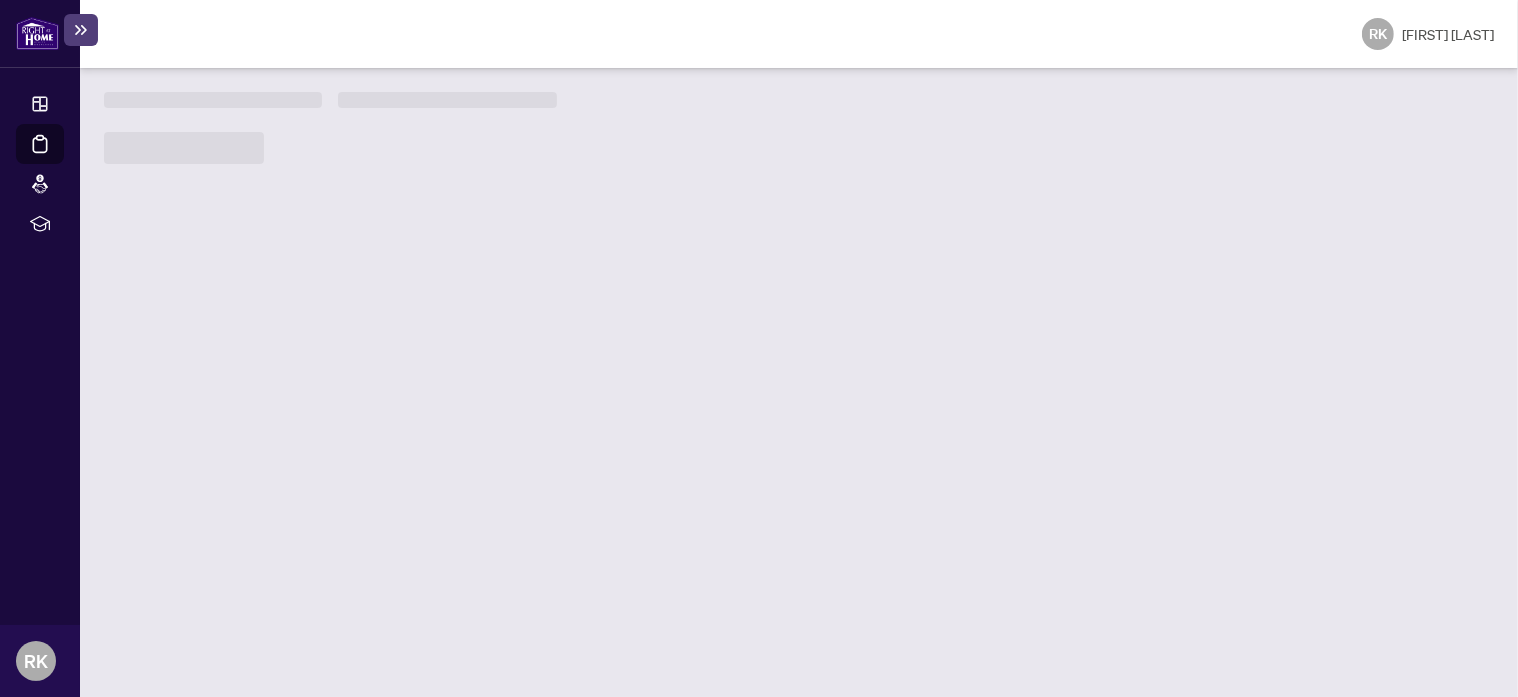 scroll, scrollTop: 0, scrollLeft: 0, axis: both 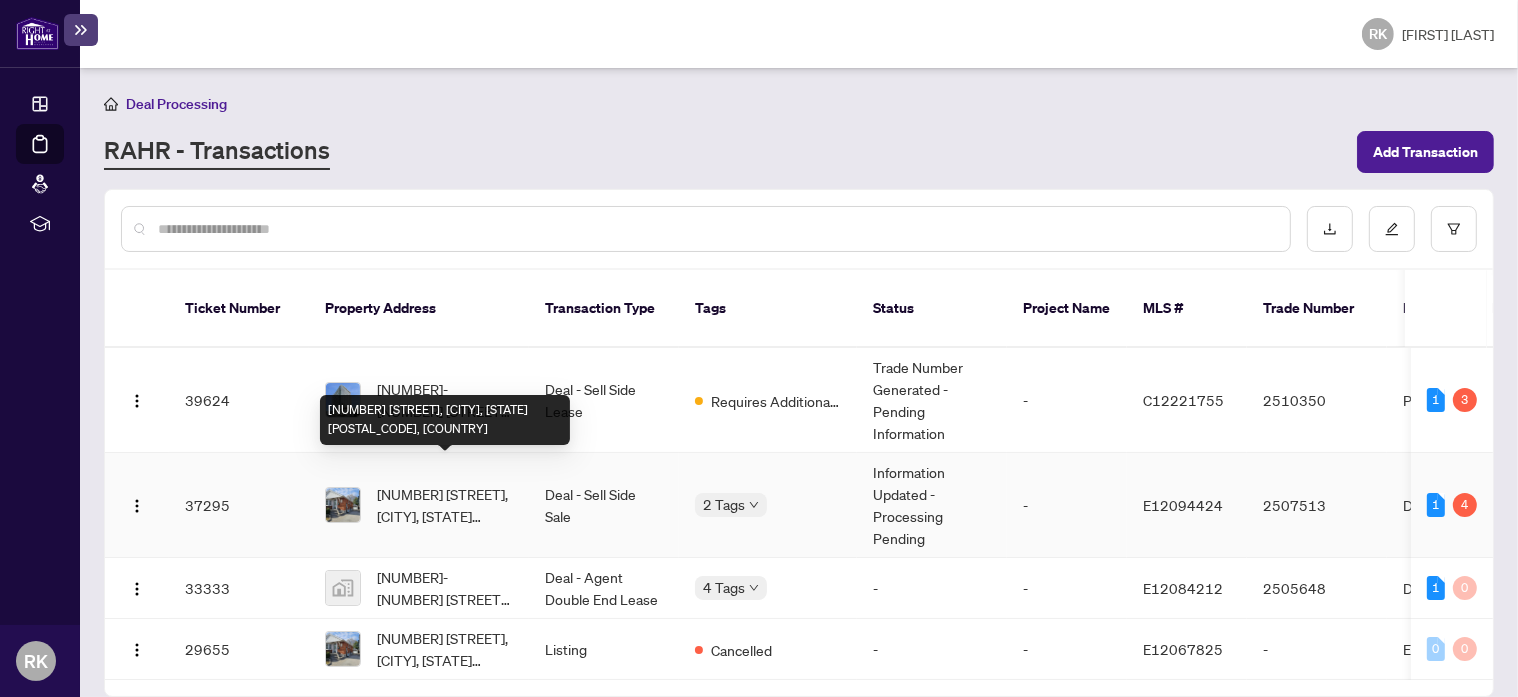 click on "6 Dunkirk Rd, [CITY], [STATE] [POSTAL_CODE], [COUNTRY]" at bounding box center (445, 505) 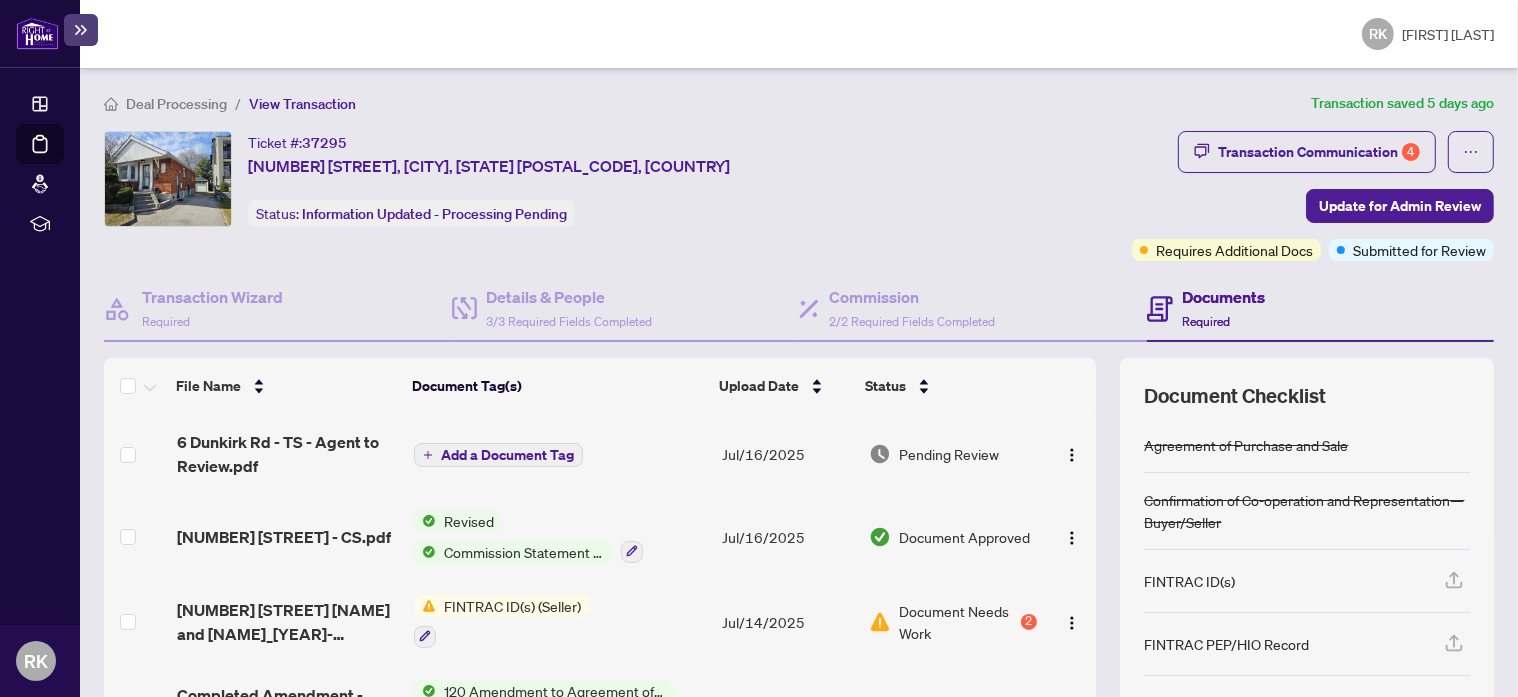 click on "FINTRAC ID(s) (Seller)" at bounding box center (512, 606) 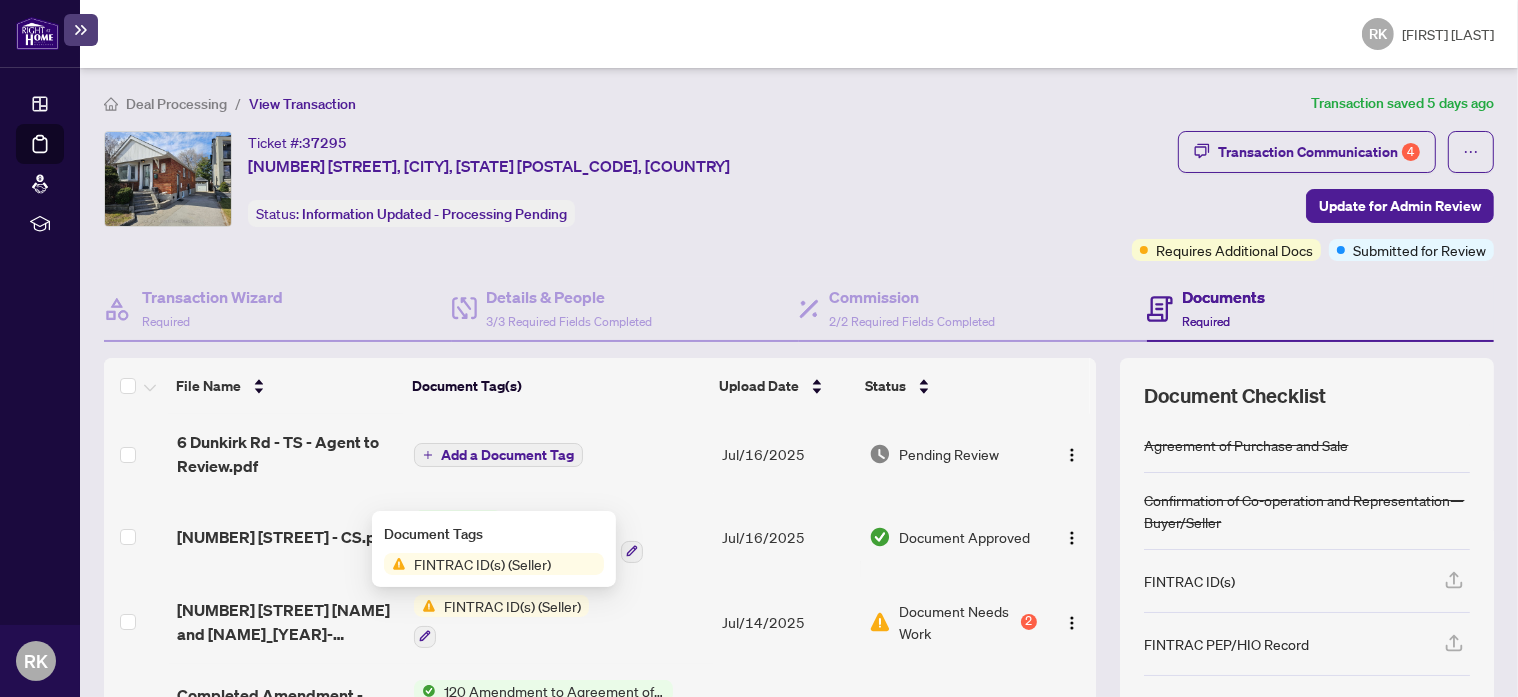 click on "FINTRAC ID(s) (Seller)" at bounding box center (512, 606) 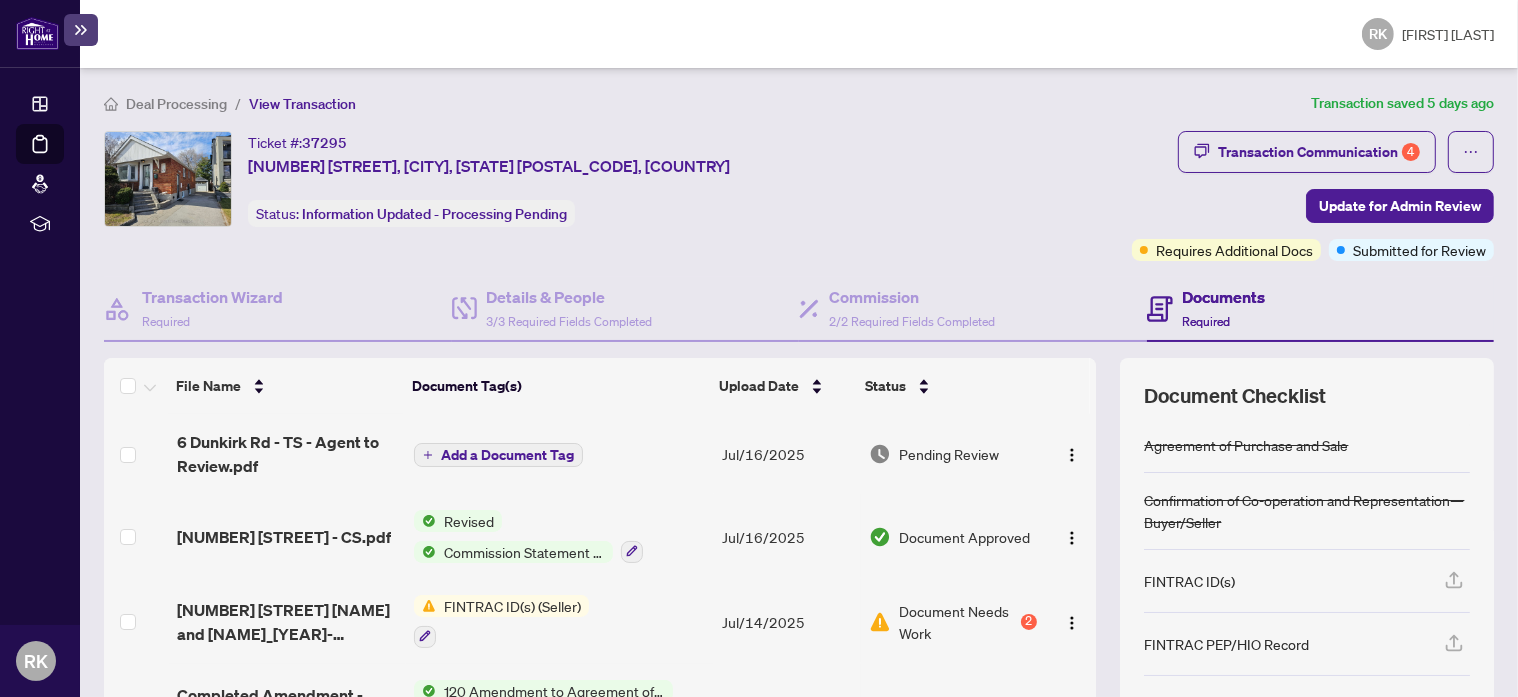 click on "FINTRAC ID(s) (Seller)" at bounding box center [512, 606] 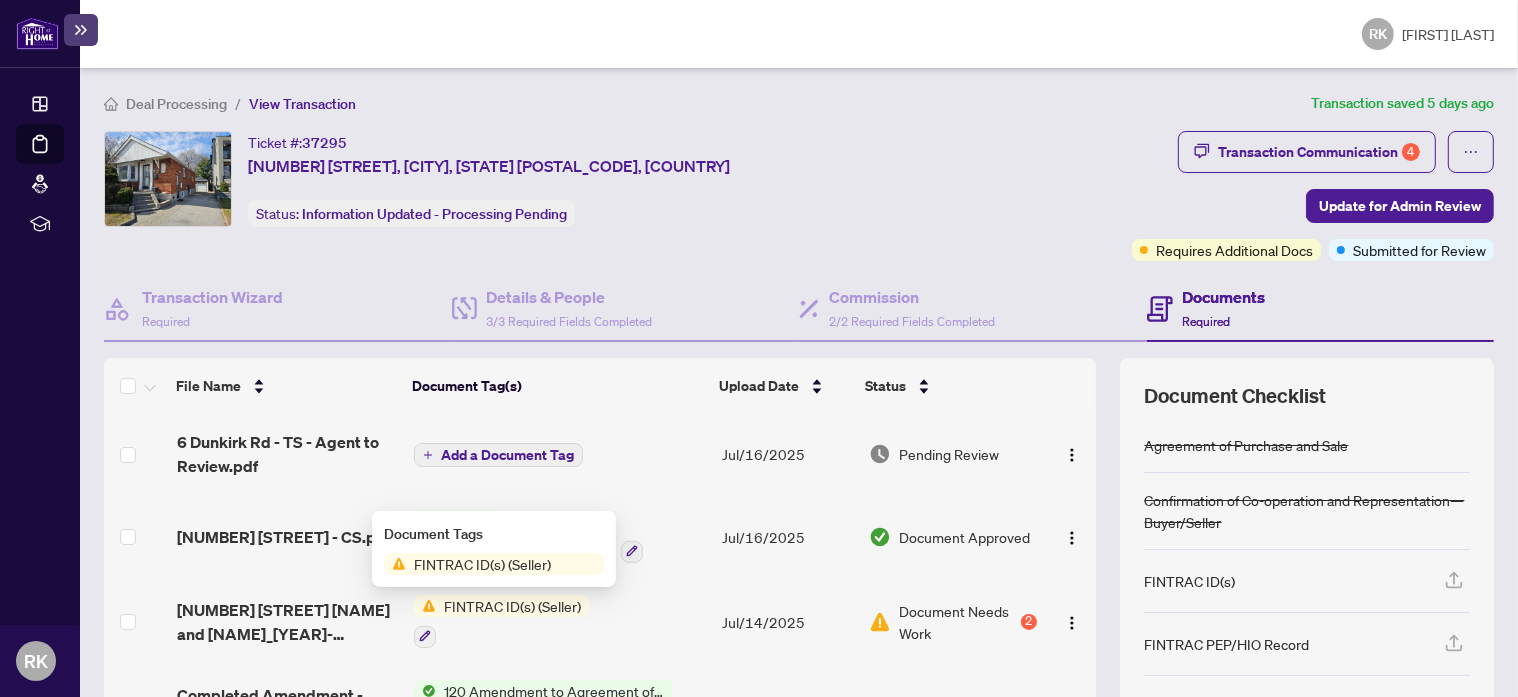 click on "FINTRAC ID(s) (Seller)" at bounding box center (512, 606) 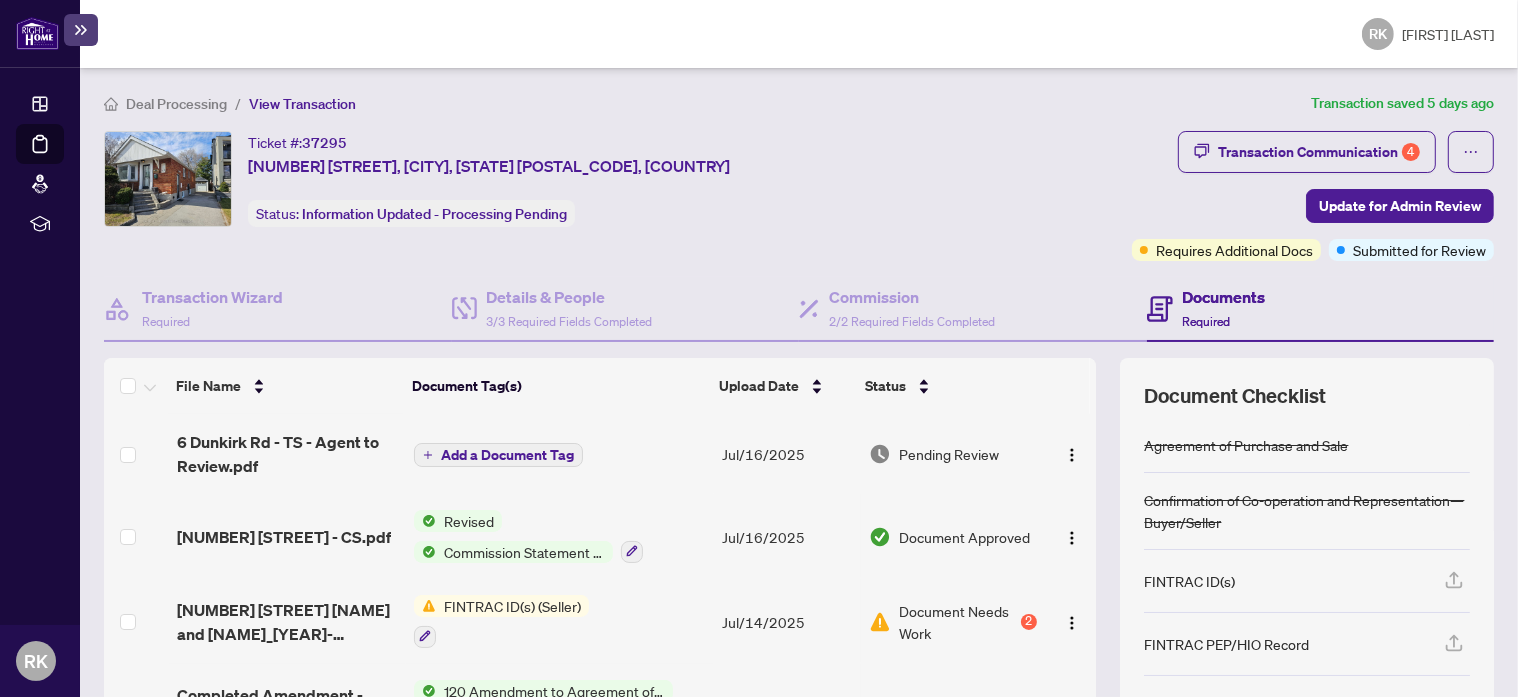 click on "FINTRAC ID(s) (Seller)" at bounding box center (512, 606) 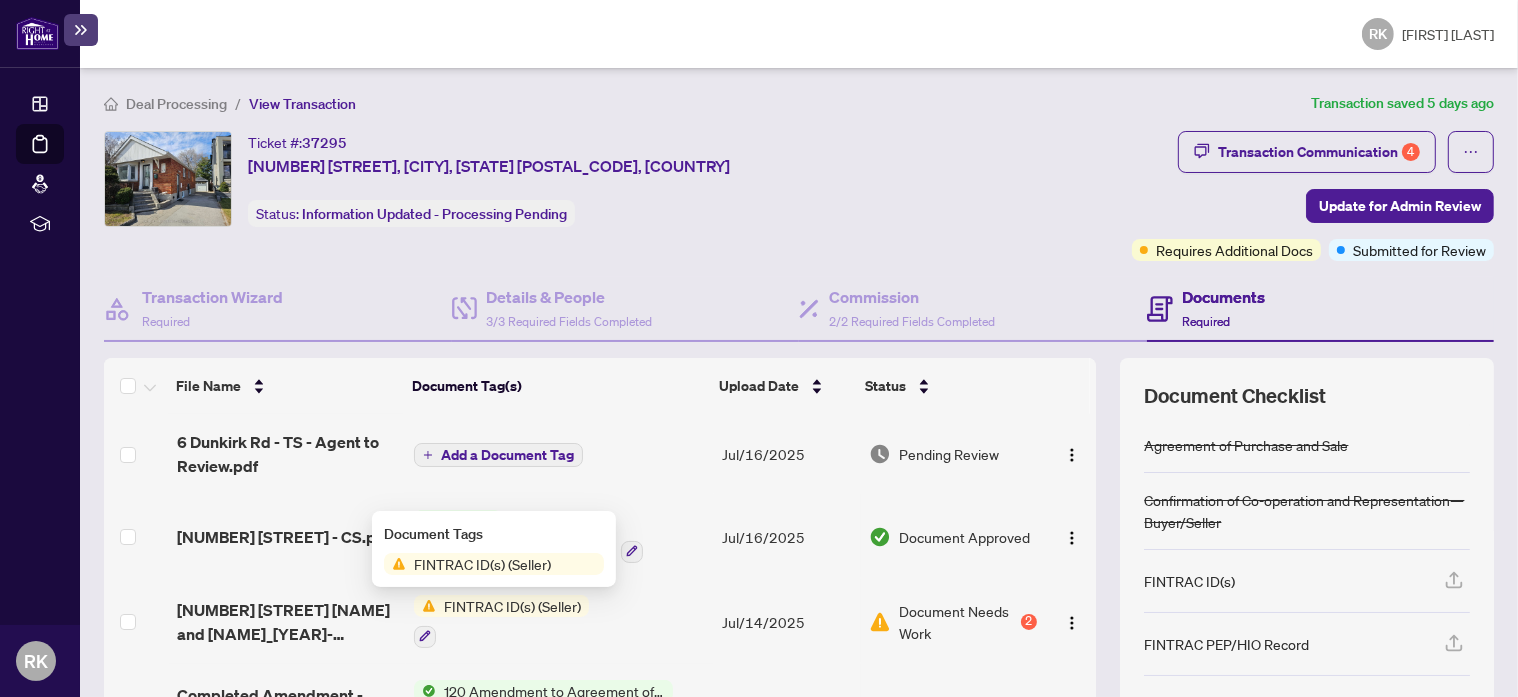 click on "Document Needs Work" at bounding box center (958, 622) 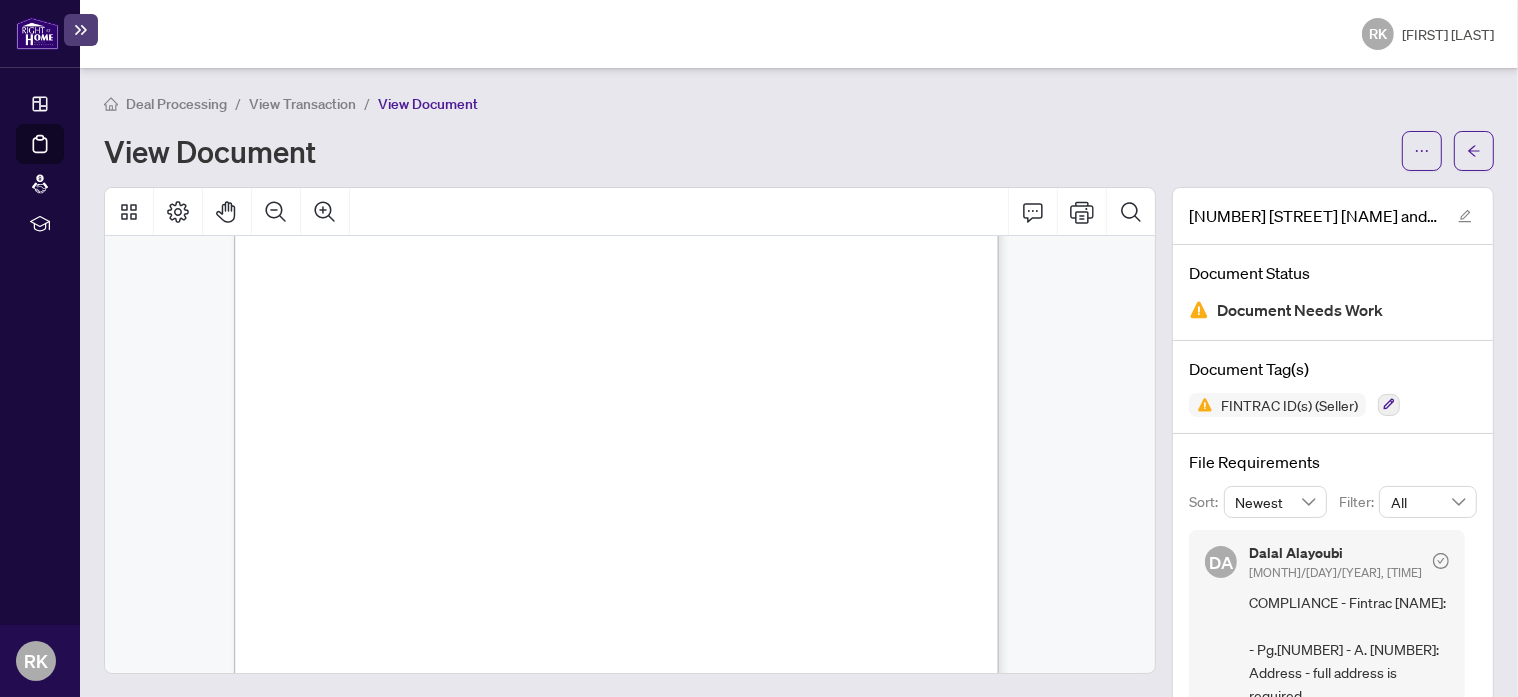 scroll, scrollTop: 2299, scrollLeft: 0, axis: vertical 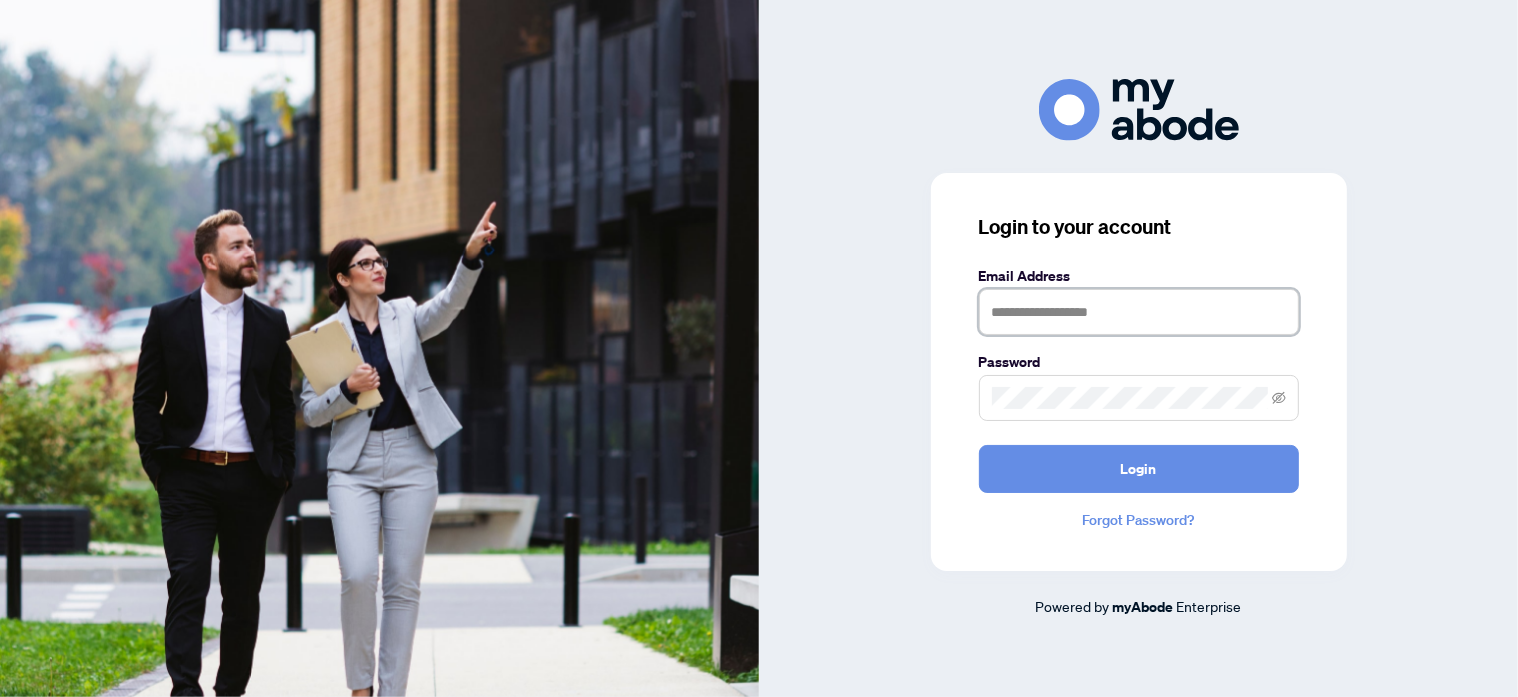 click at bounding box center (1139, 312) 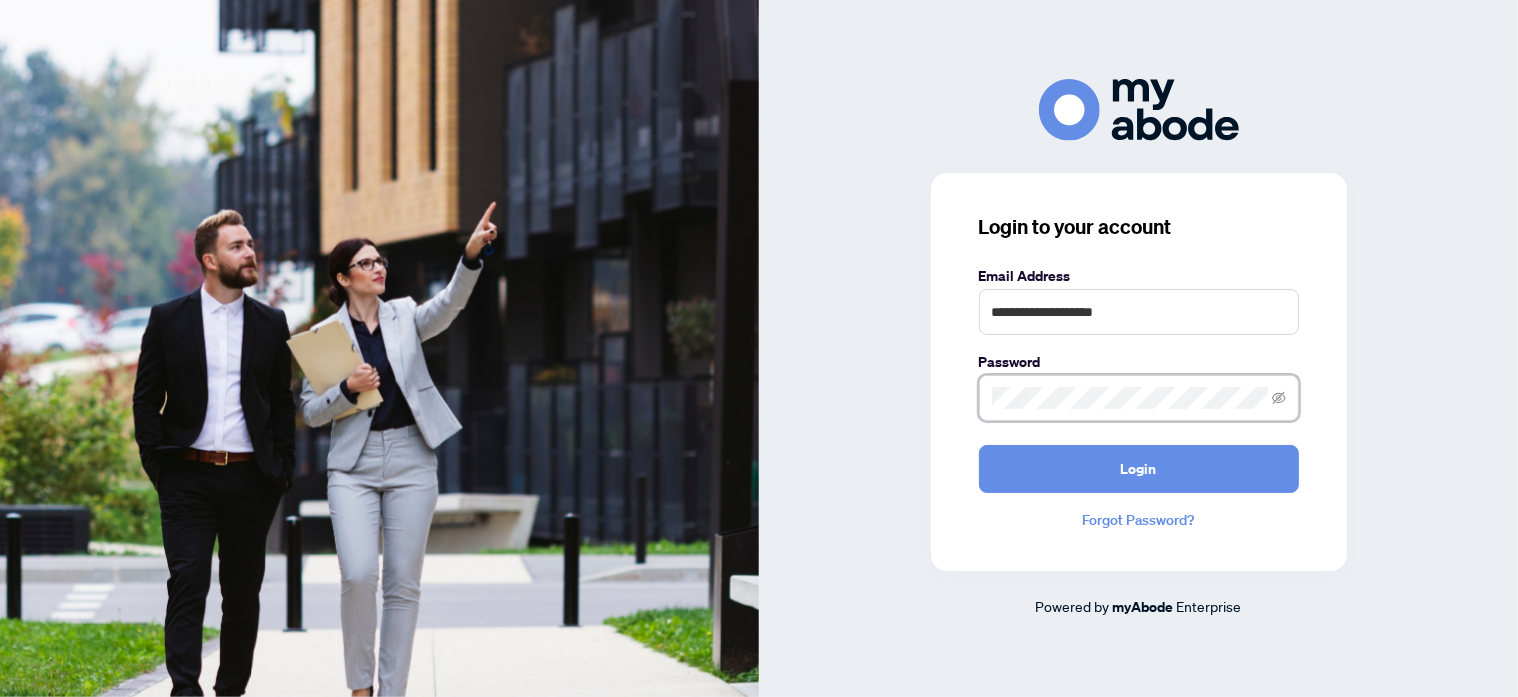click on "Login" at bounding box center [1139, 469] 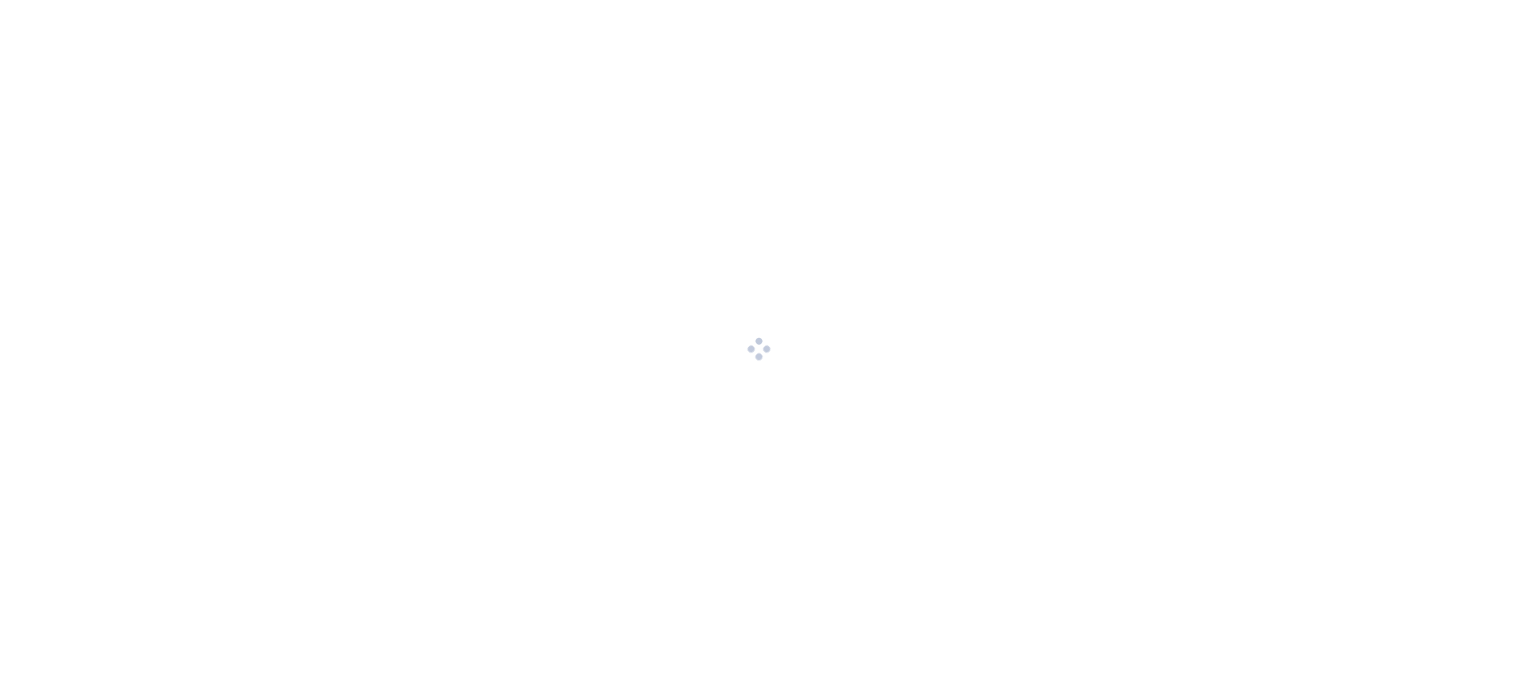 scroll, scrollTop: 0, scrollLeft: 0, axis: both 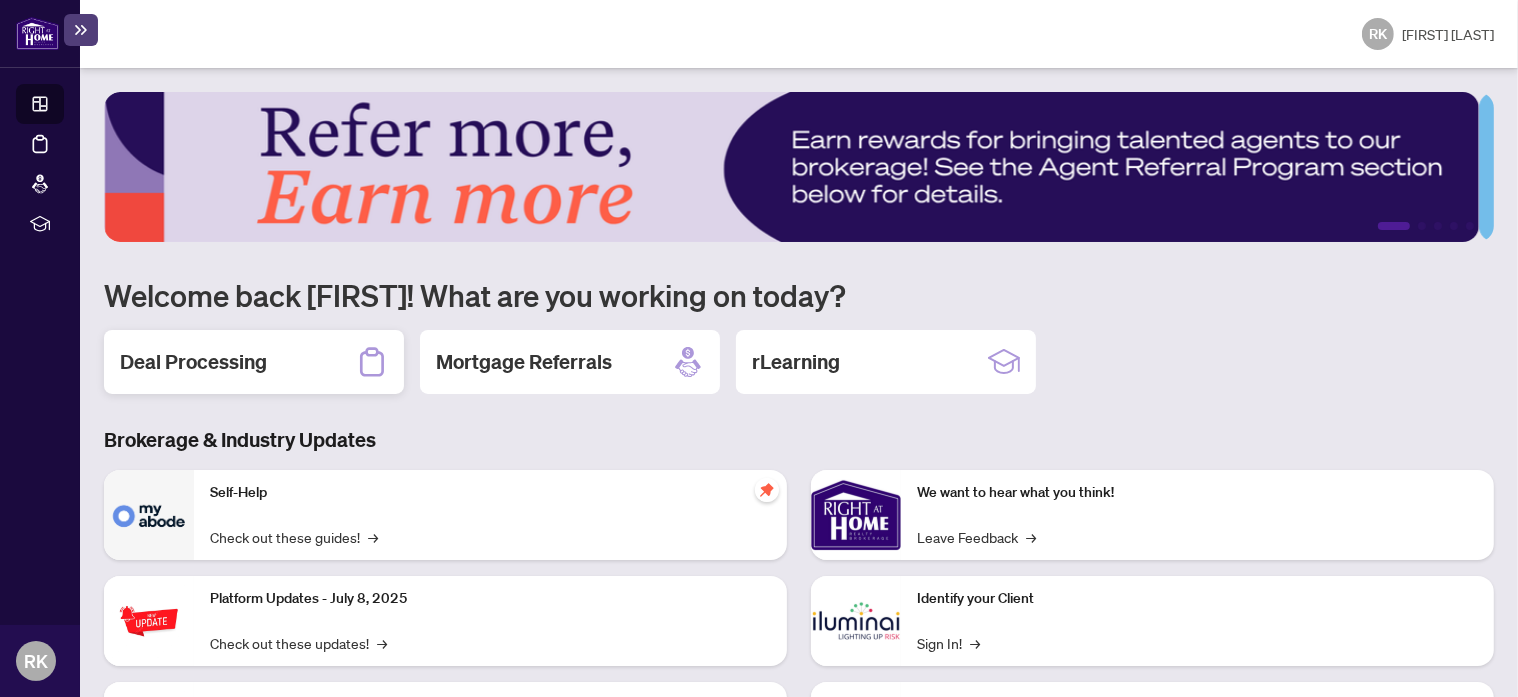 click on "Deal Processing" at bounding box center (193, 362) 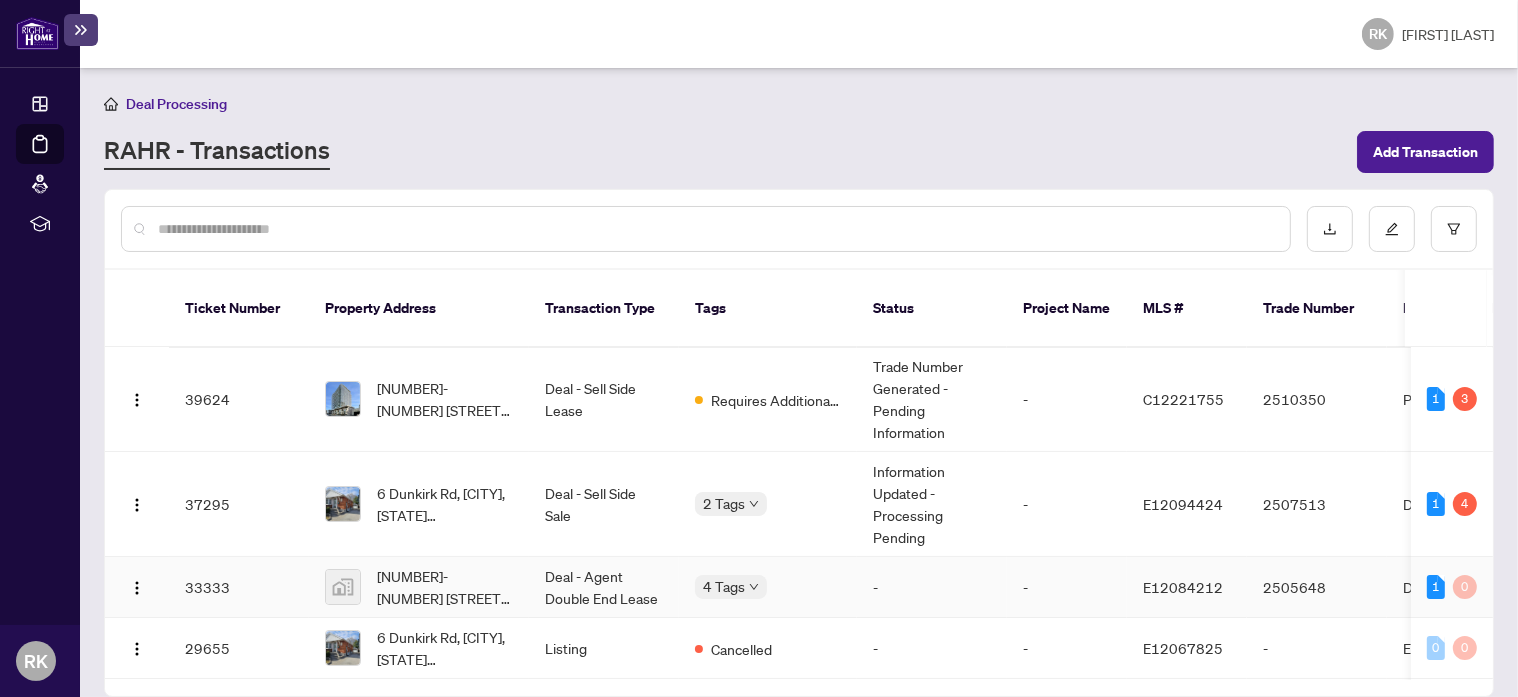 scroll, scrollTop: 0, scrollLeft: 0, axis: both 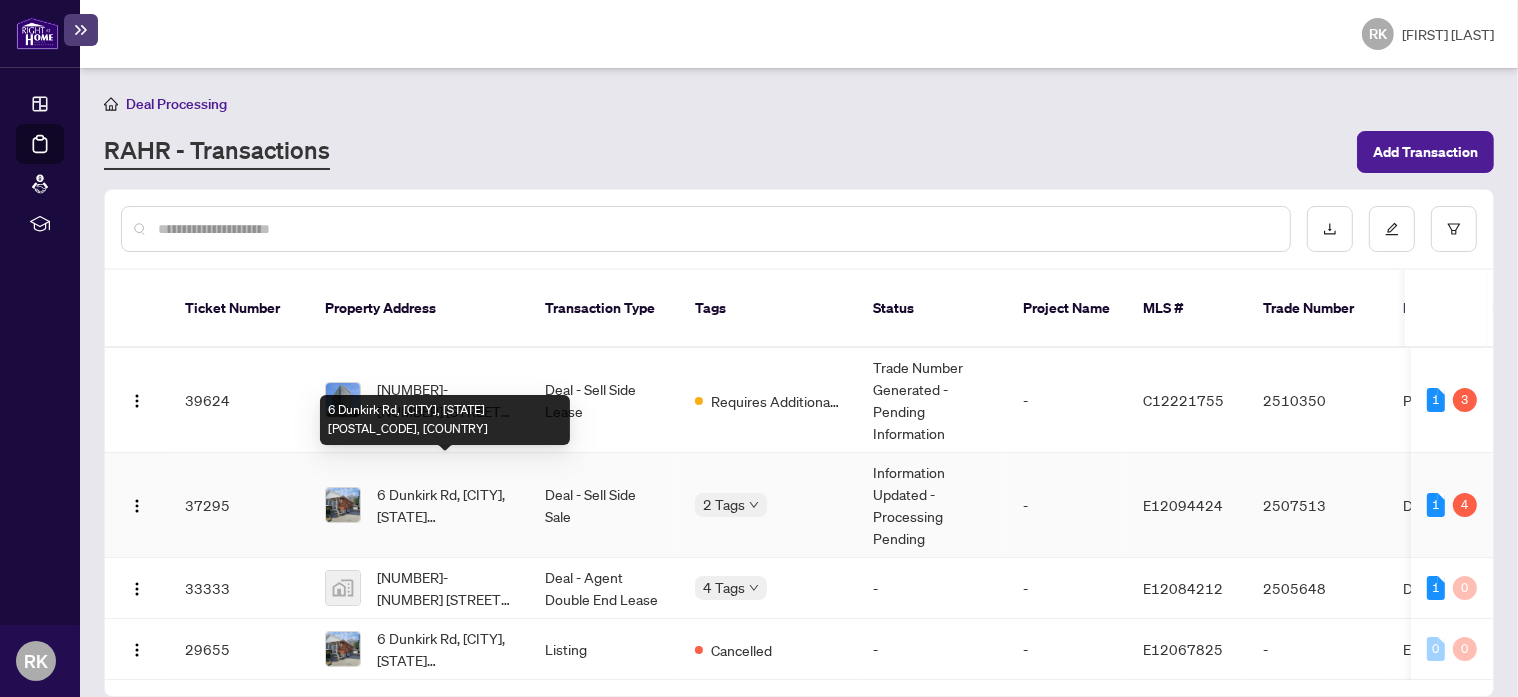 click on "6 Dunkirk Rd, [CITY], [STATE] [POSTAL_CODE], [COUNTRY]" at bounding box center (445, 505) 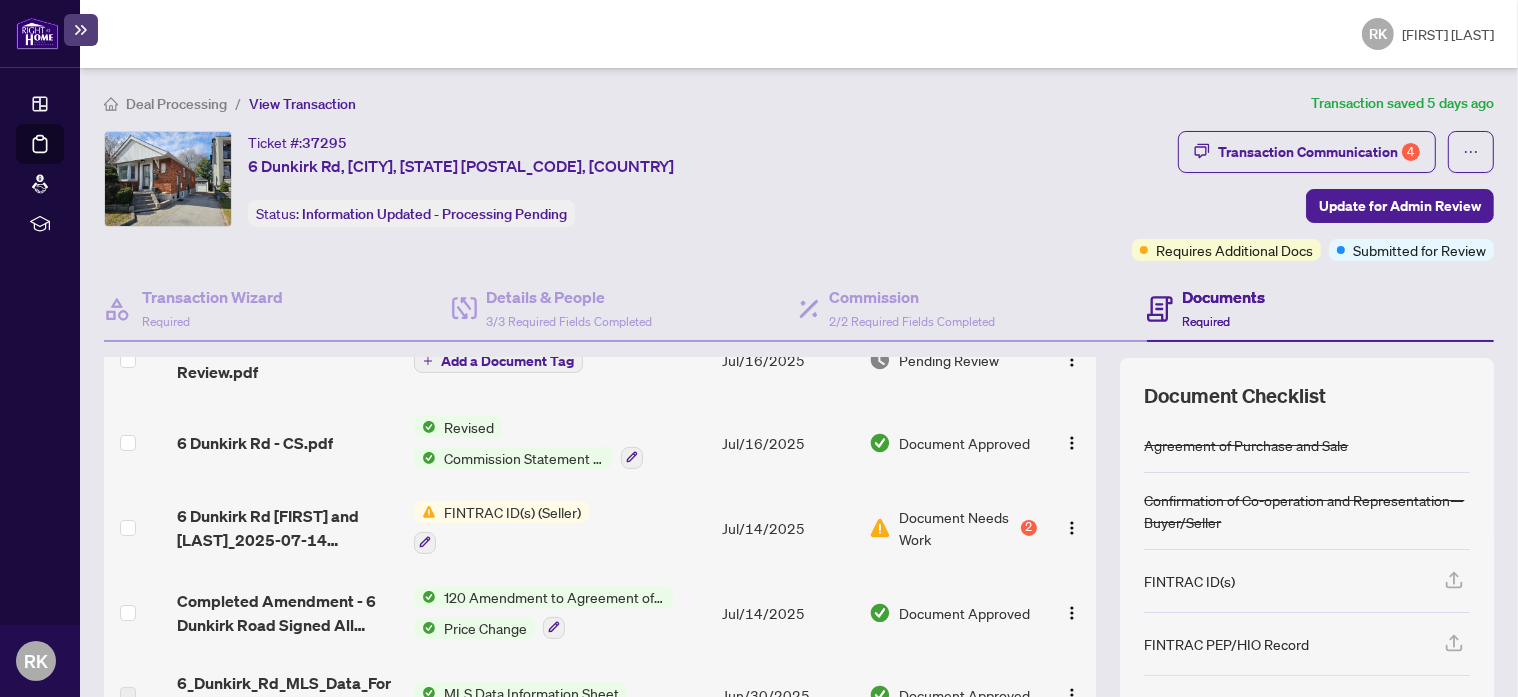 scroll, scrollTop: 100, scrollLeft: 0, axis: vertical 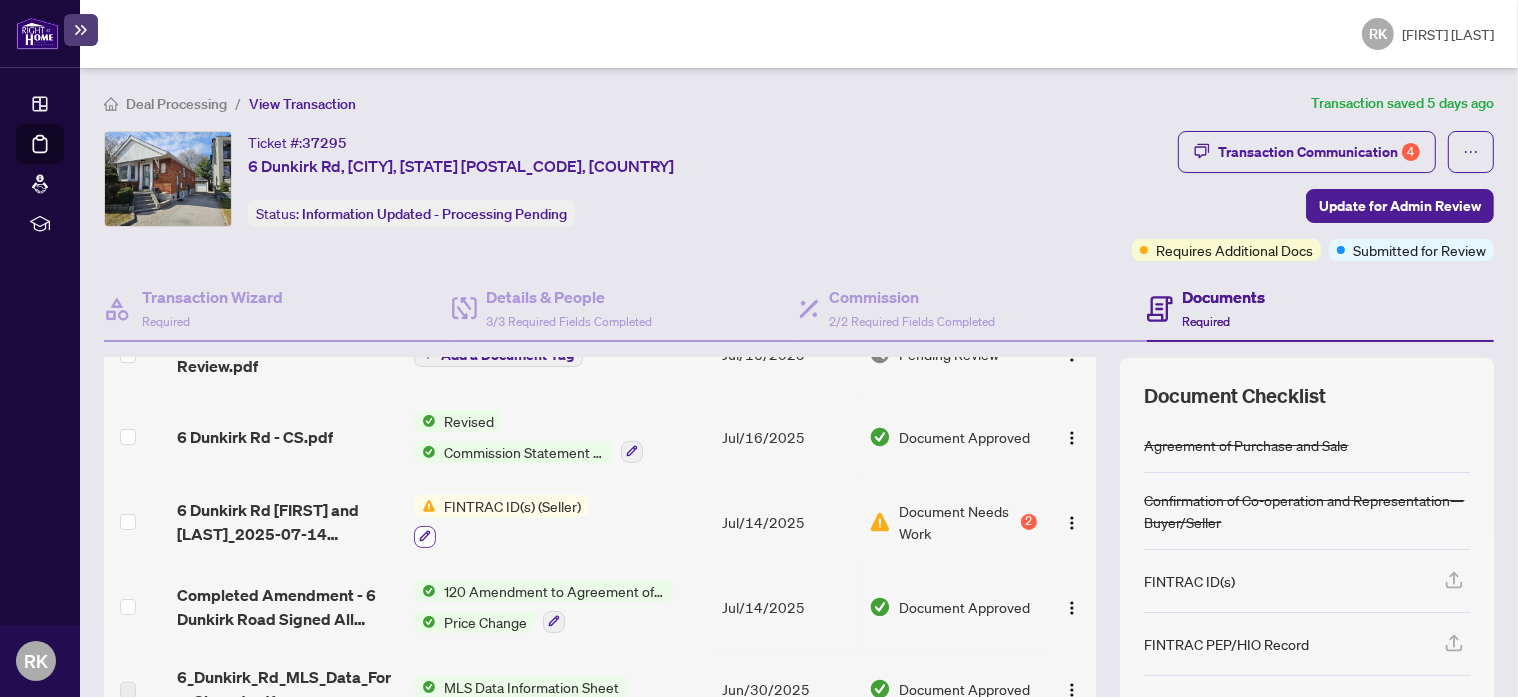 click 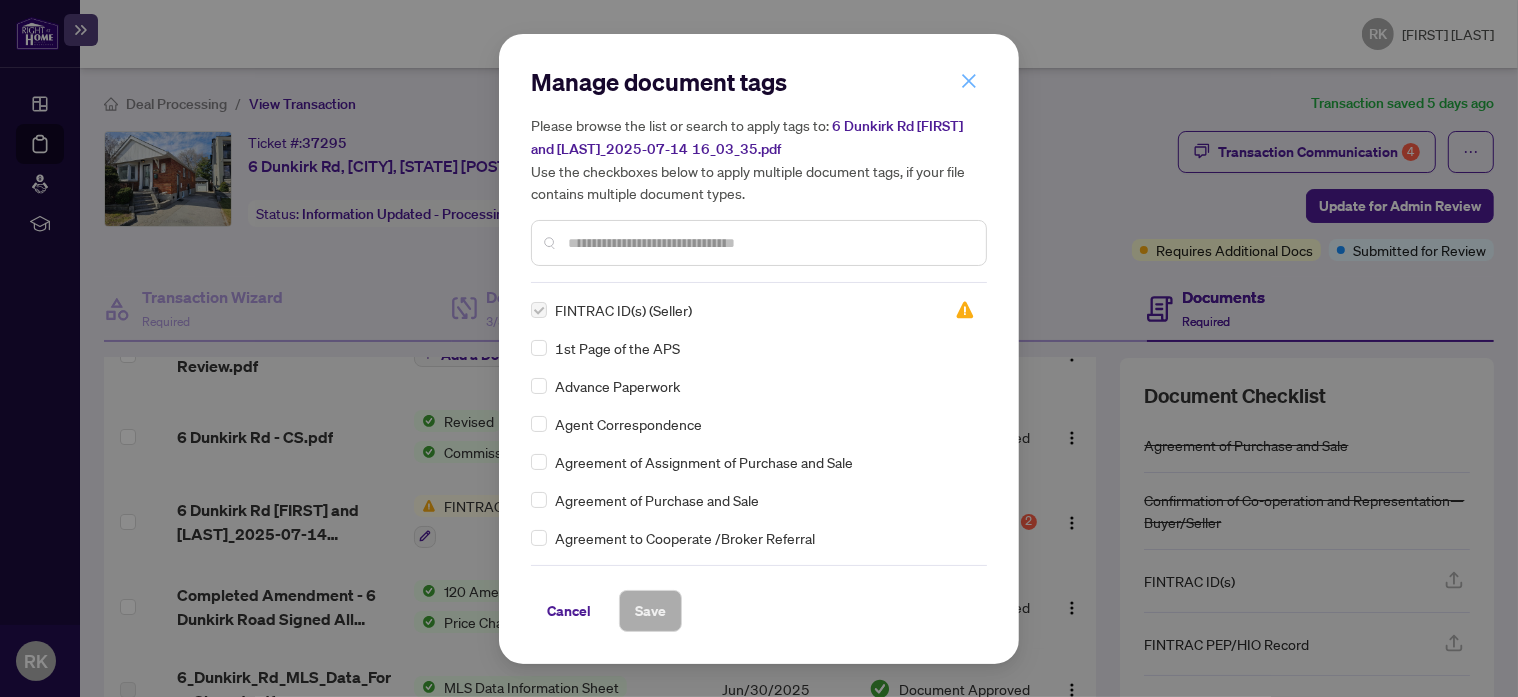click 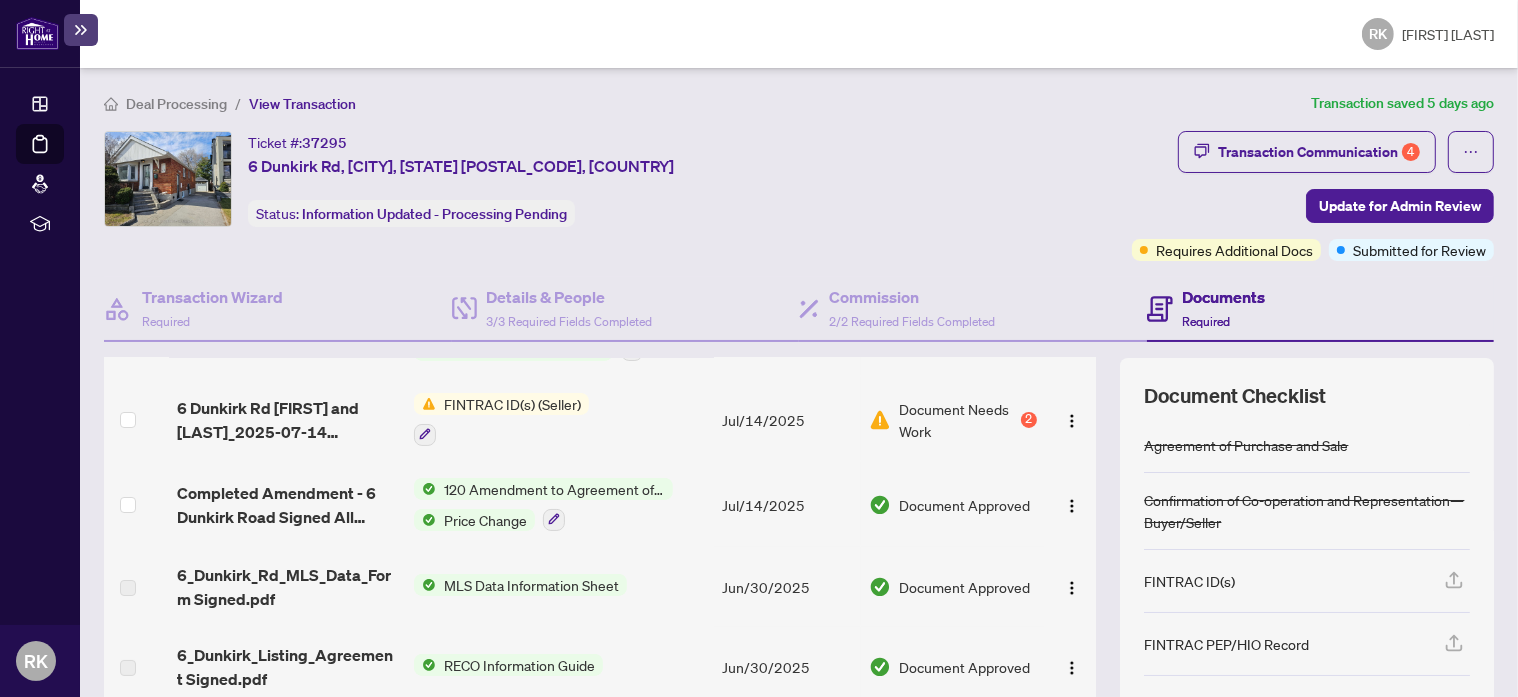 scroll, scrollTop: 0, scrollLeft: 0, axis: both 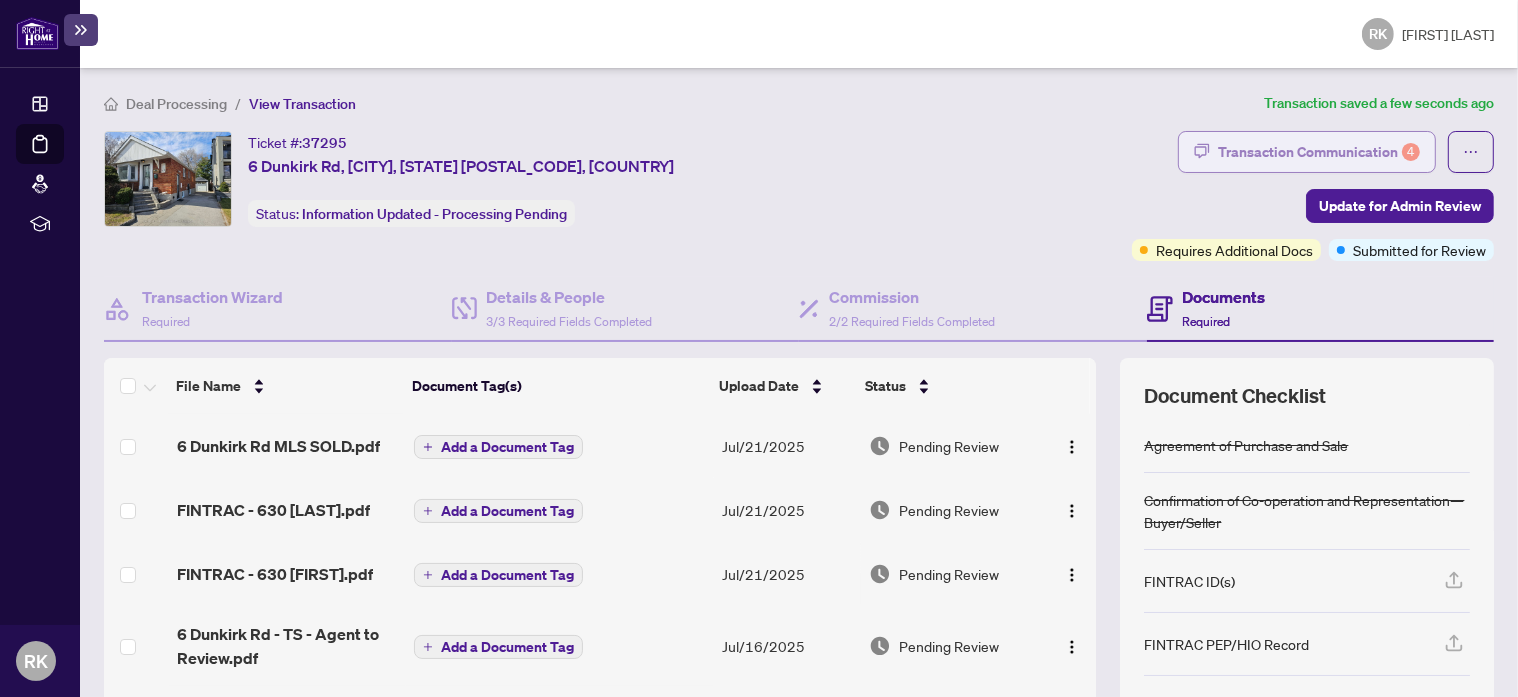 click on "Transaction Communication 4" at bounding box center (1319, 152) 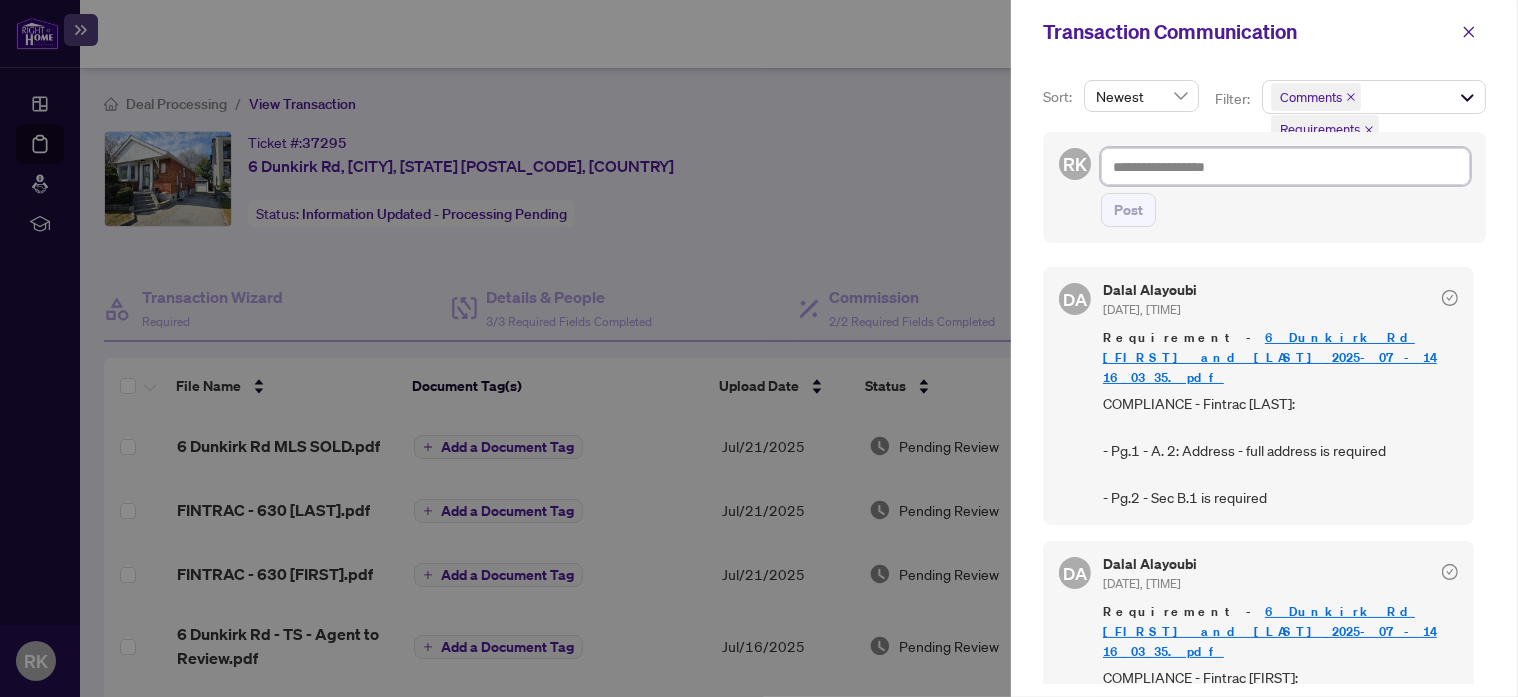 click at bounding box center [1285, 166] 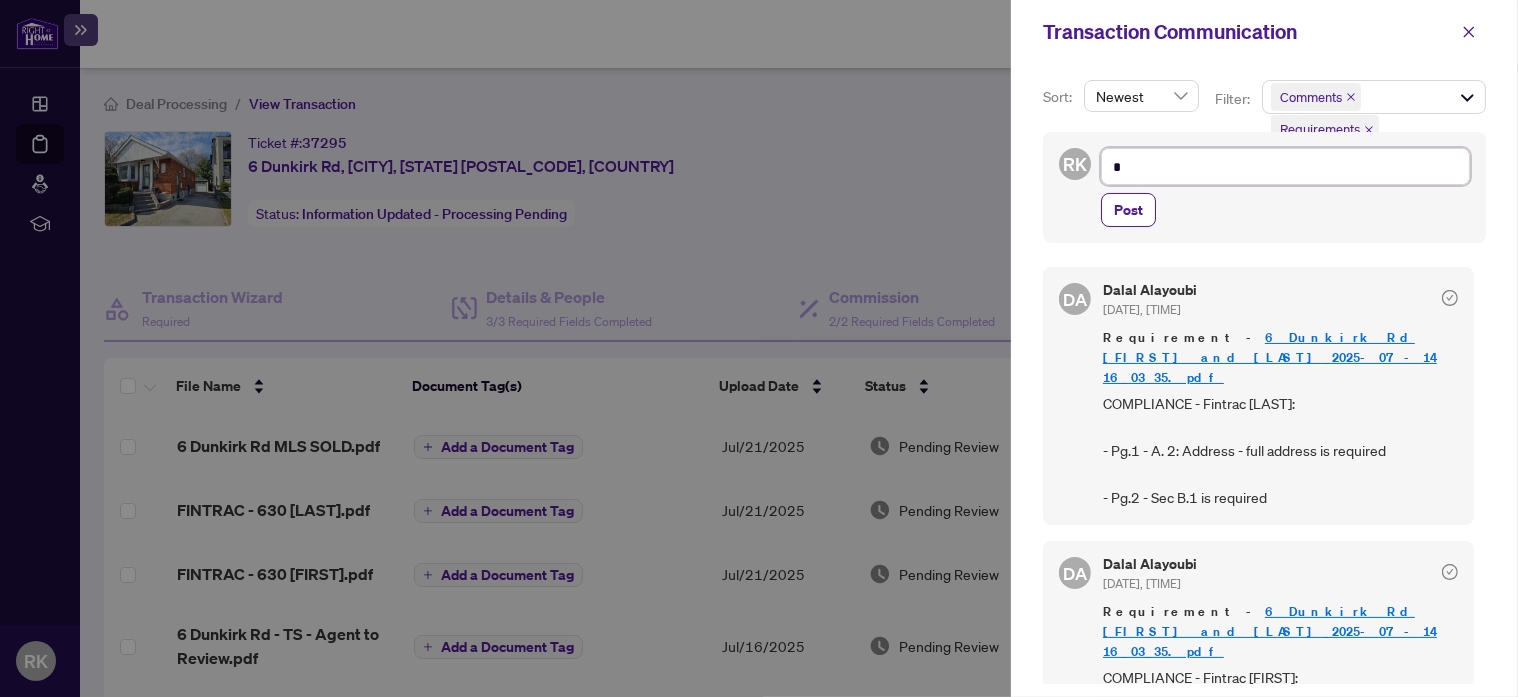 type on "*" 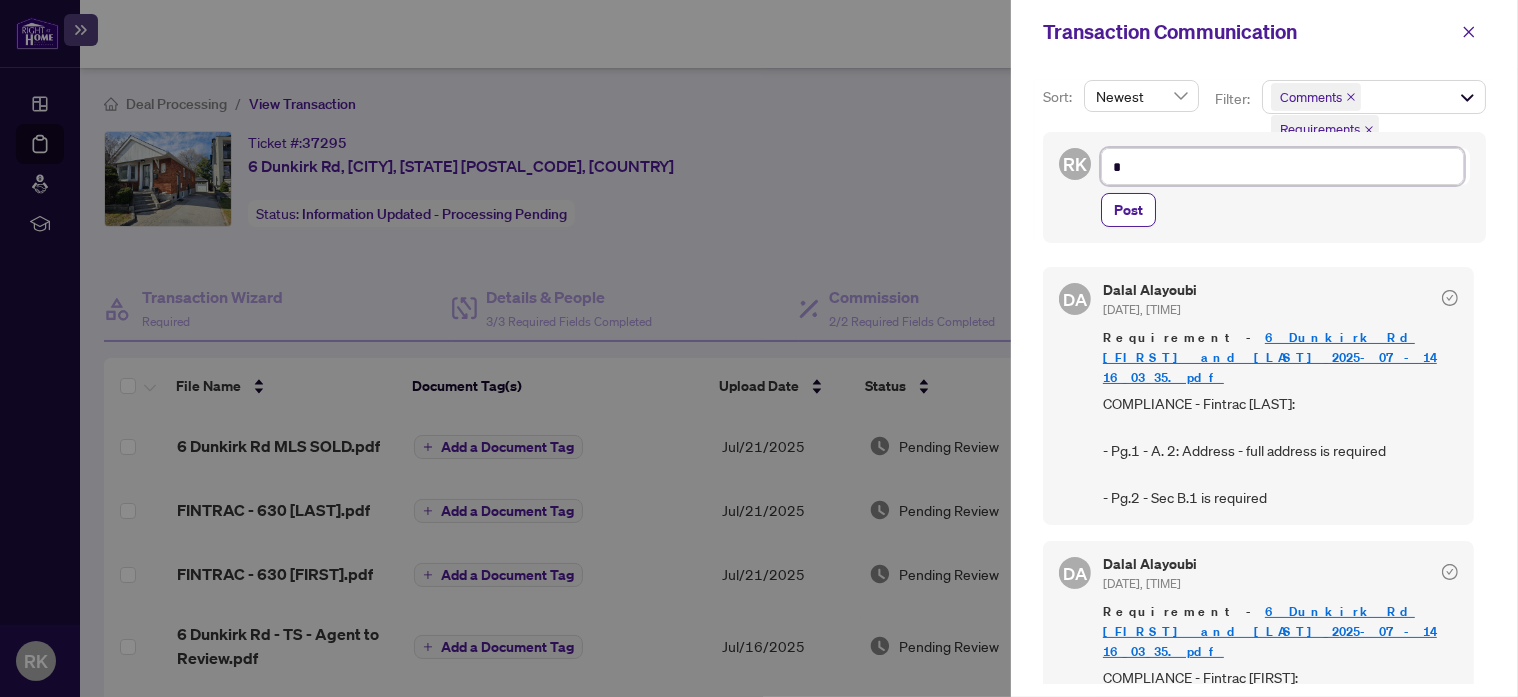 type on "**" 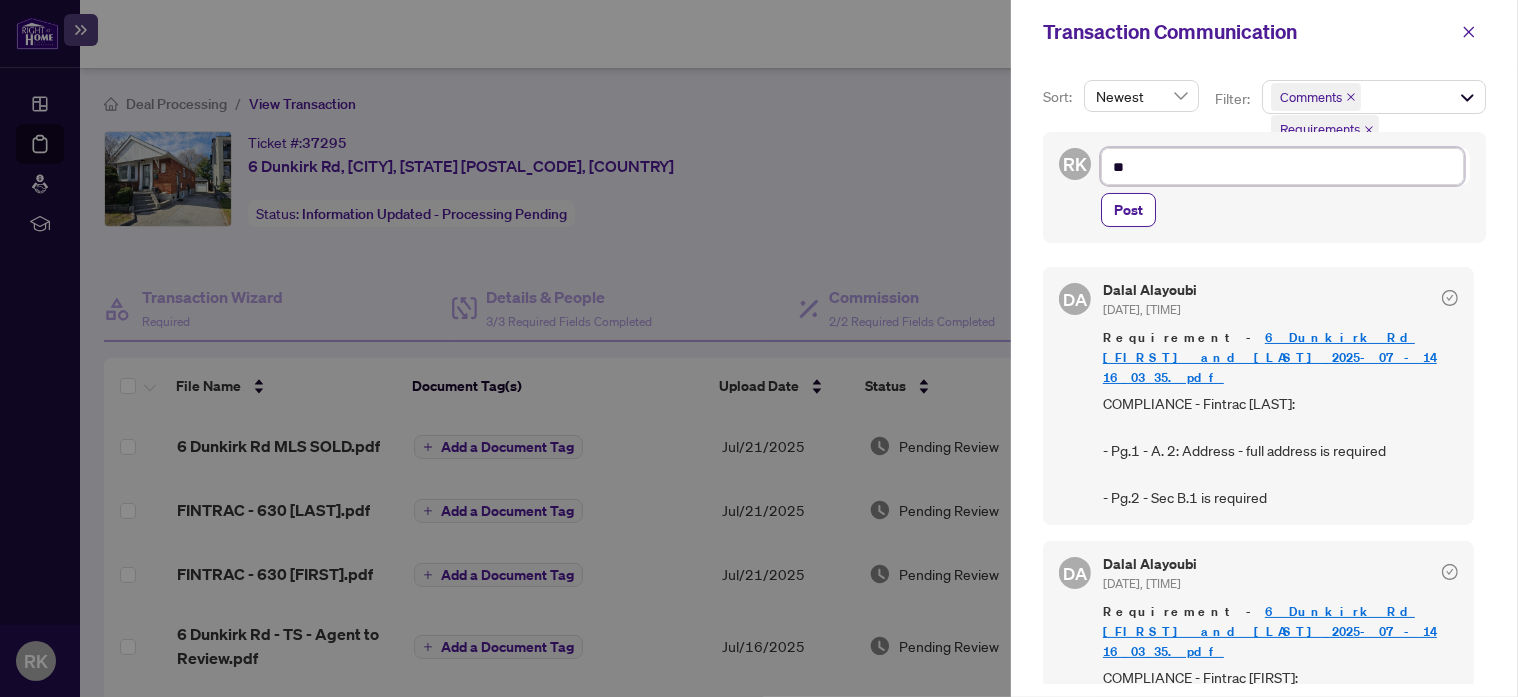 type on "**" 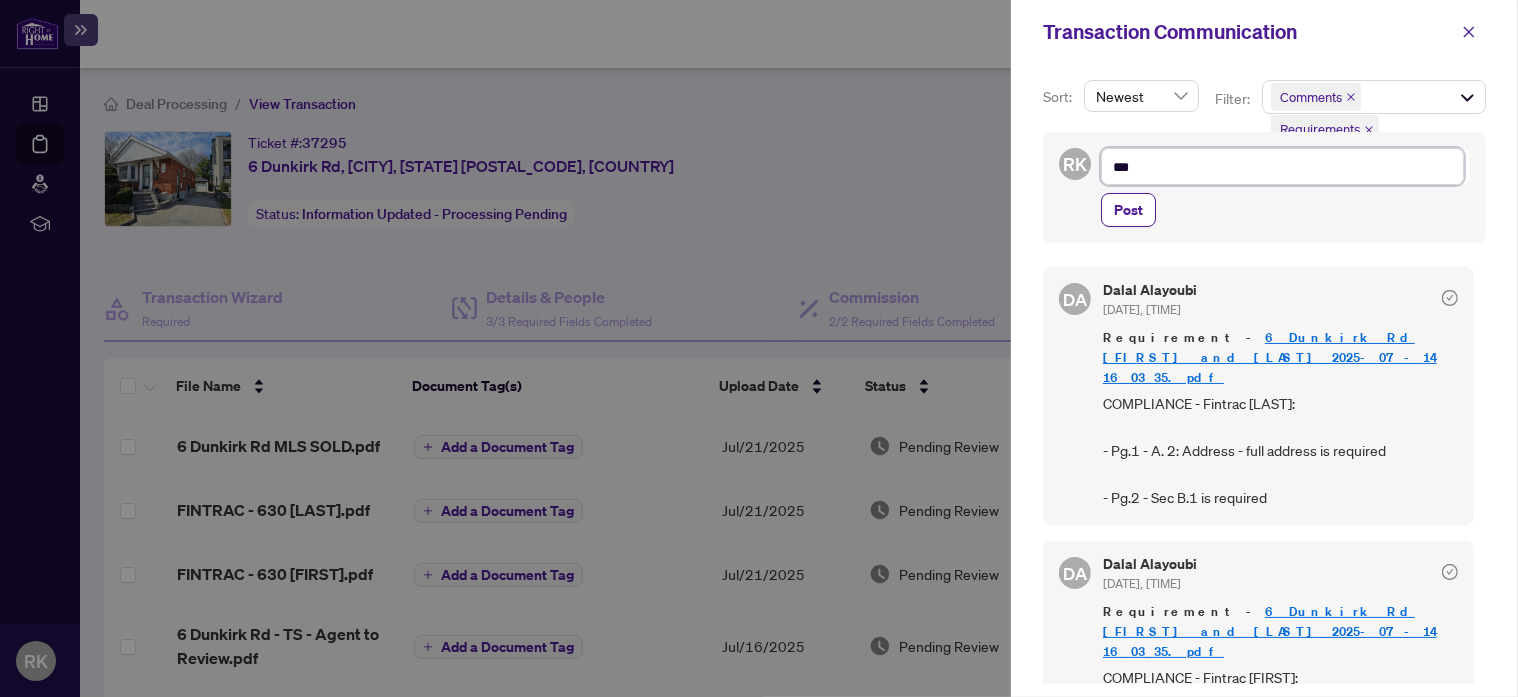 type on "****" 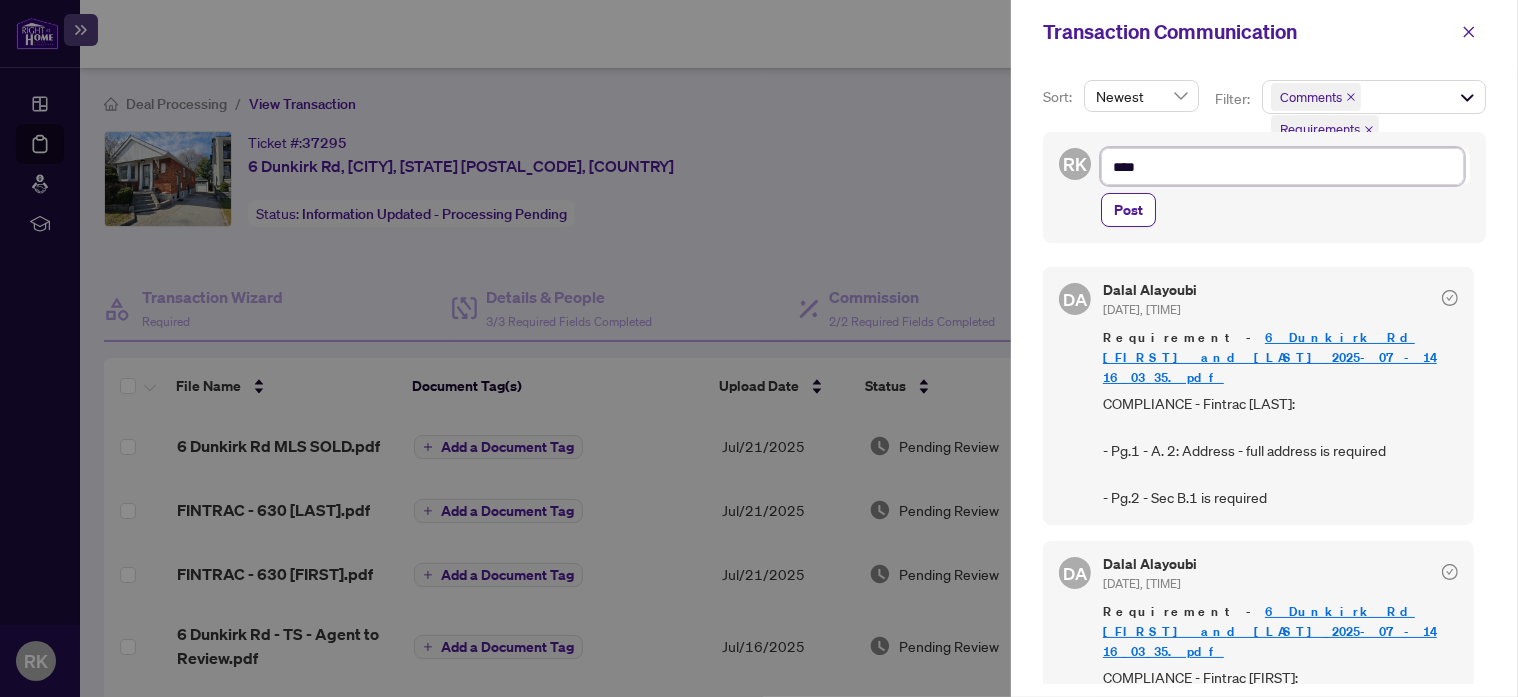 type on "*****" 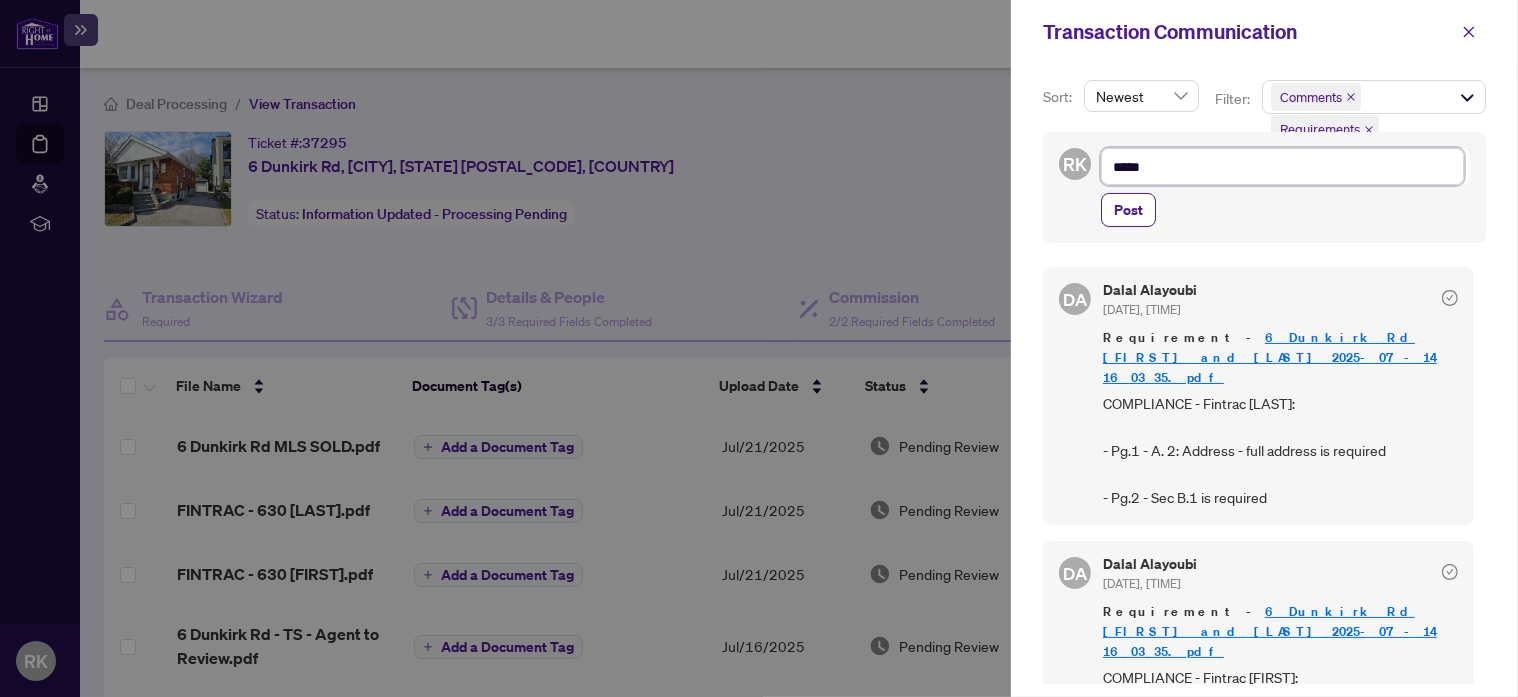 type on "******" 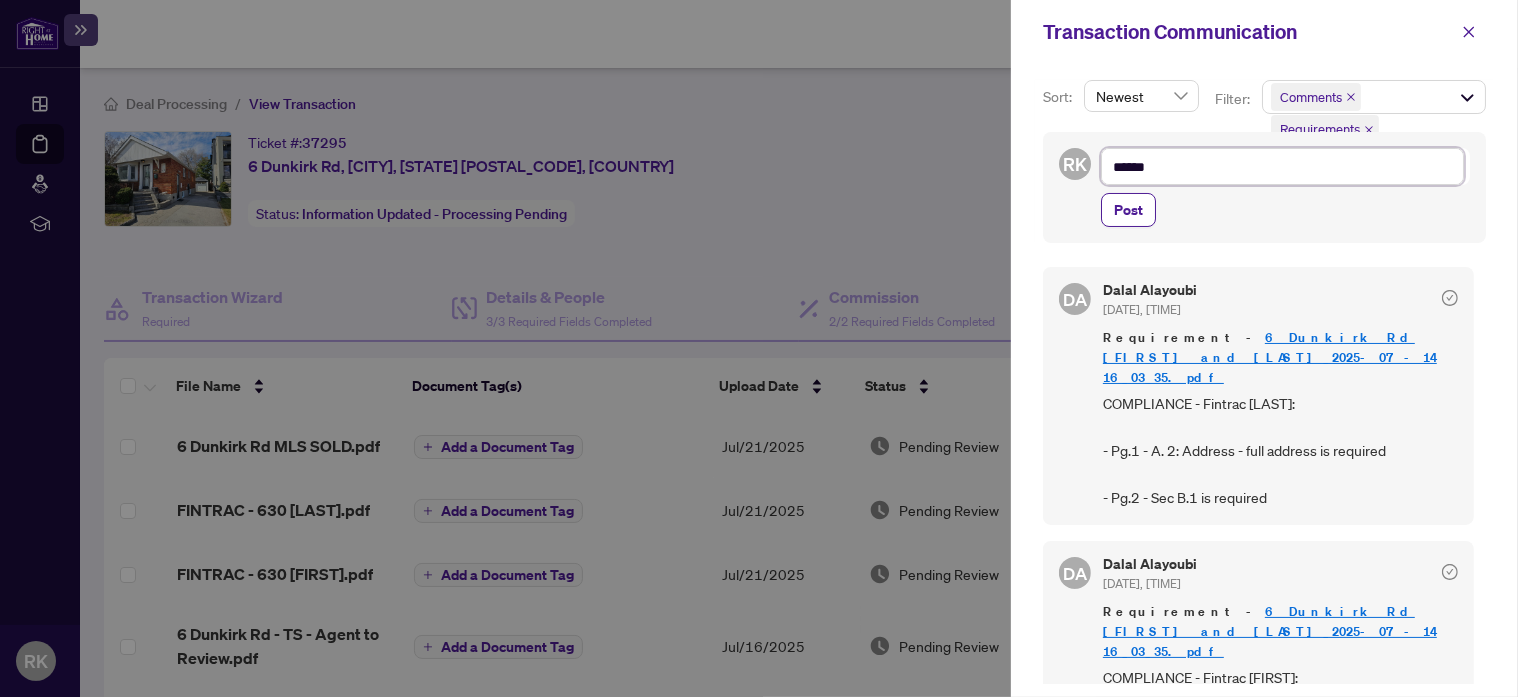 type on "*******" 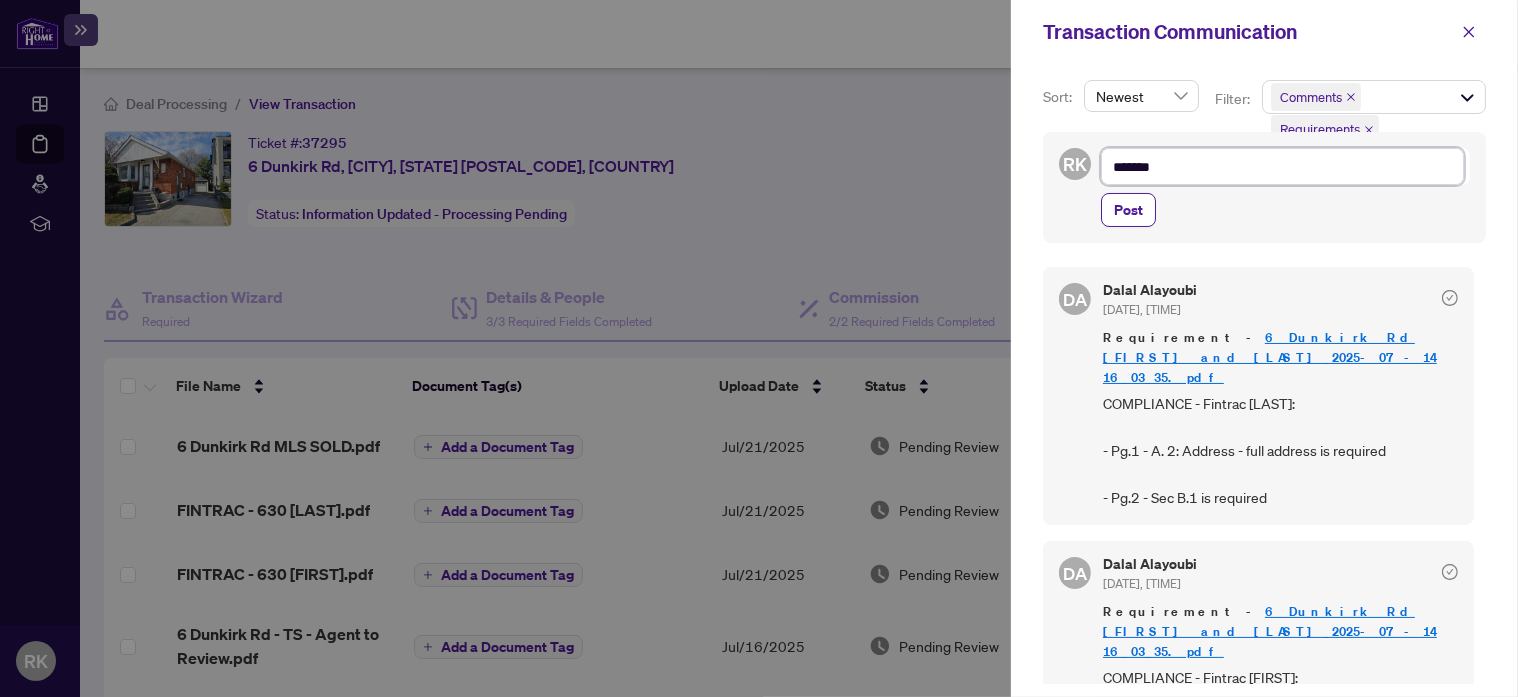 type on "*******" 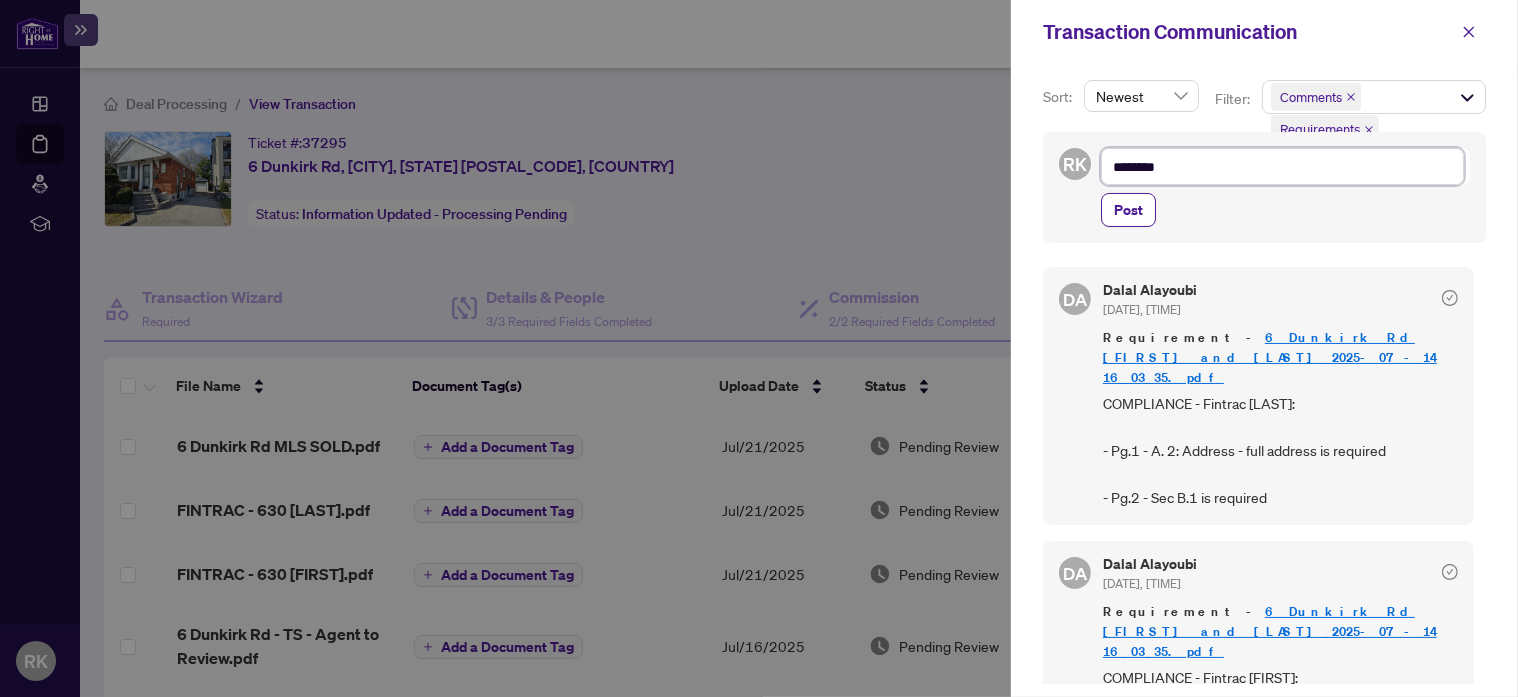 type on "*********" 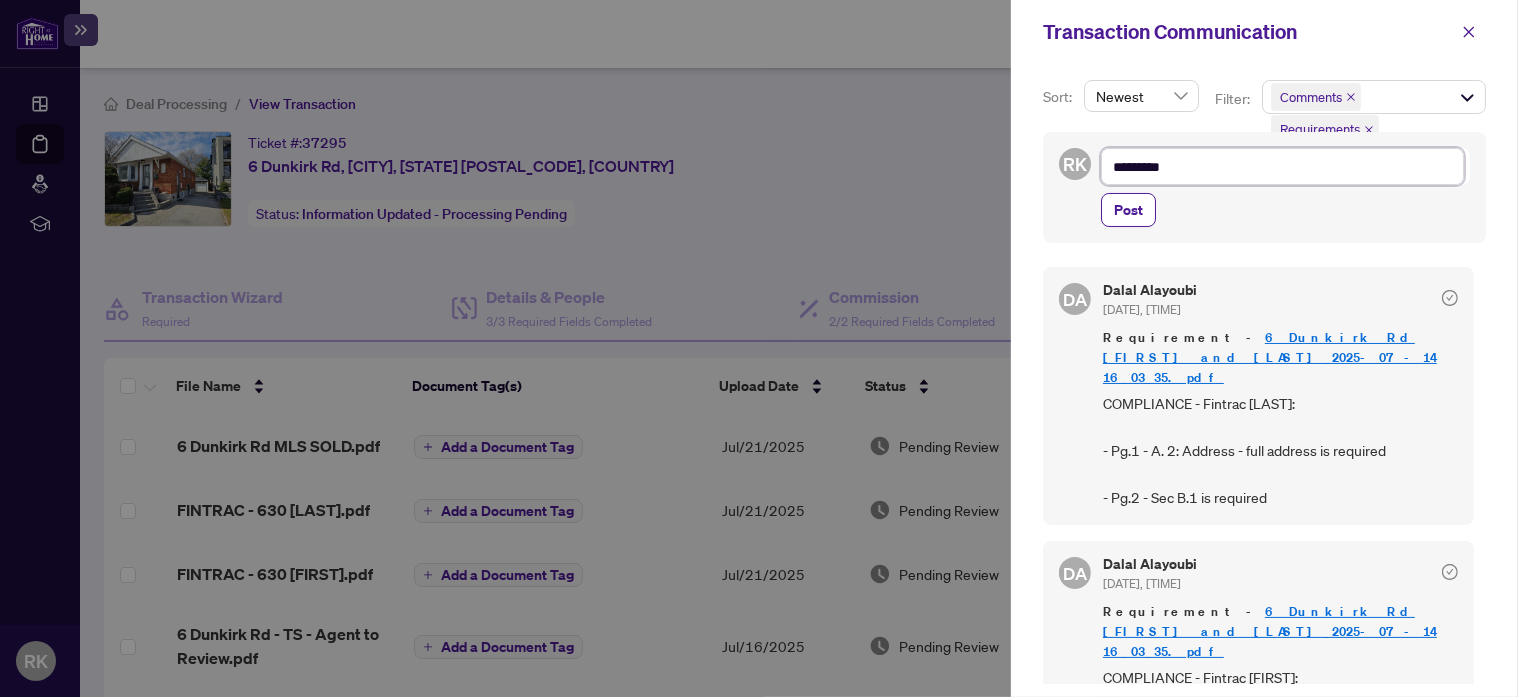 type on "**********" 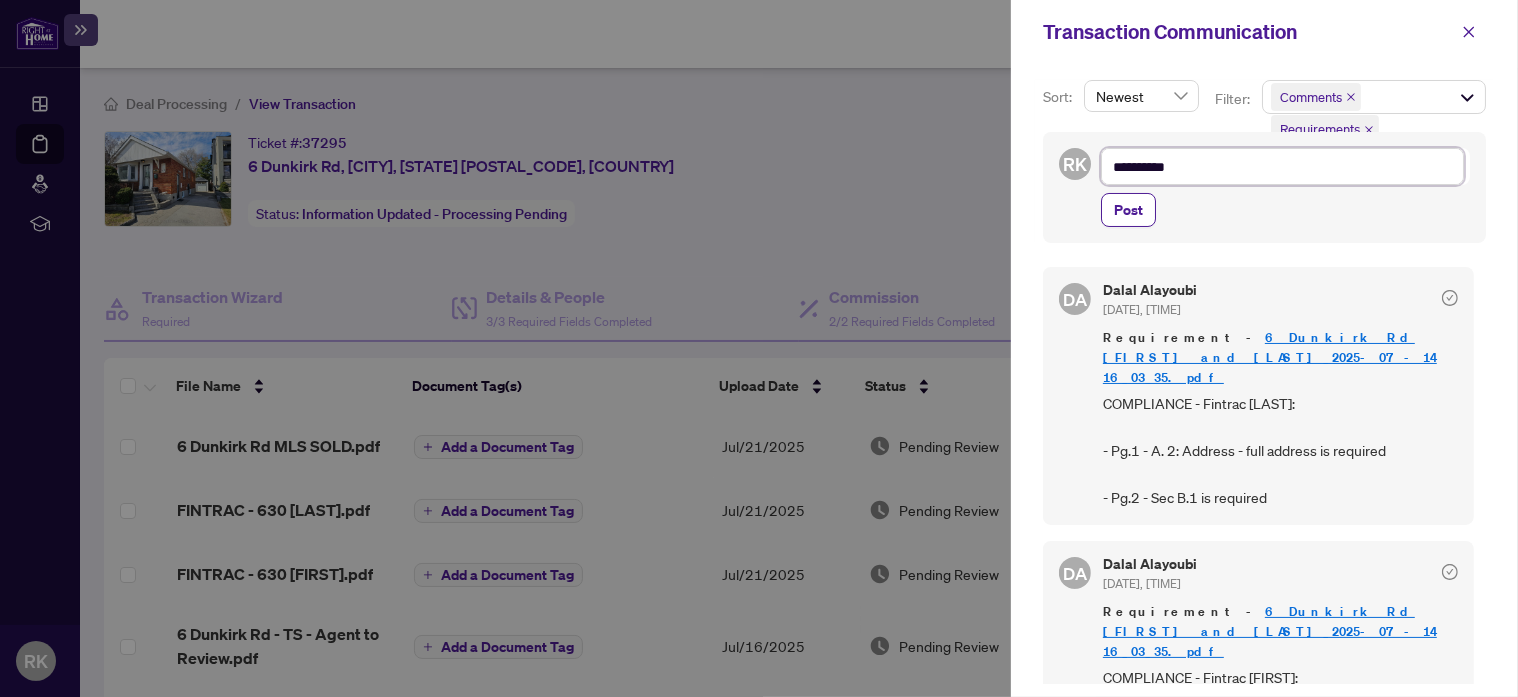 type on "**********" 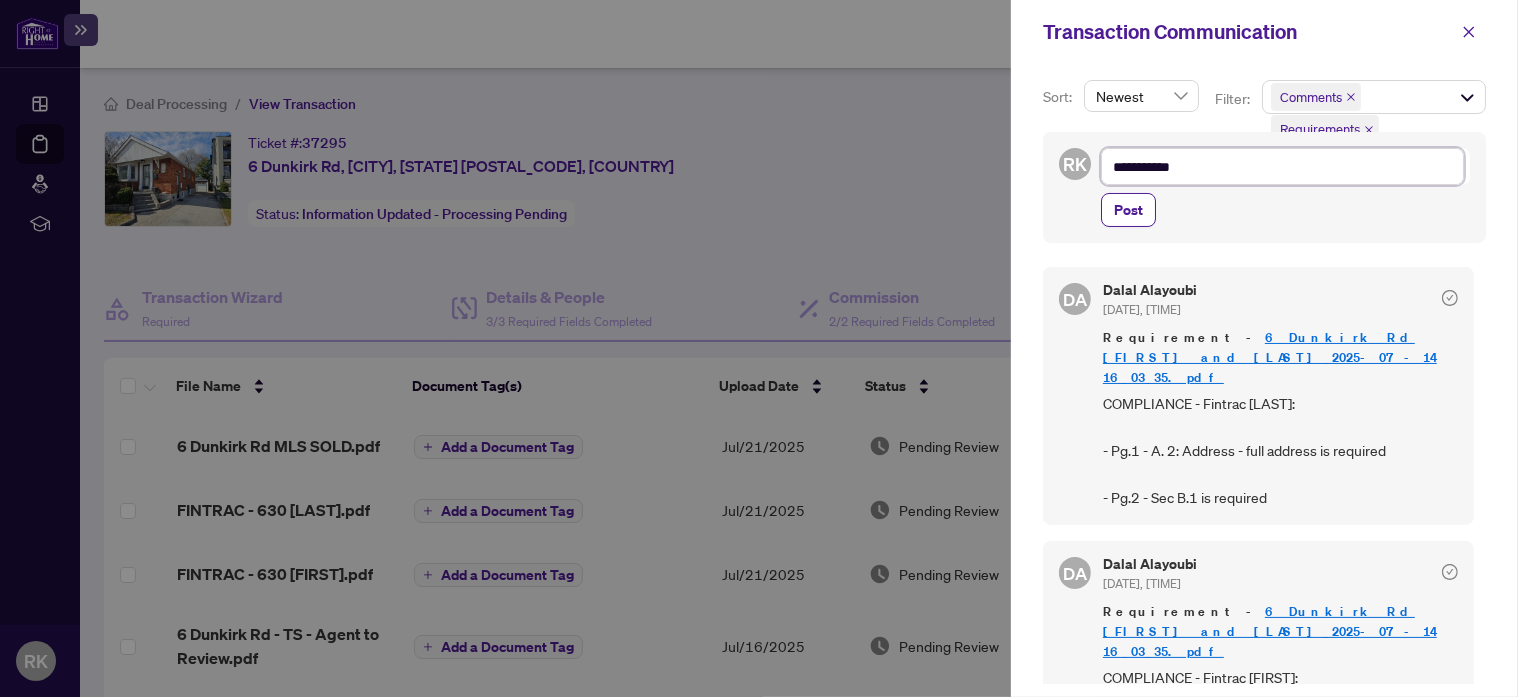 type on "**********" 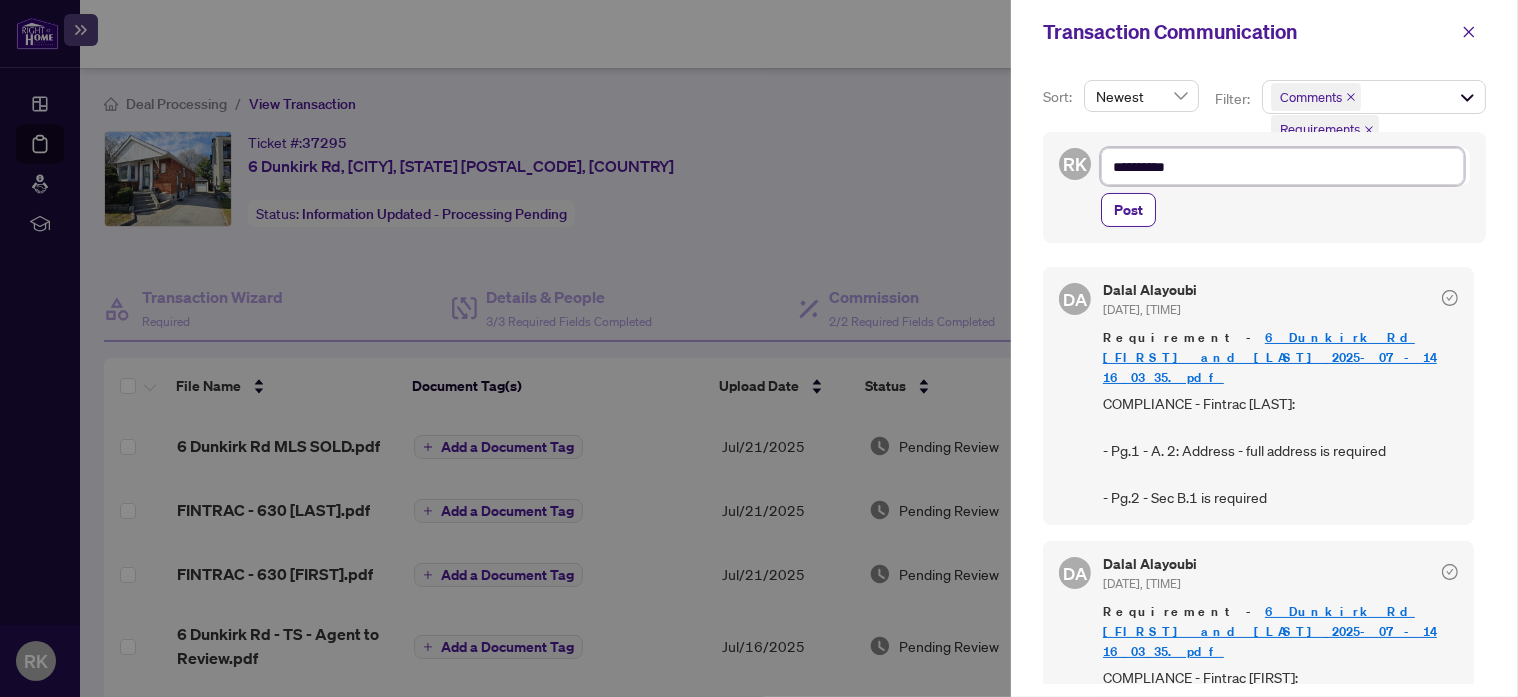 type on "**********" 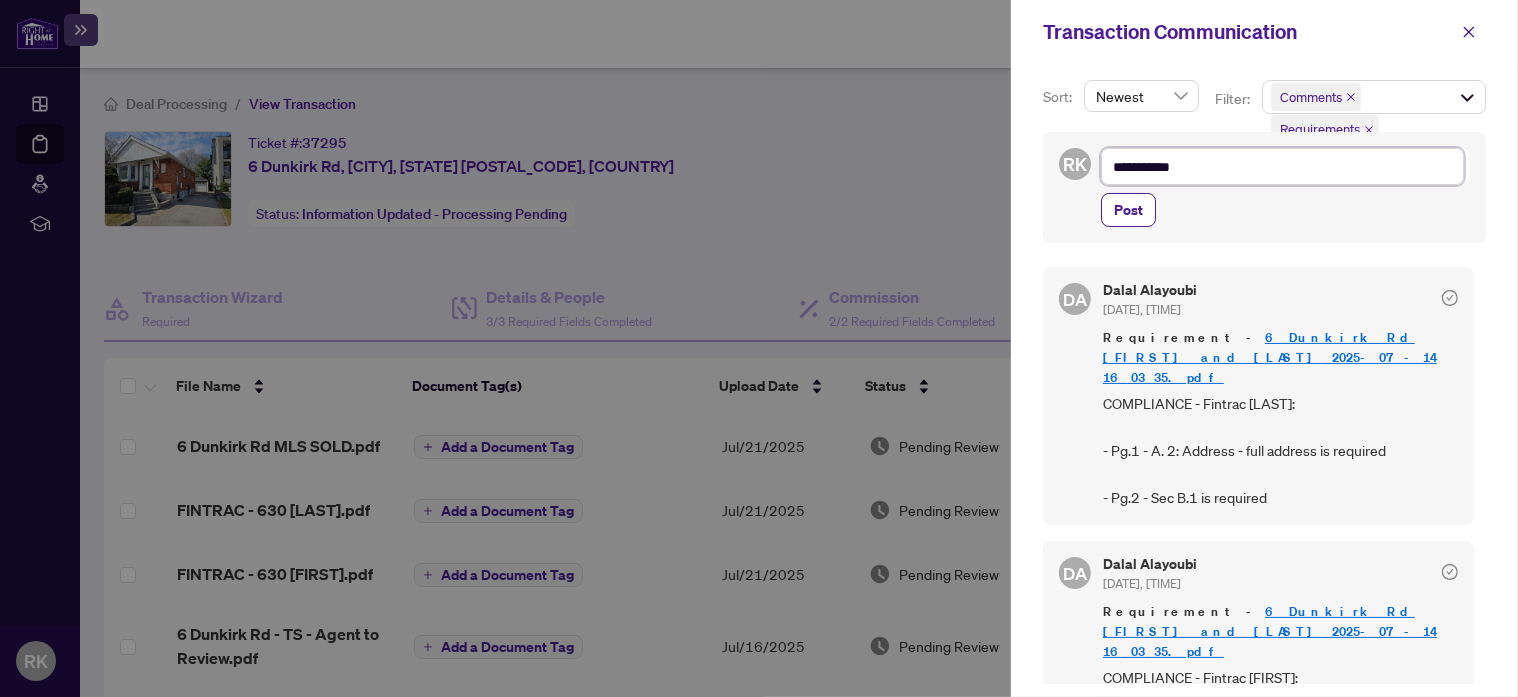 type on "**********" 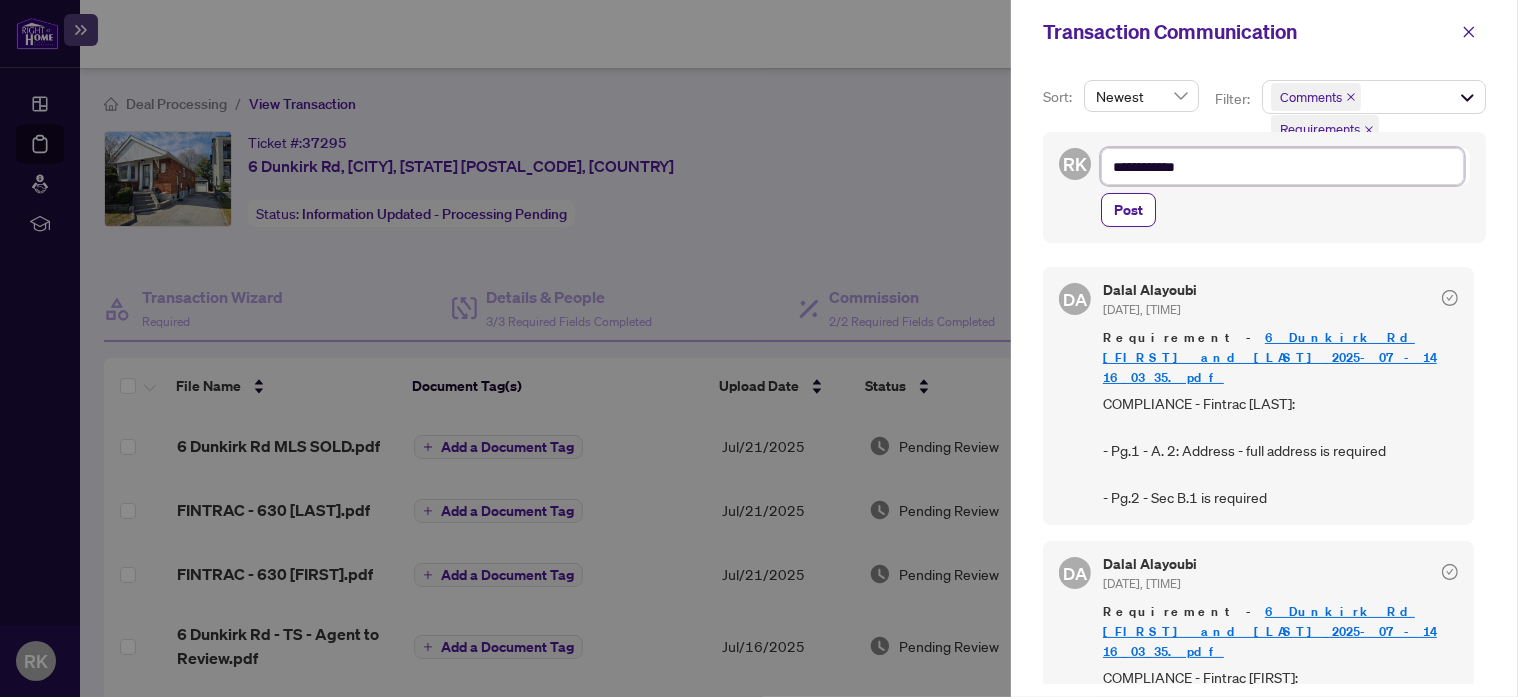 type on "**********" 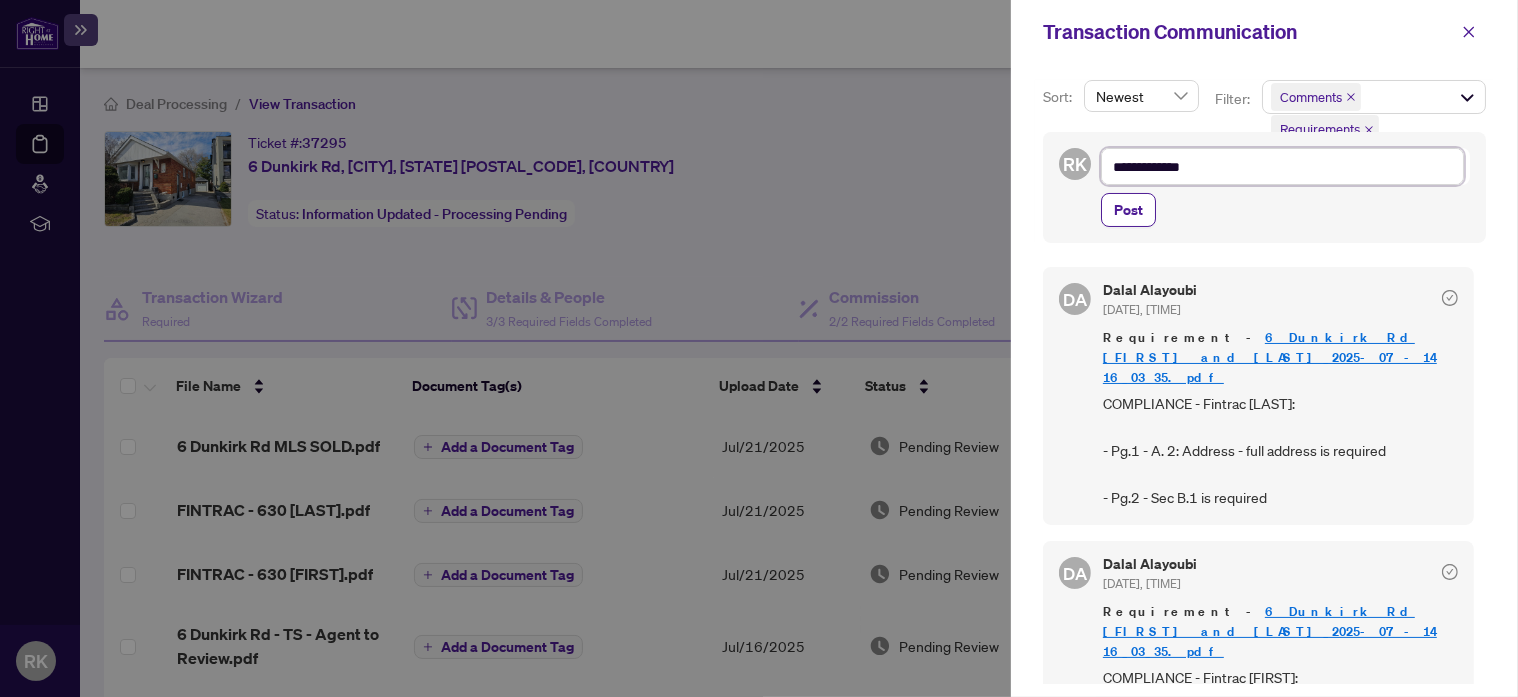 type on "**********" 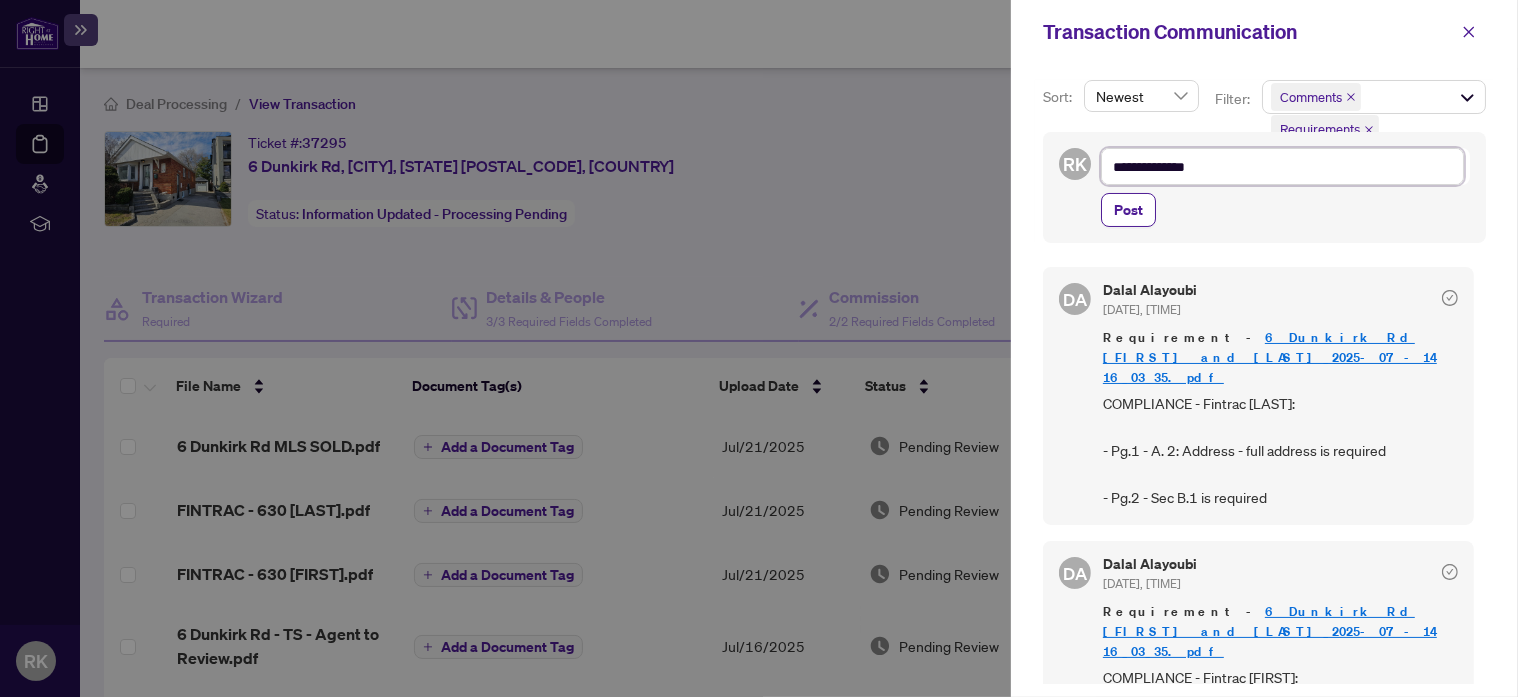 type on "**********" 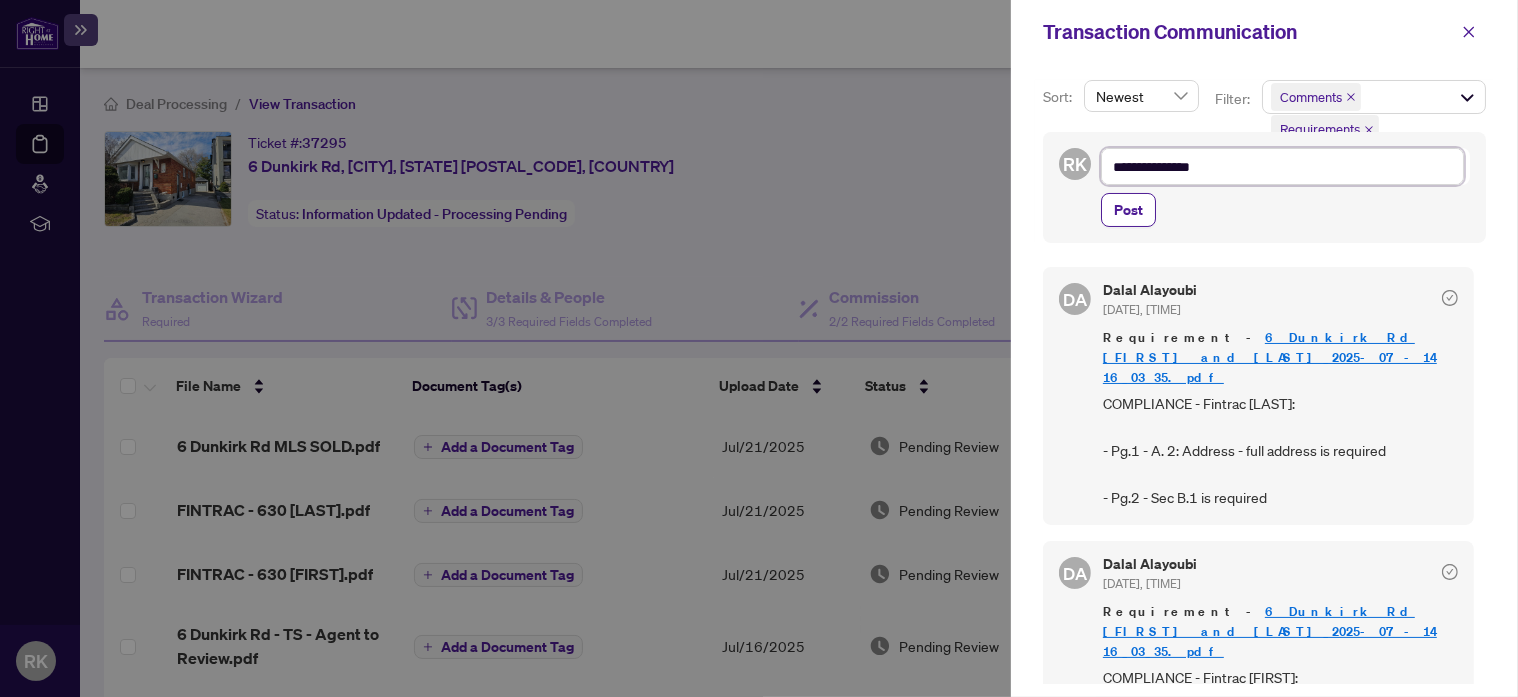 type on "**********" 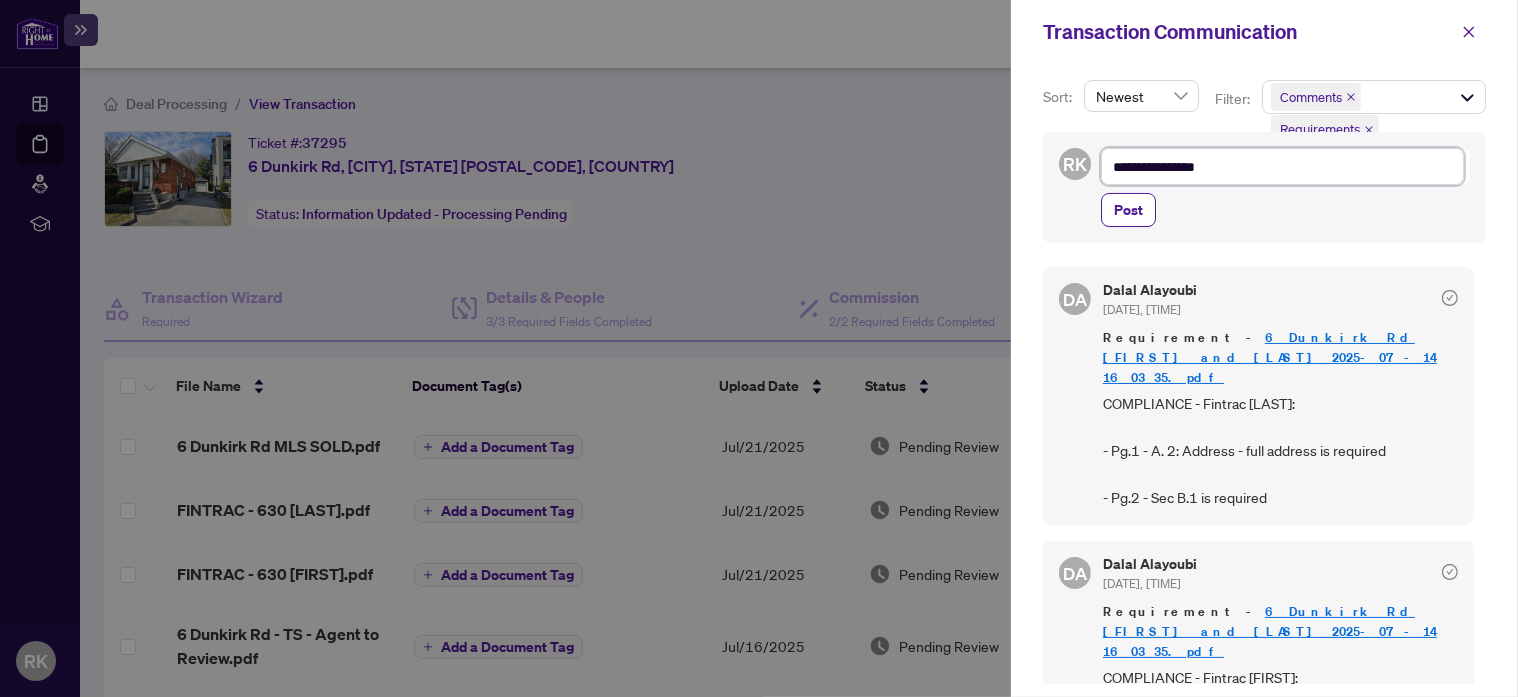 type on "**********" 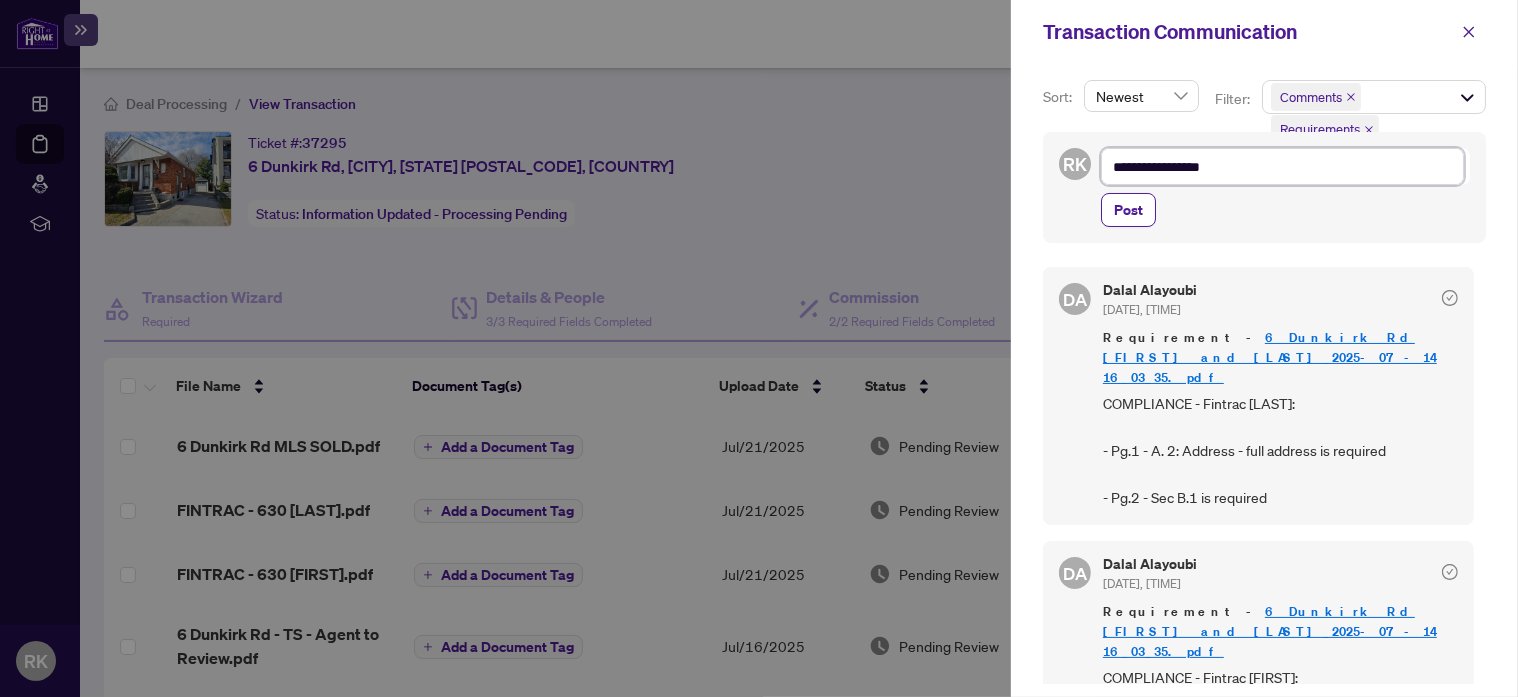 type on "**********" 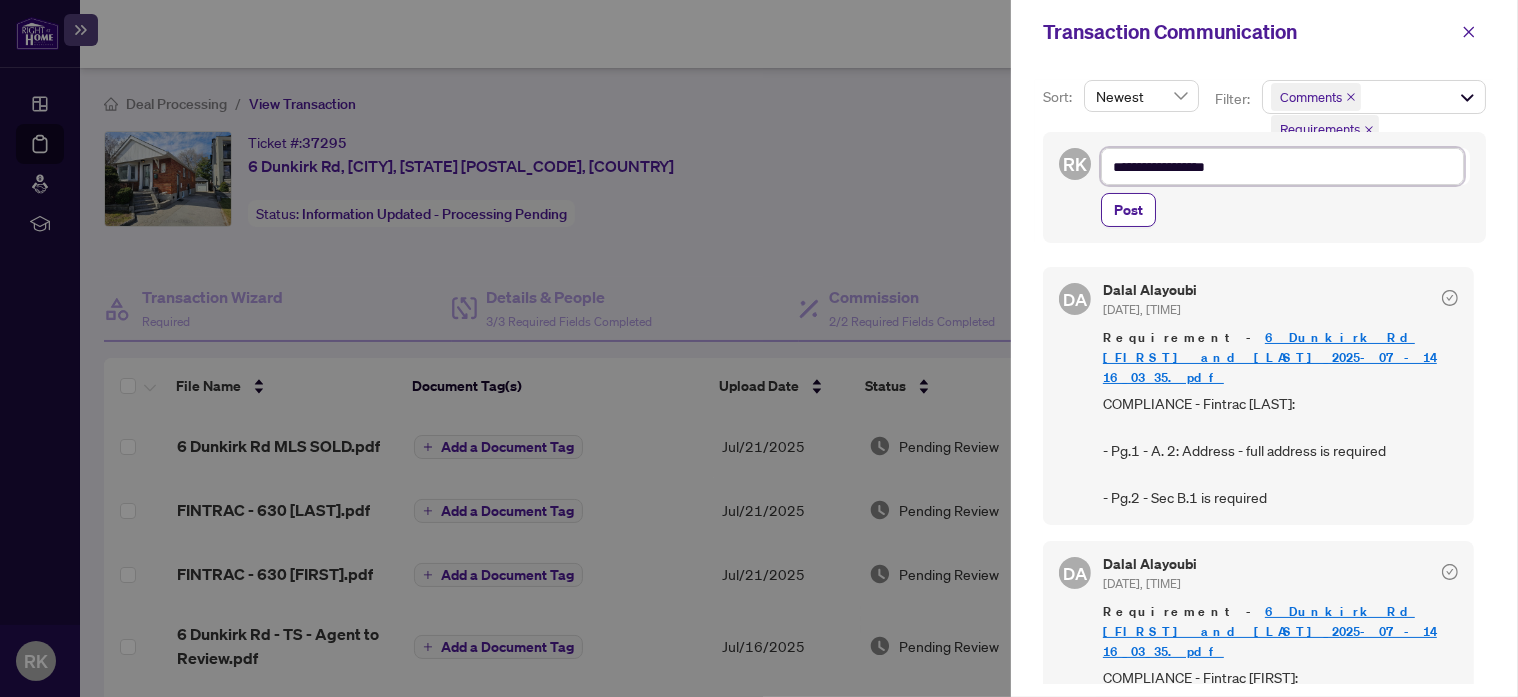 type on "**********" 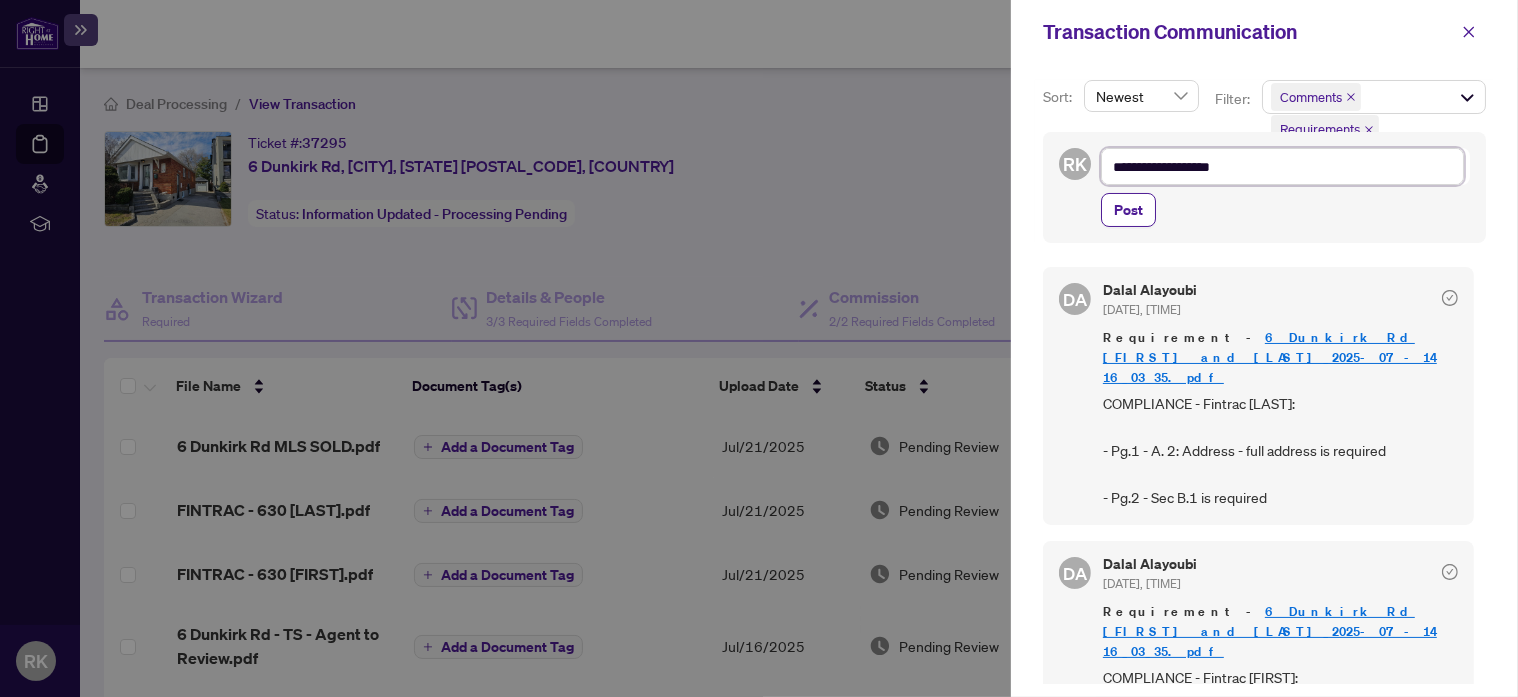 type on "**********" 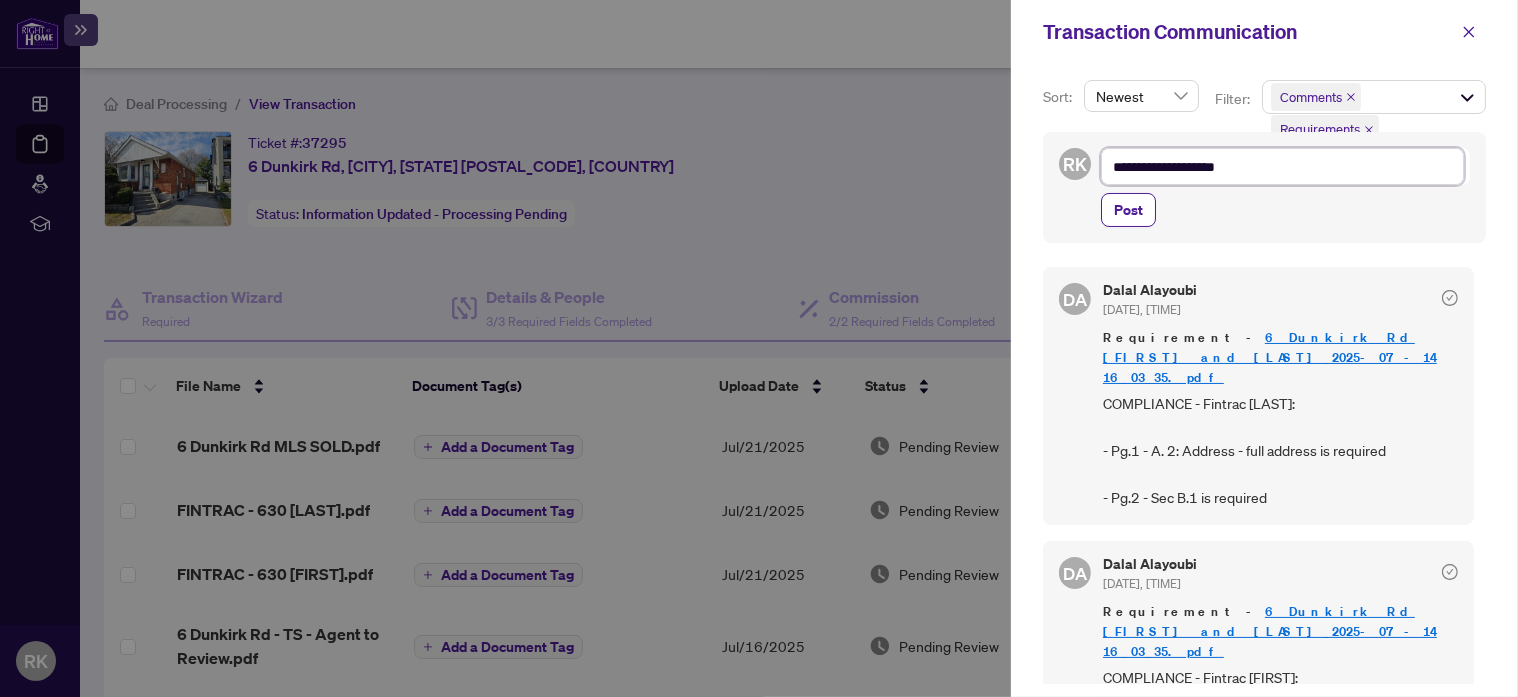 type on "**********" 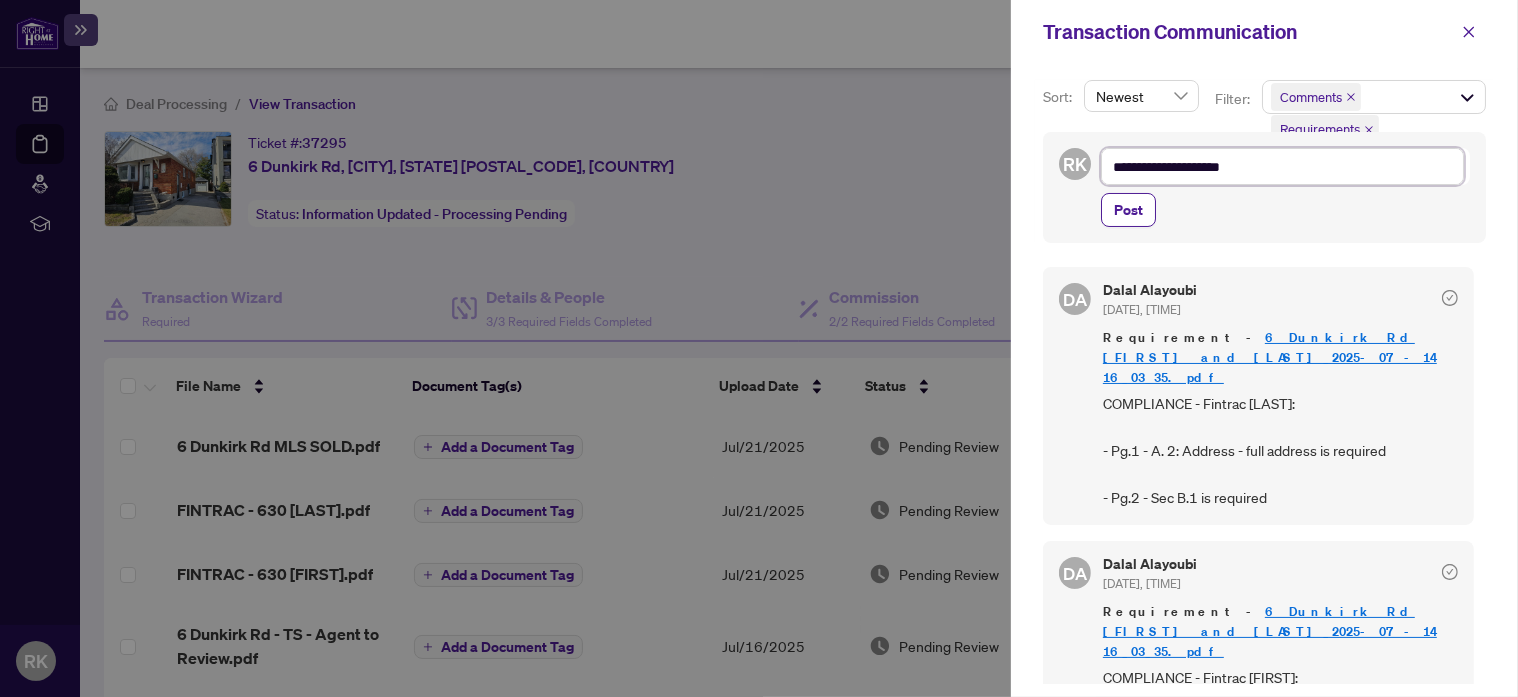type on "**********" 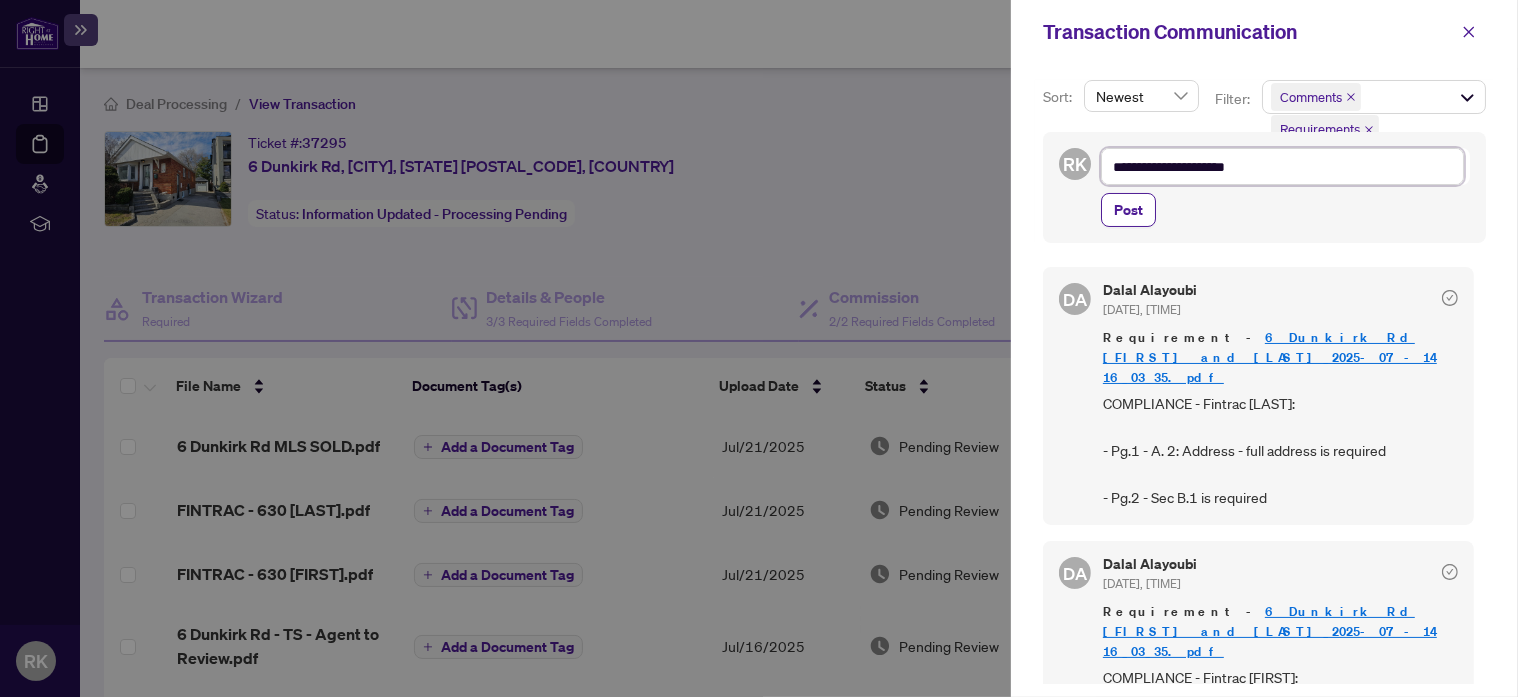 type on "**********" 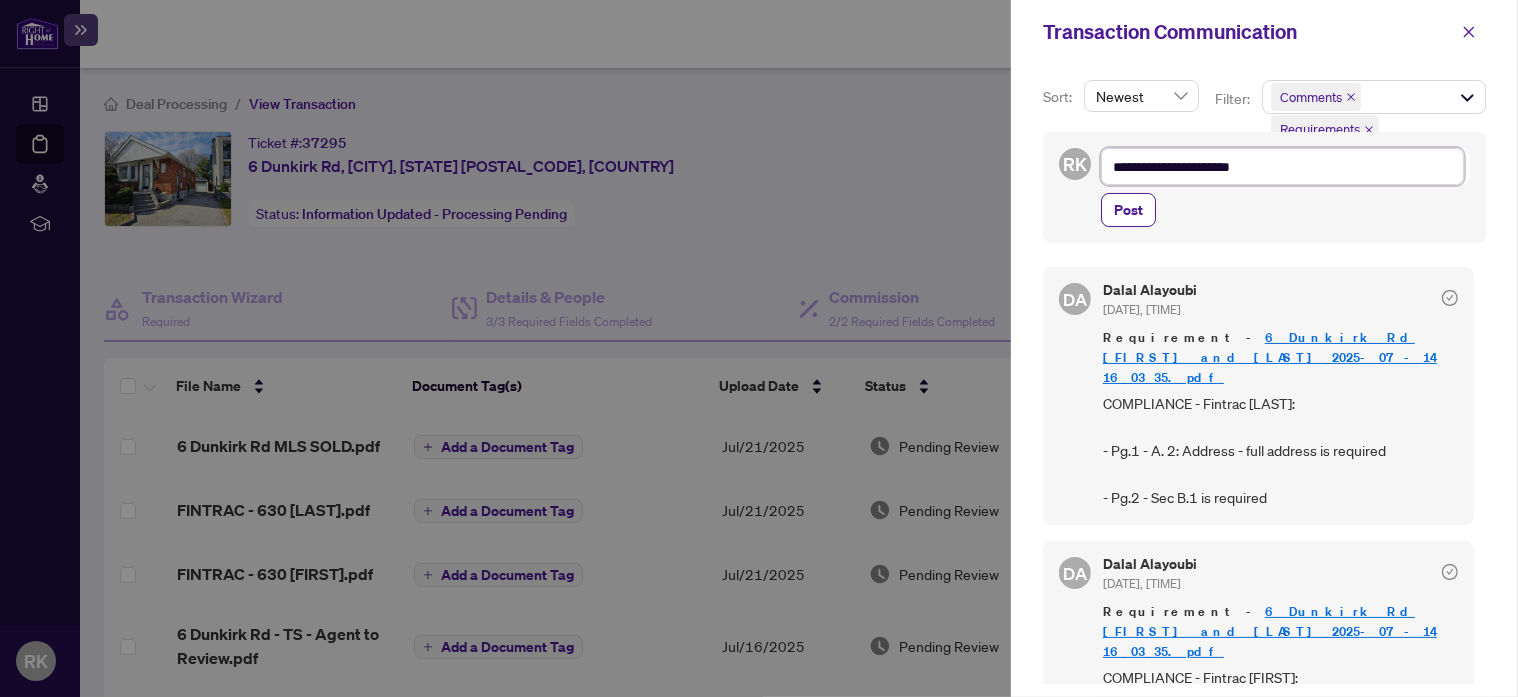 type on "**********" 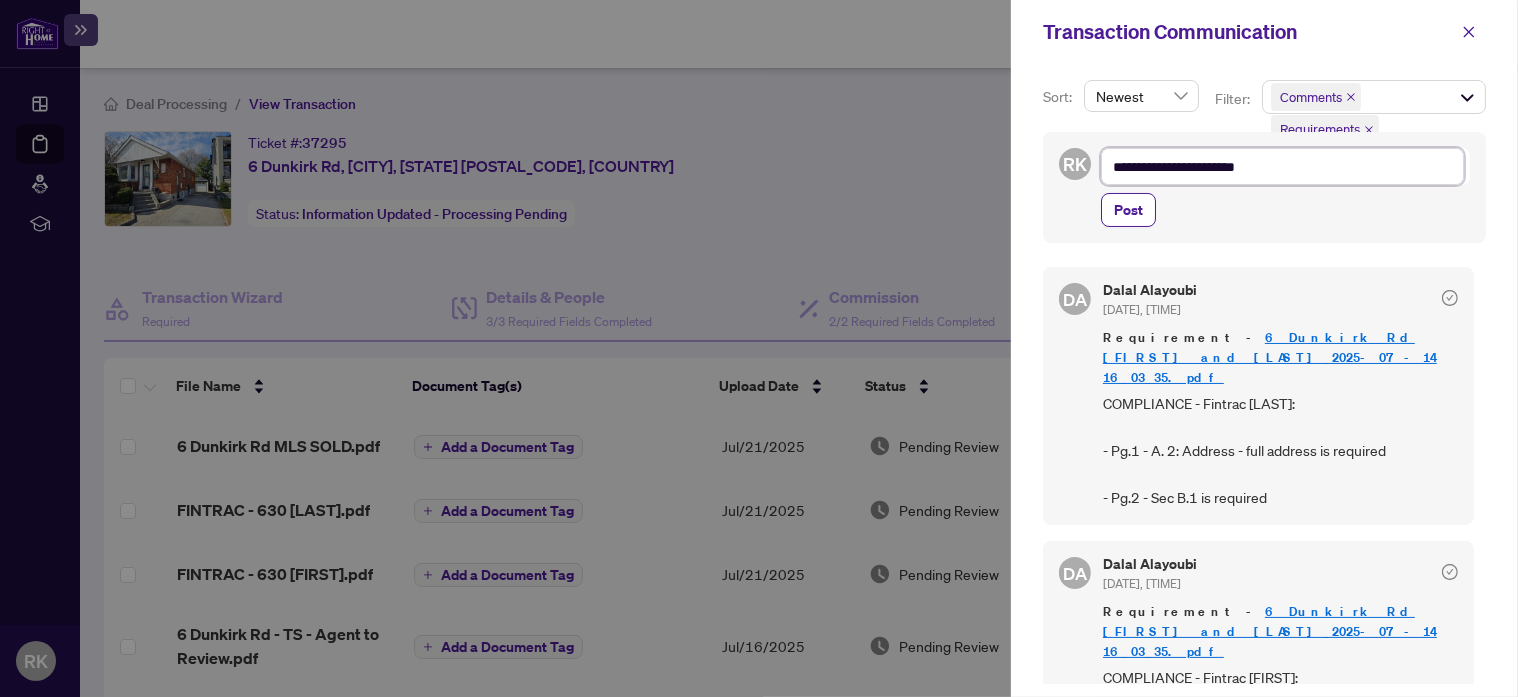 type on "**********" 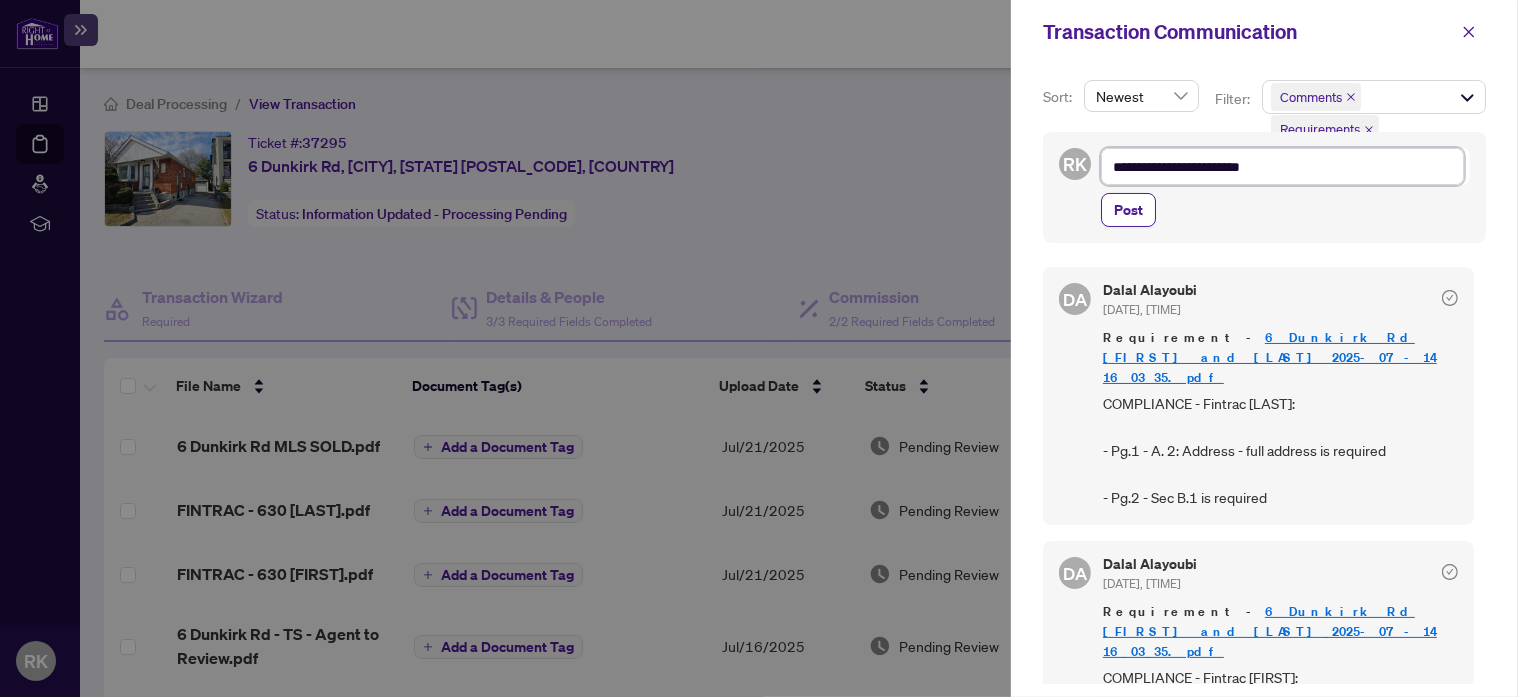 type on "**********" 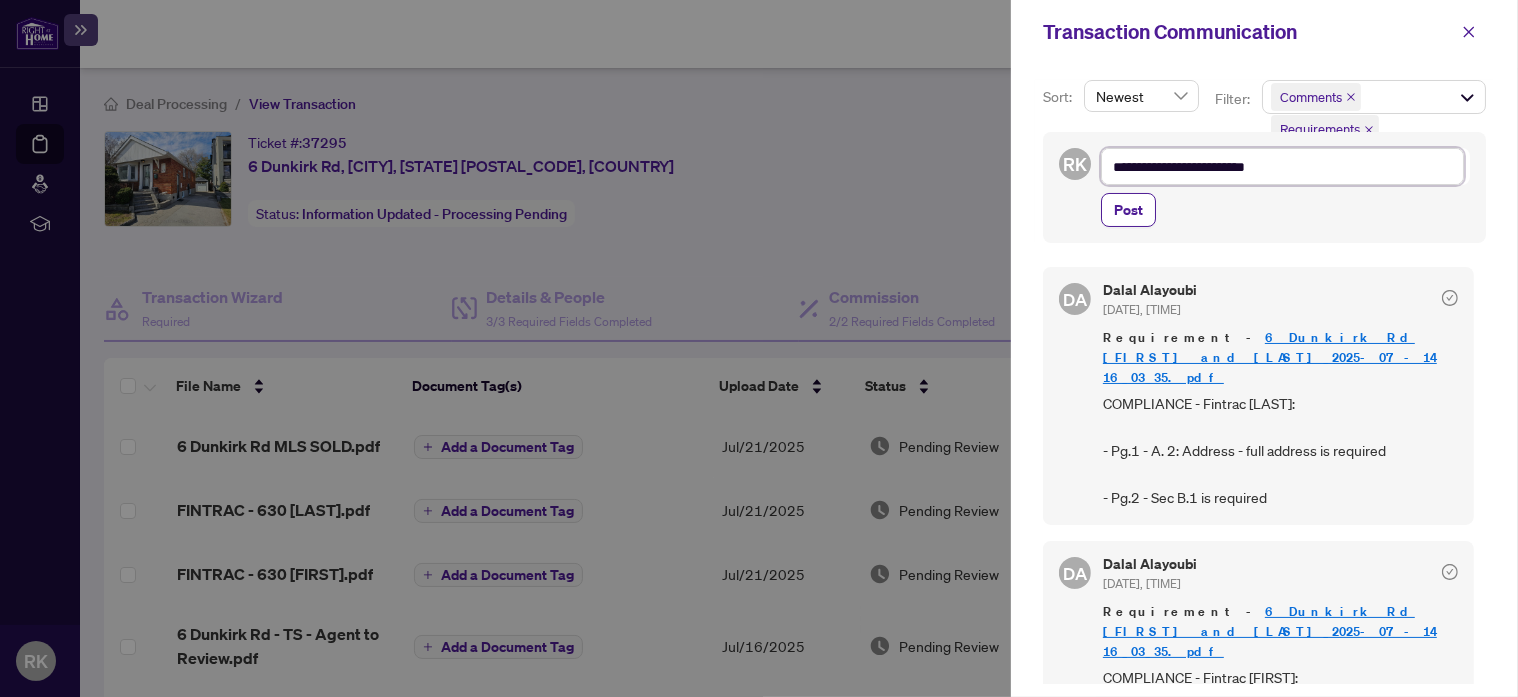 type on "**********" 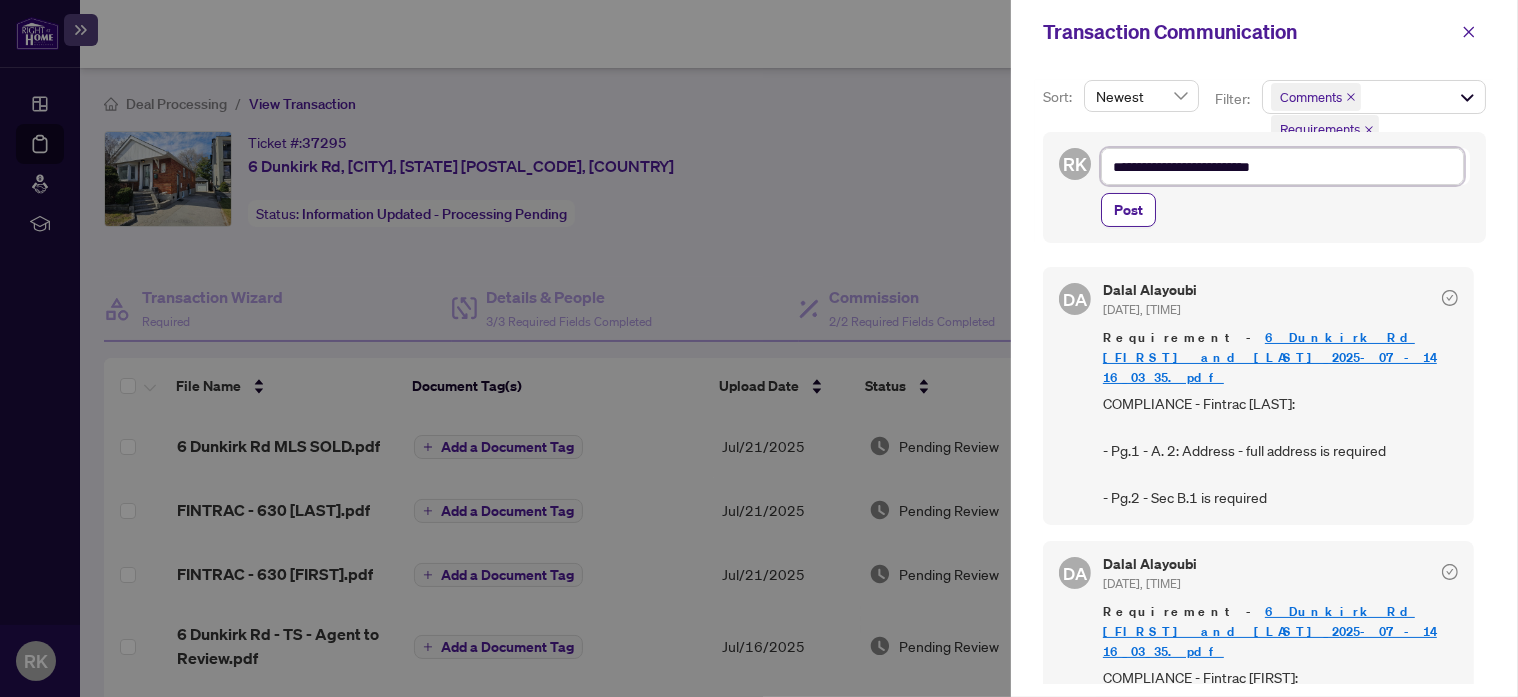 type on "**********" 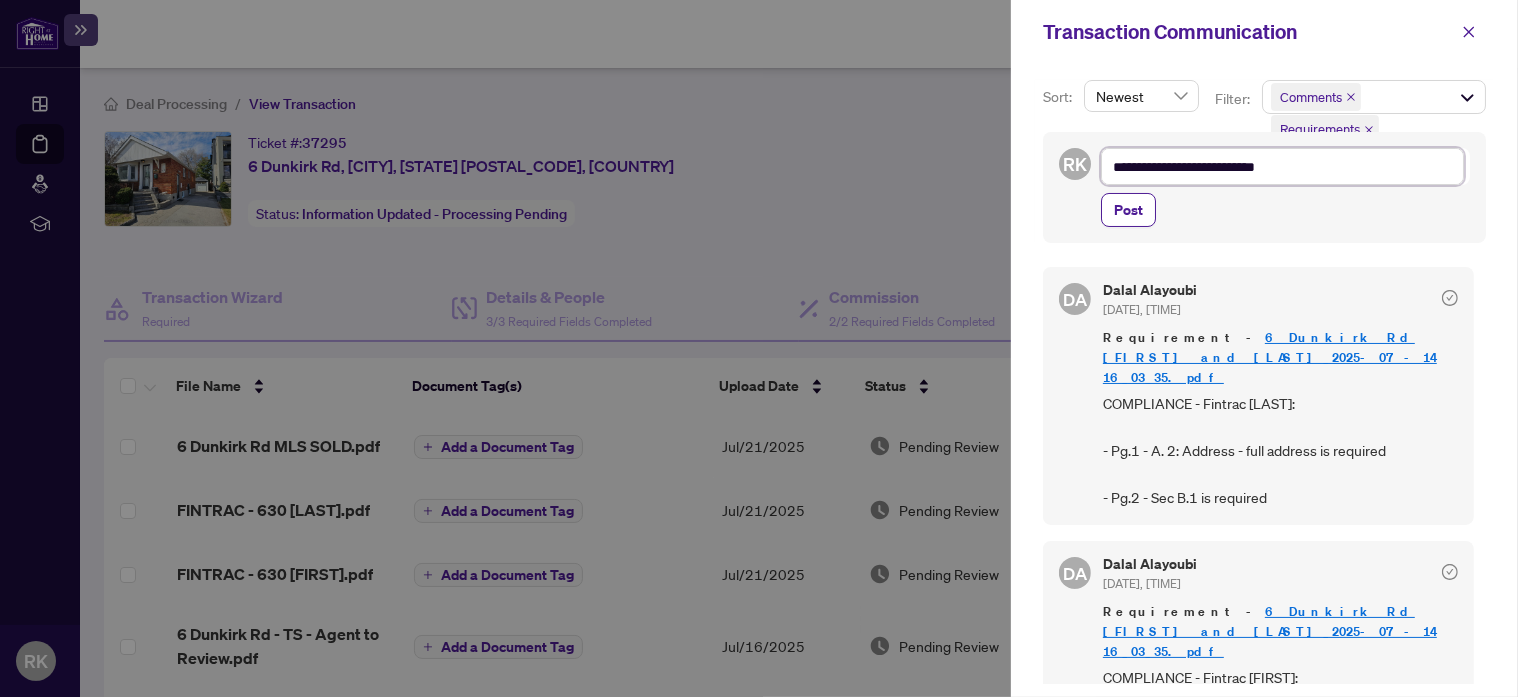 type on "**********" 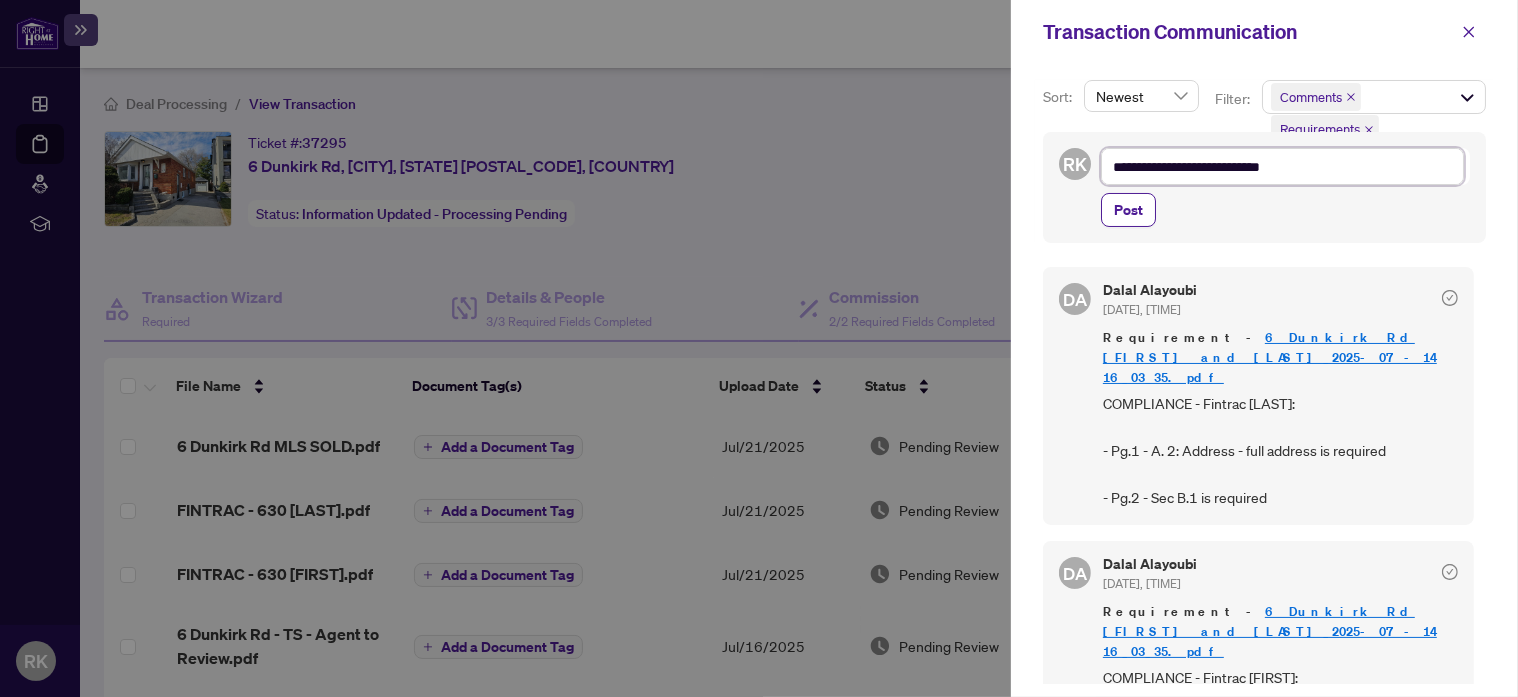 type on "**********" 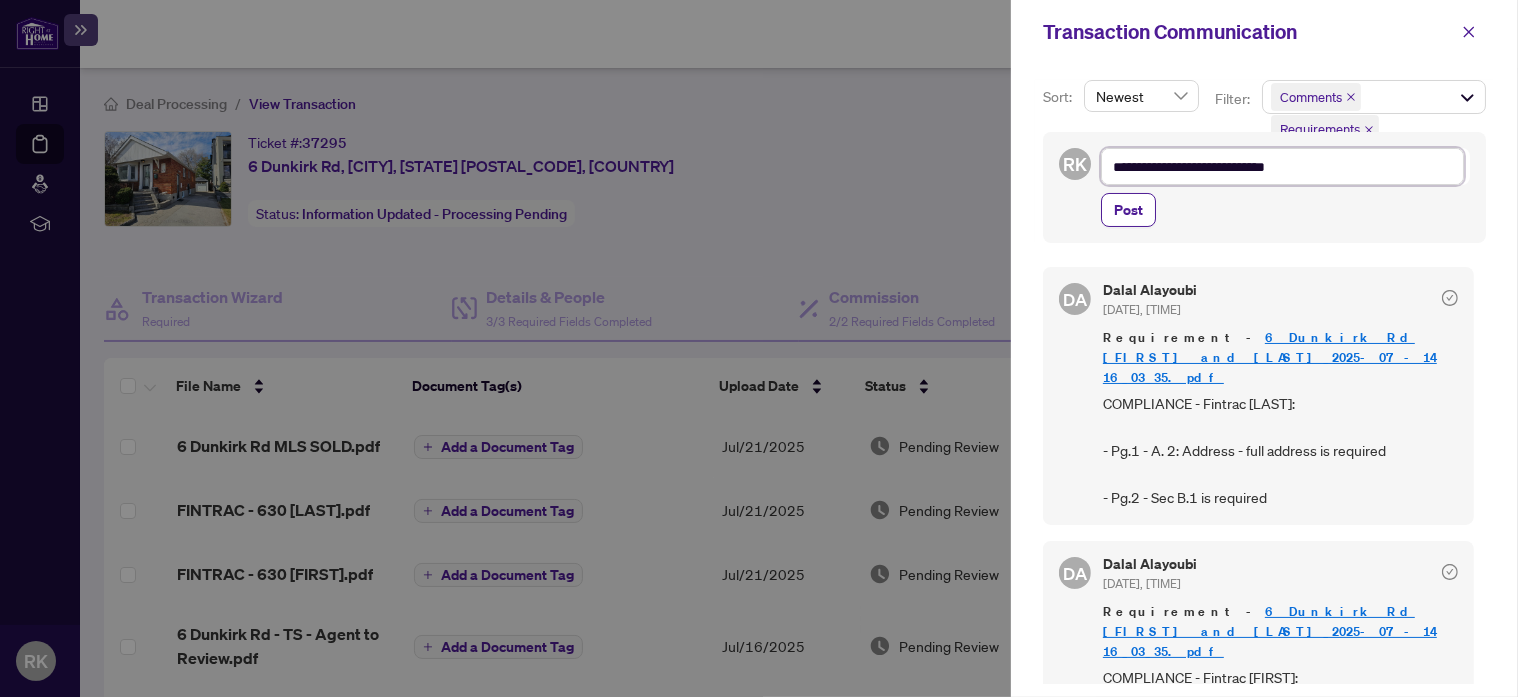 type on "**********" 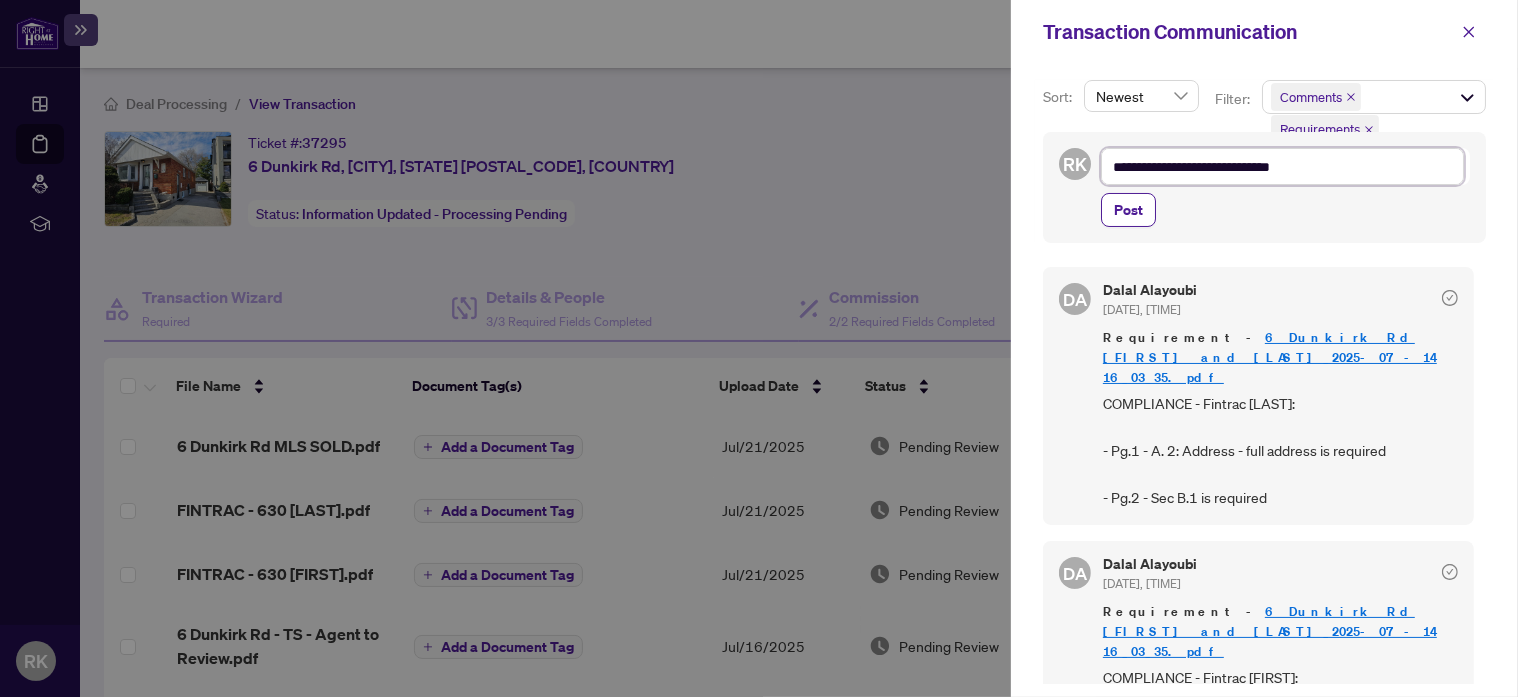 type on "**********" 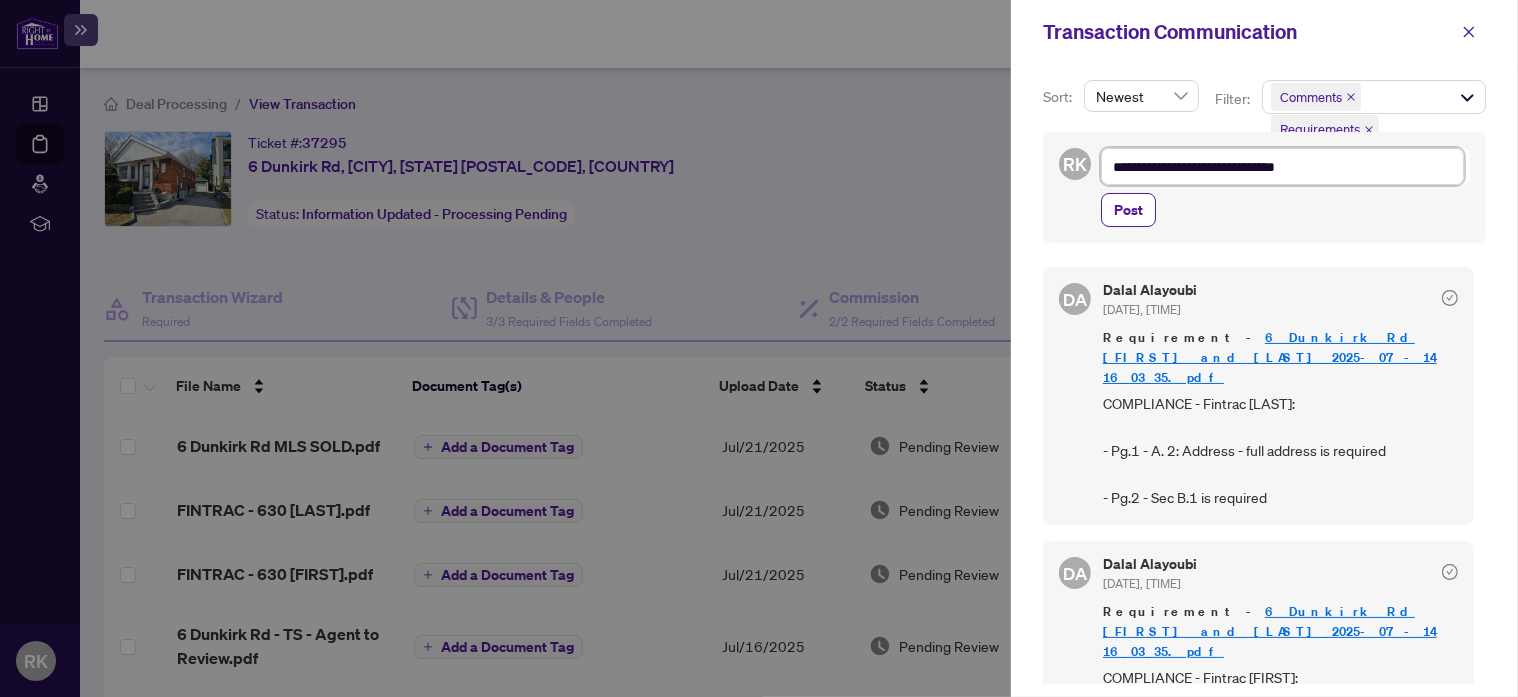 type on "**********" 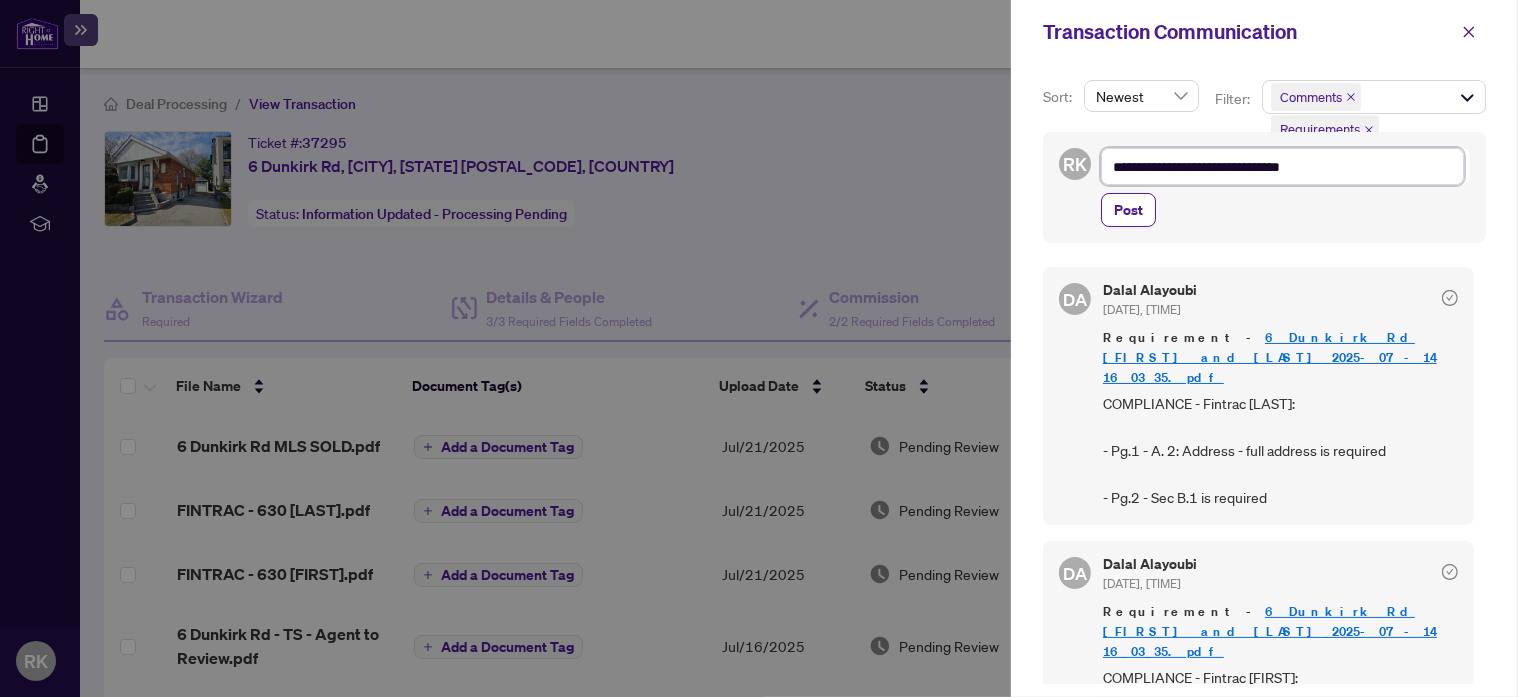 type on "**********" 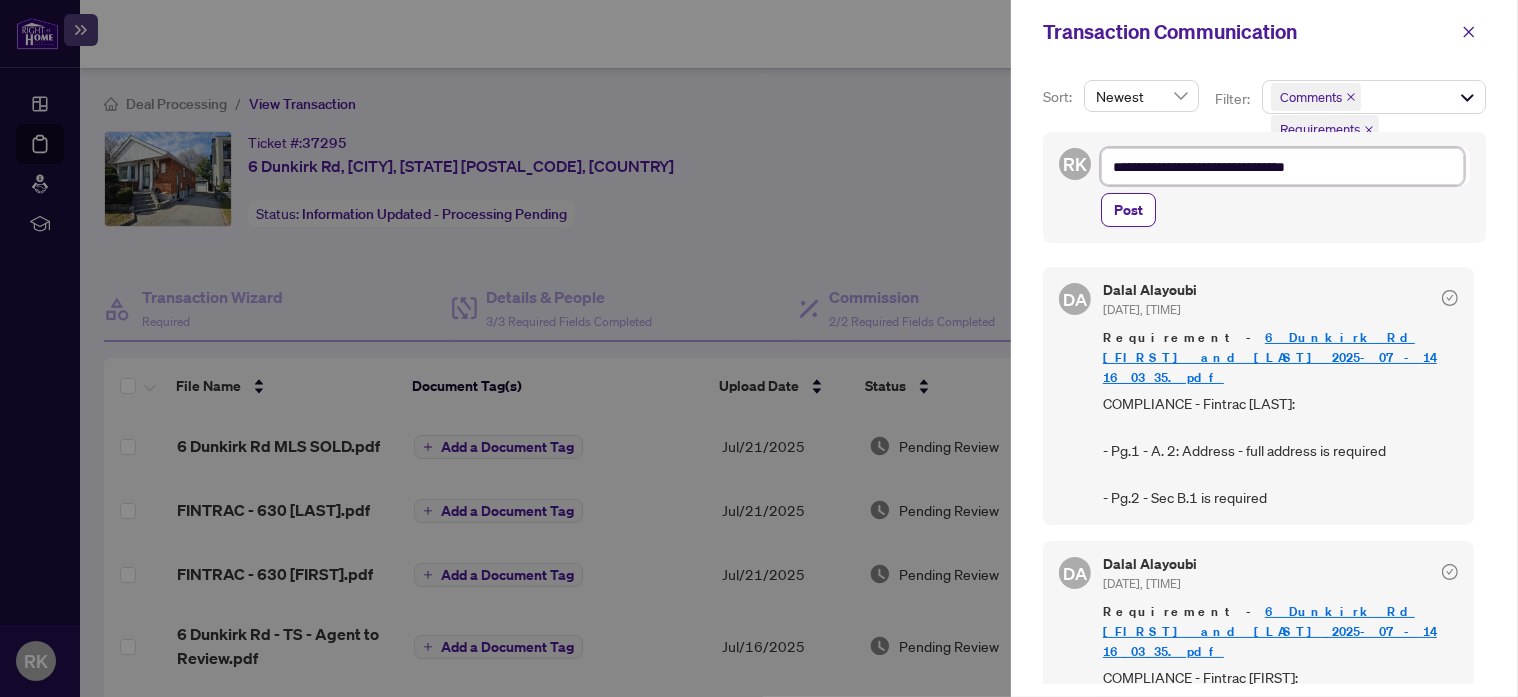 type on "**********" 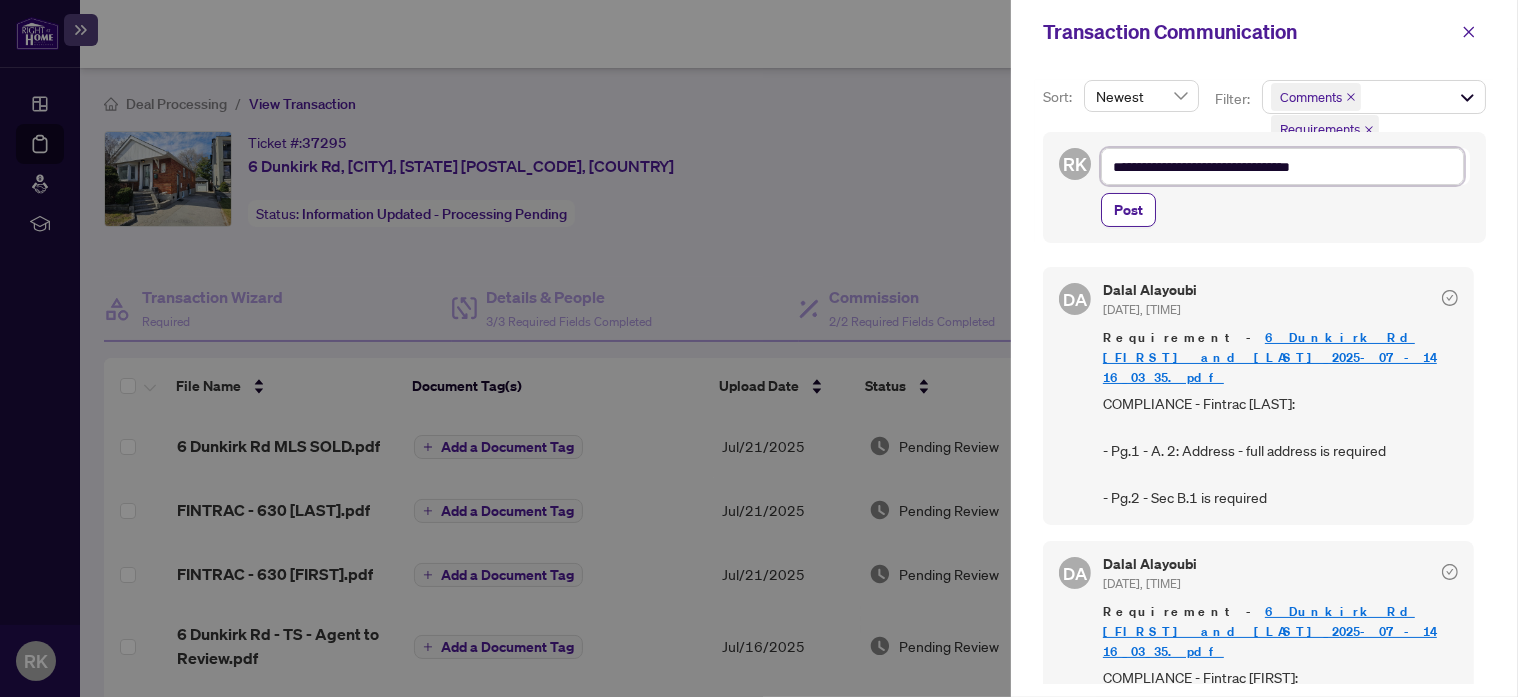 type on "**********" 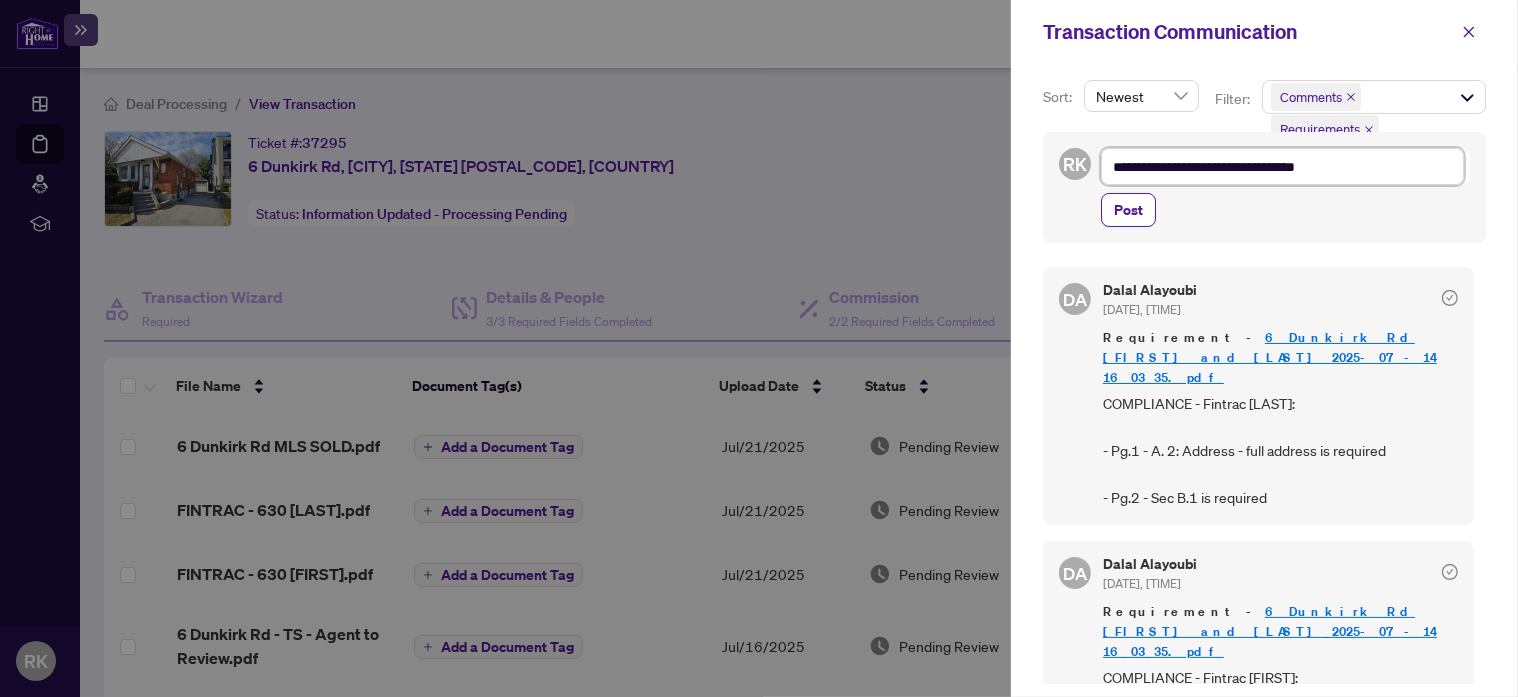 type on "**********" 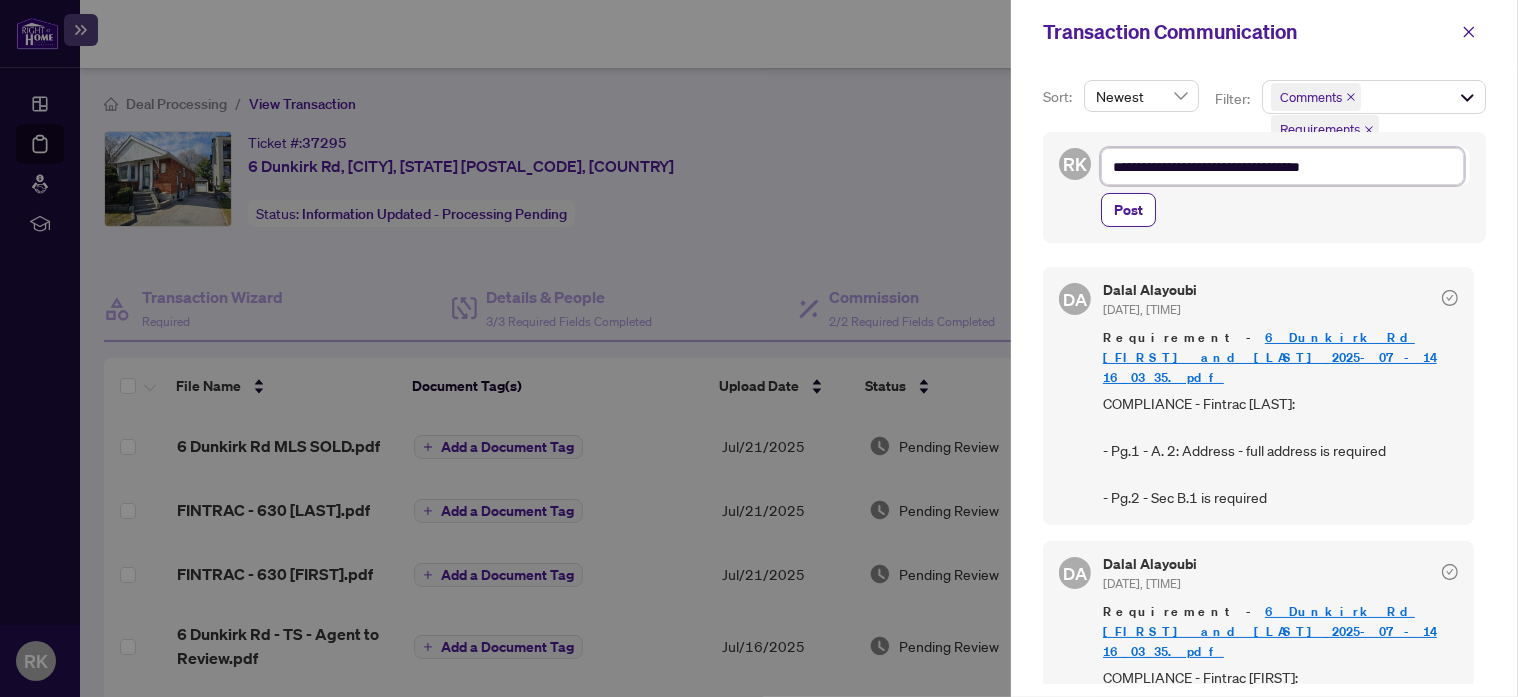type on "**********" 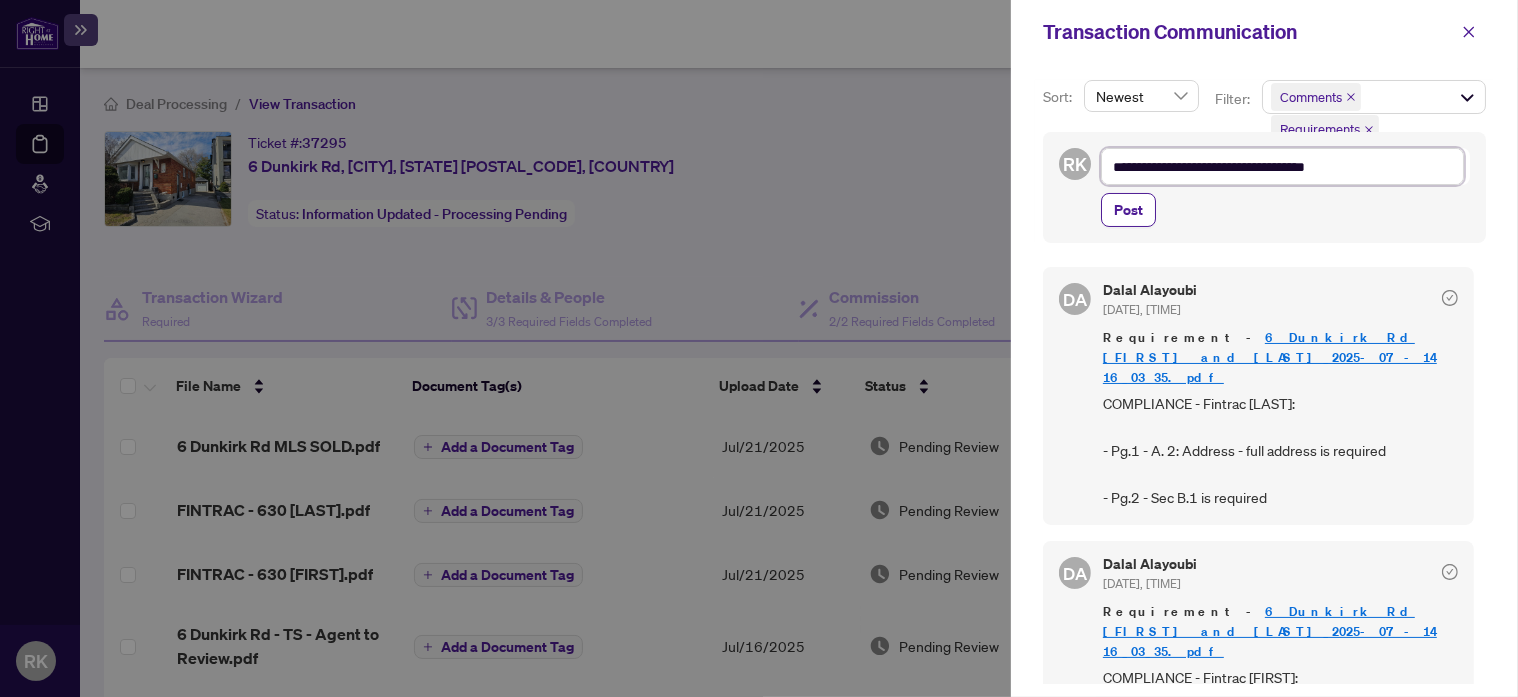 type on "**********" 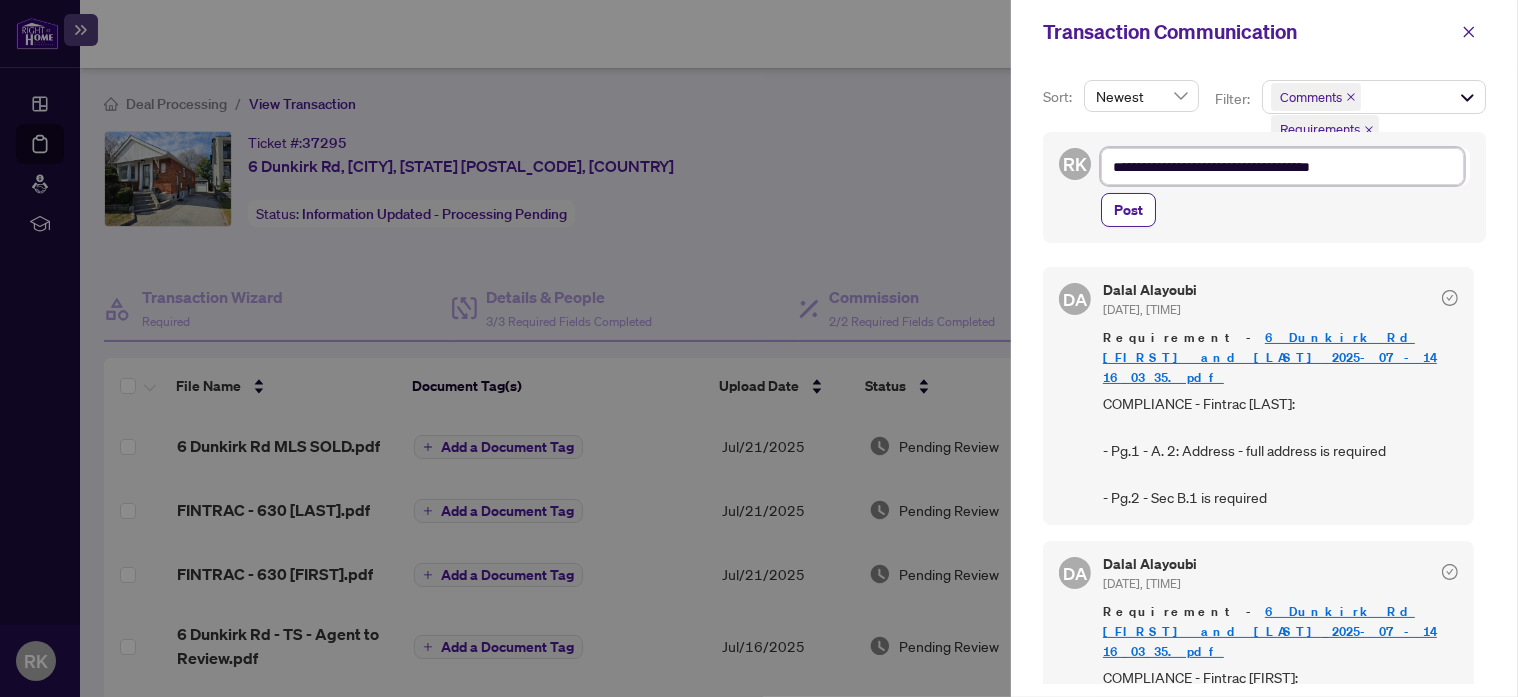 type on "**********" 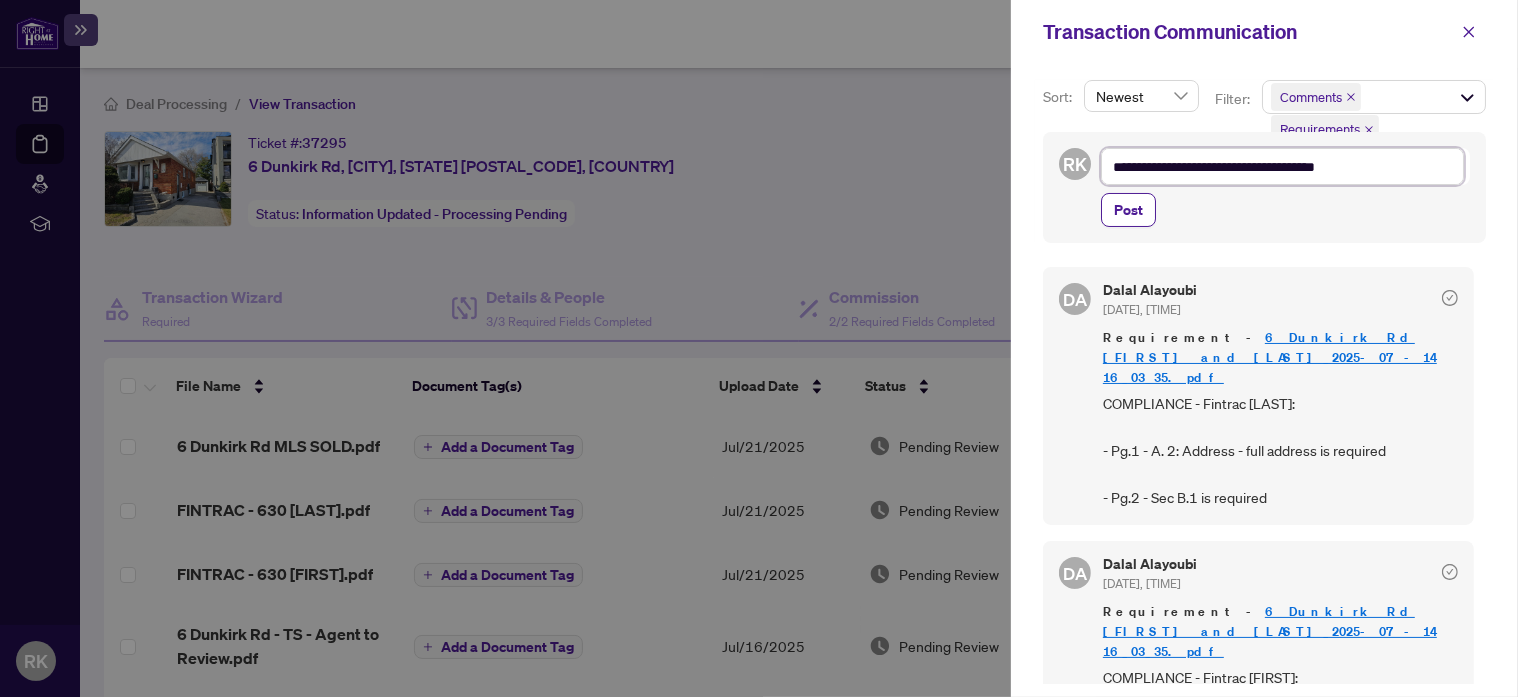 type on "**********" 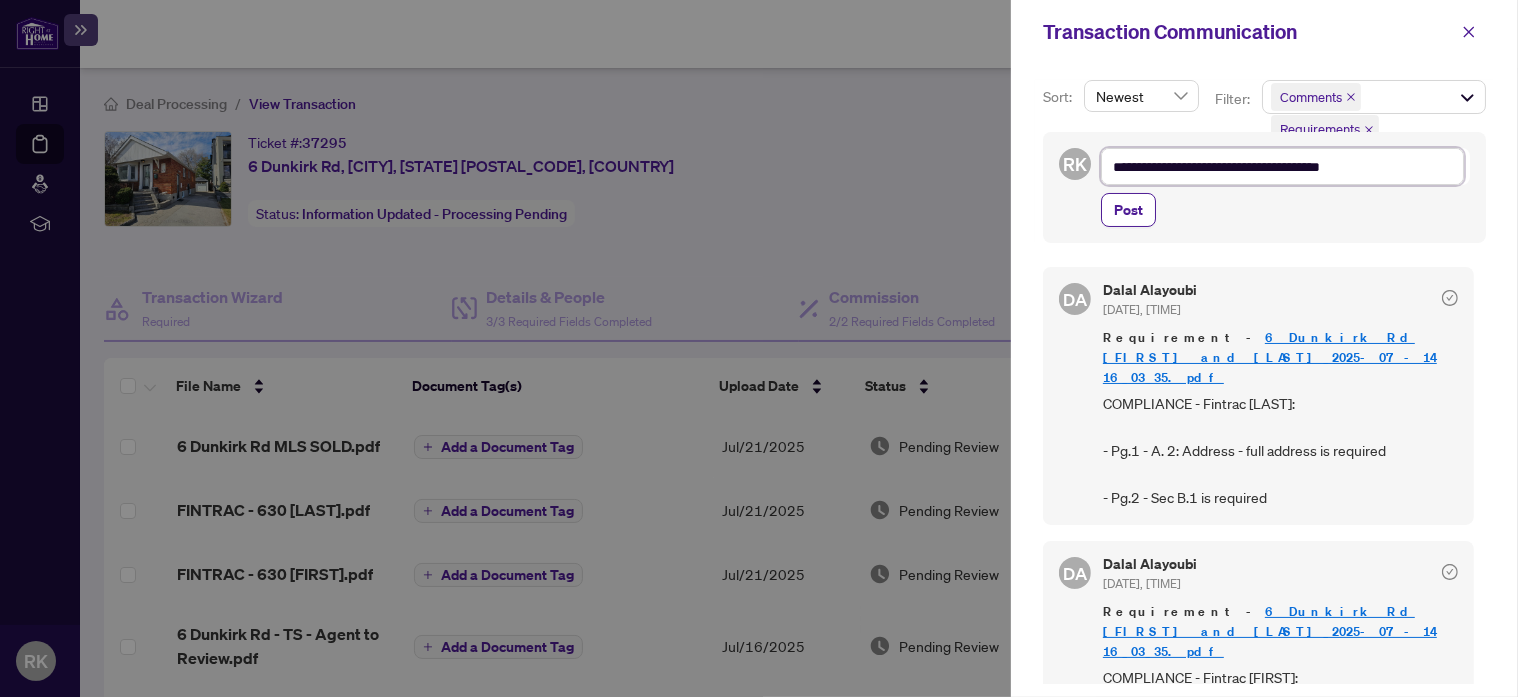 type on "**********" 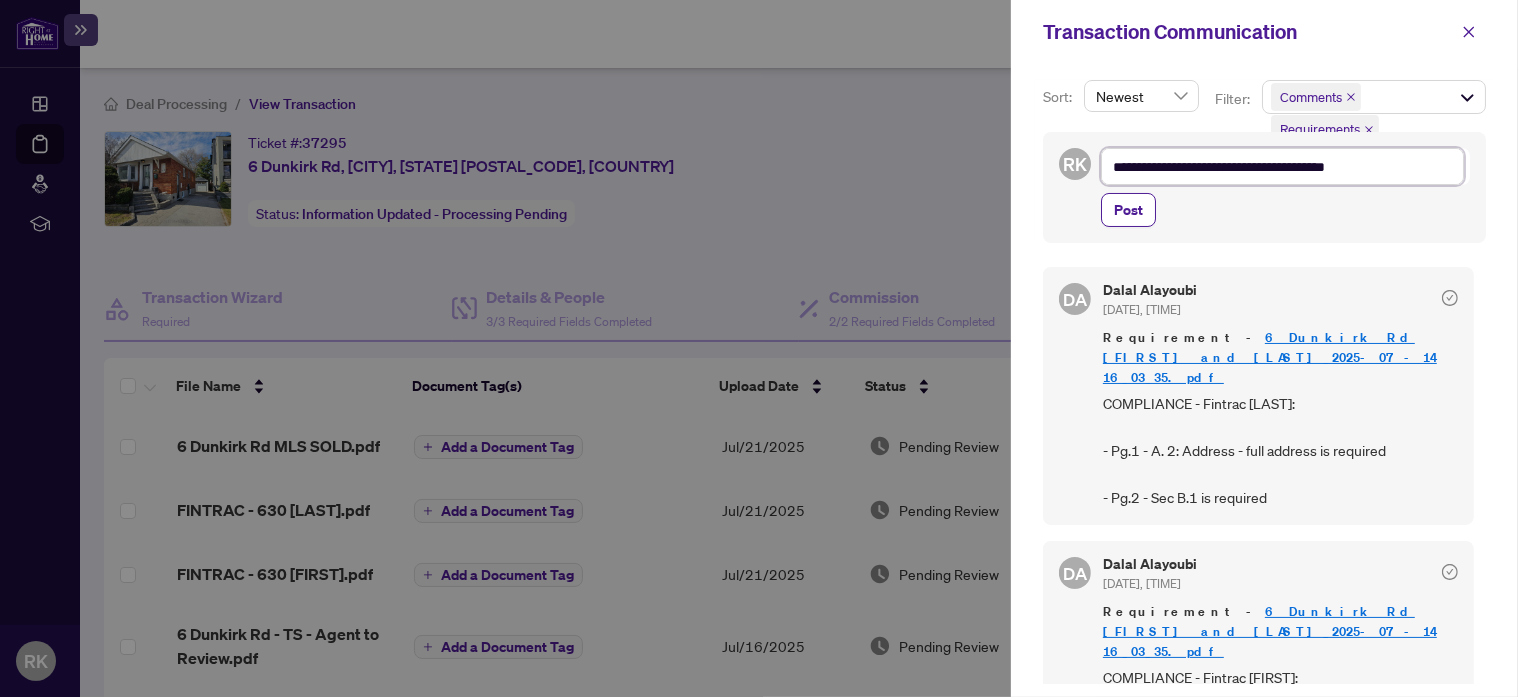 type on "**********" 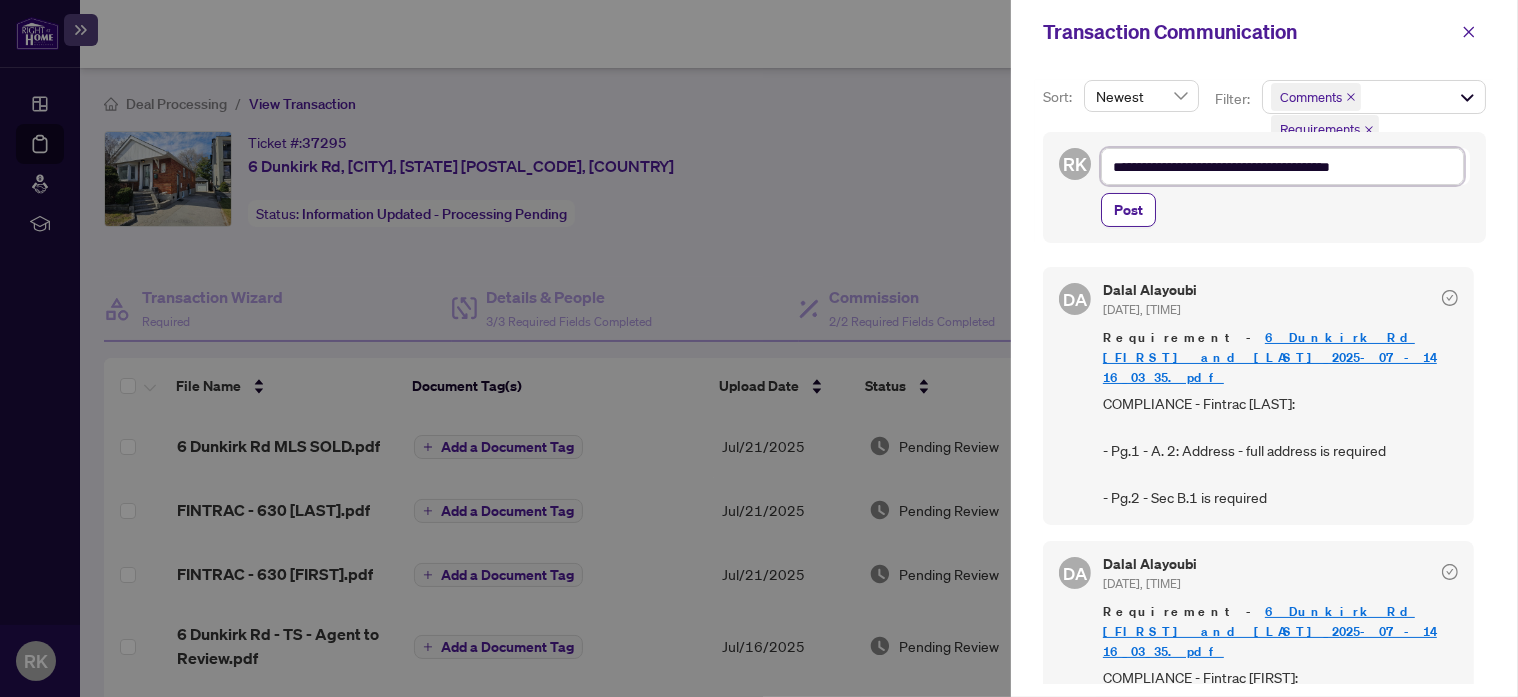 type on "**********" 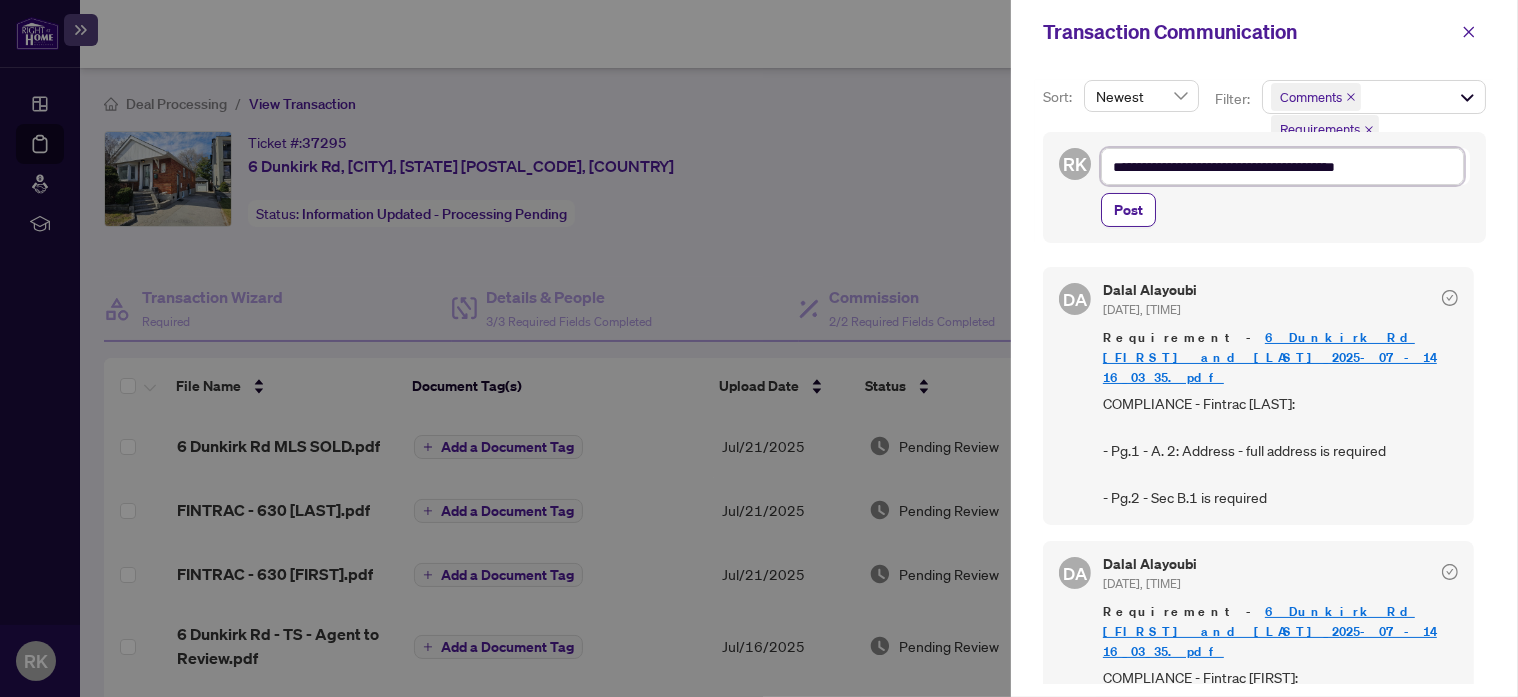 type on "**********" 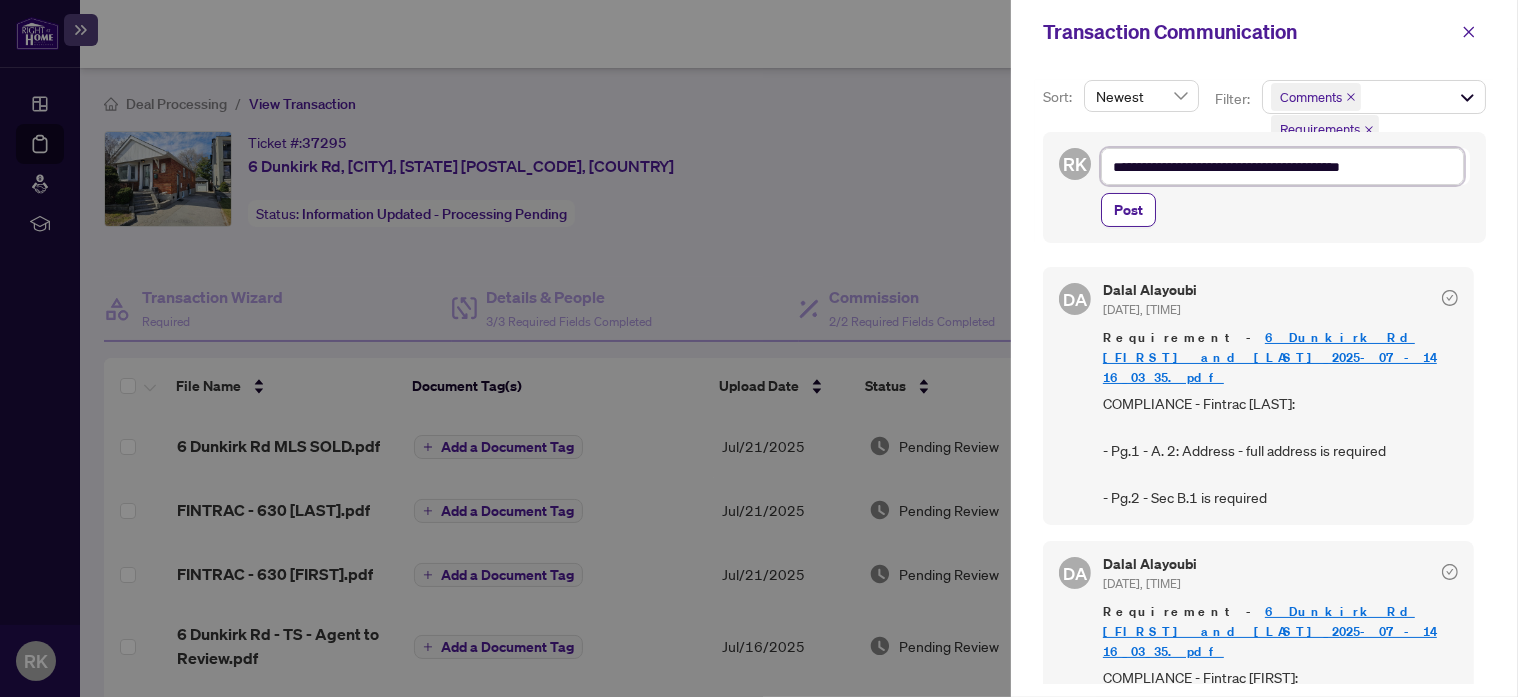 type on "**********" 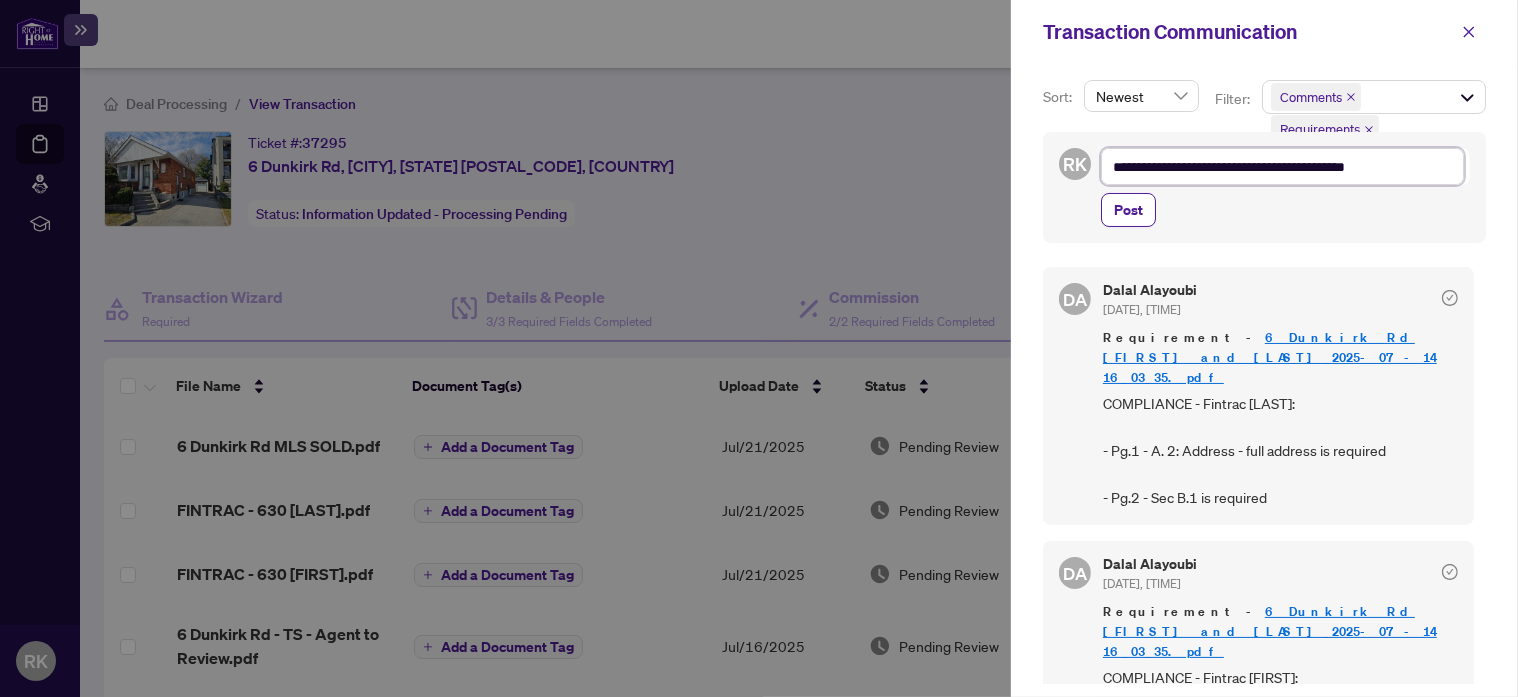 type on "**********" 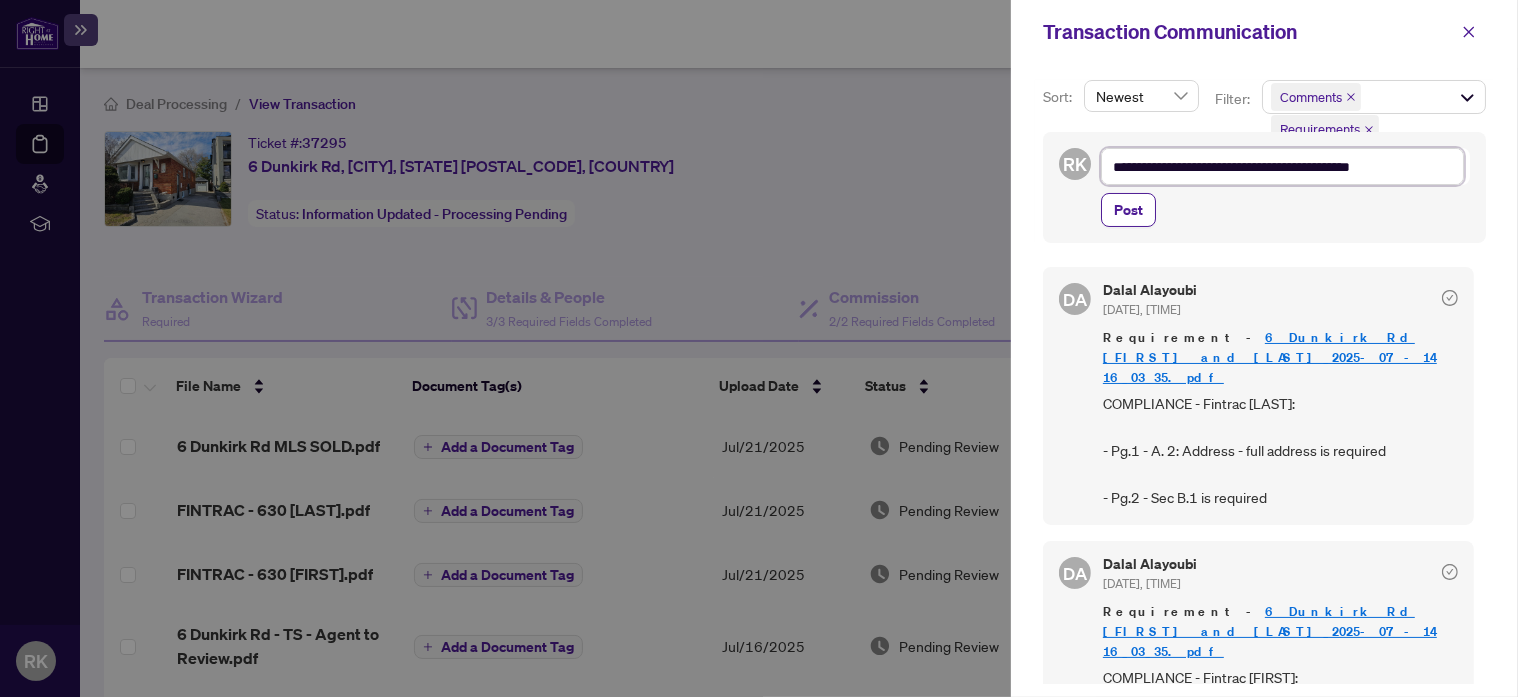 type on "**********" 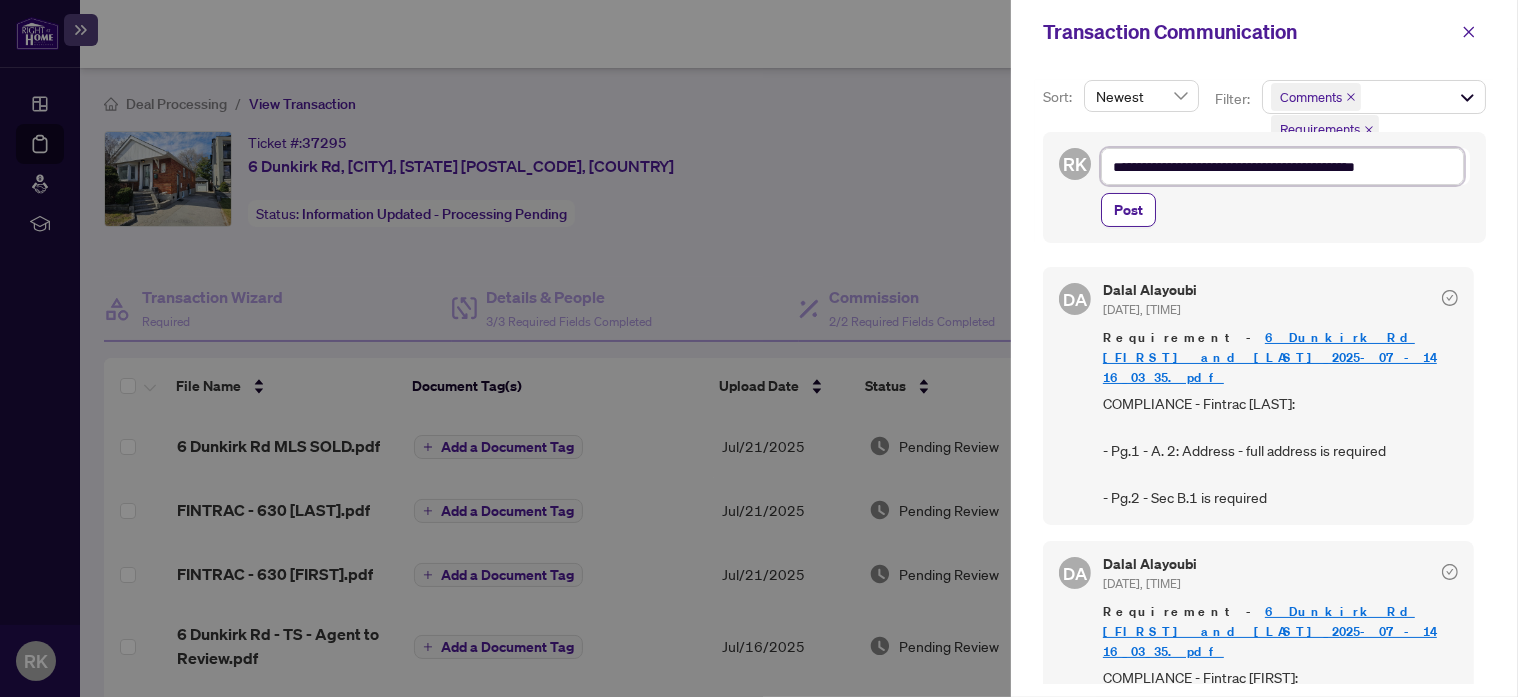 type on "**********" 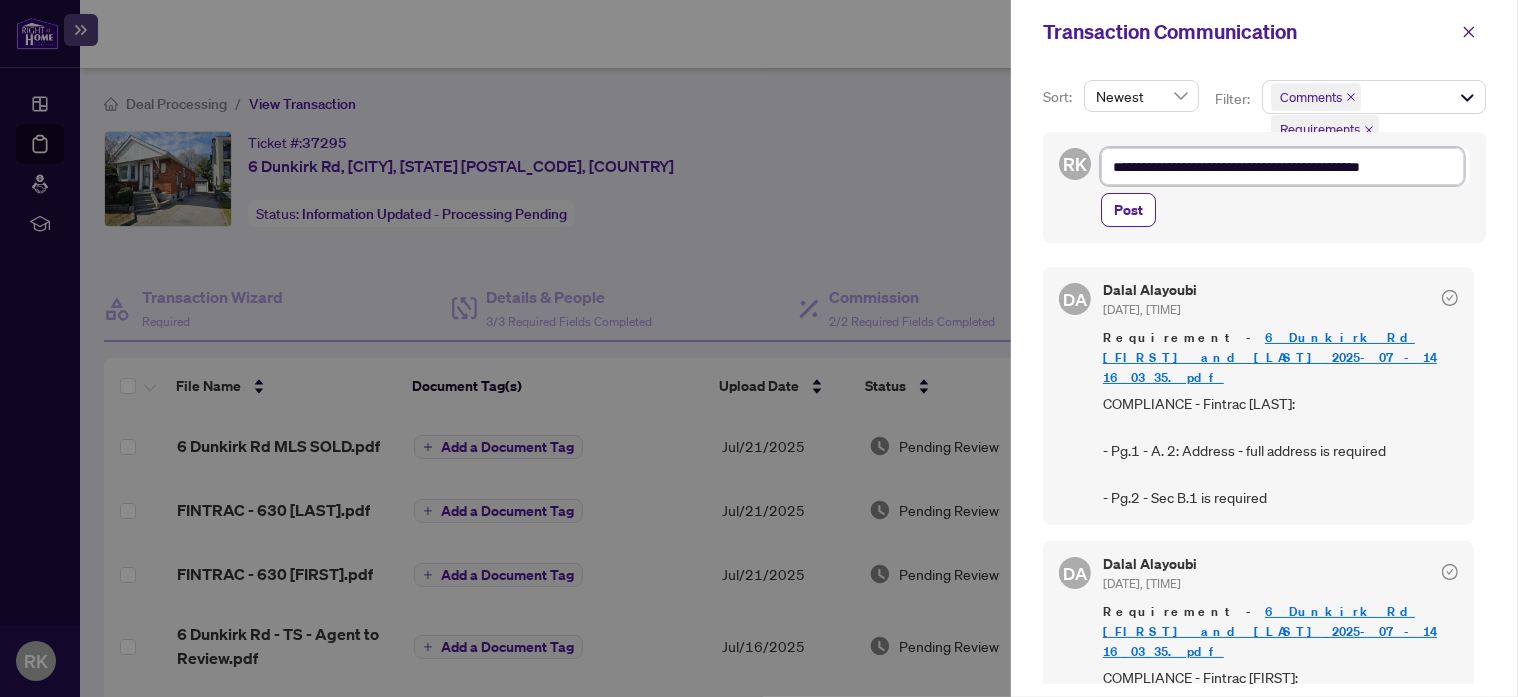 type on "**********" 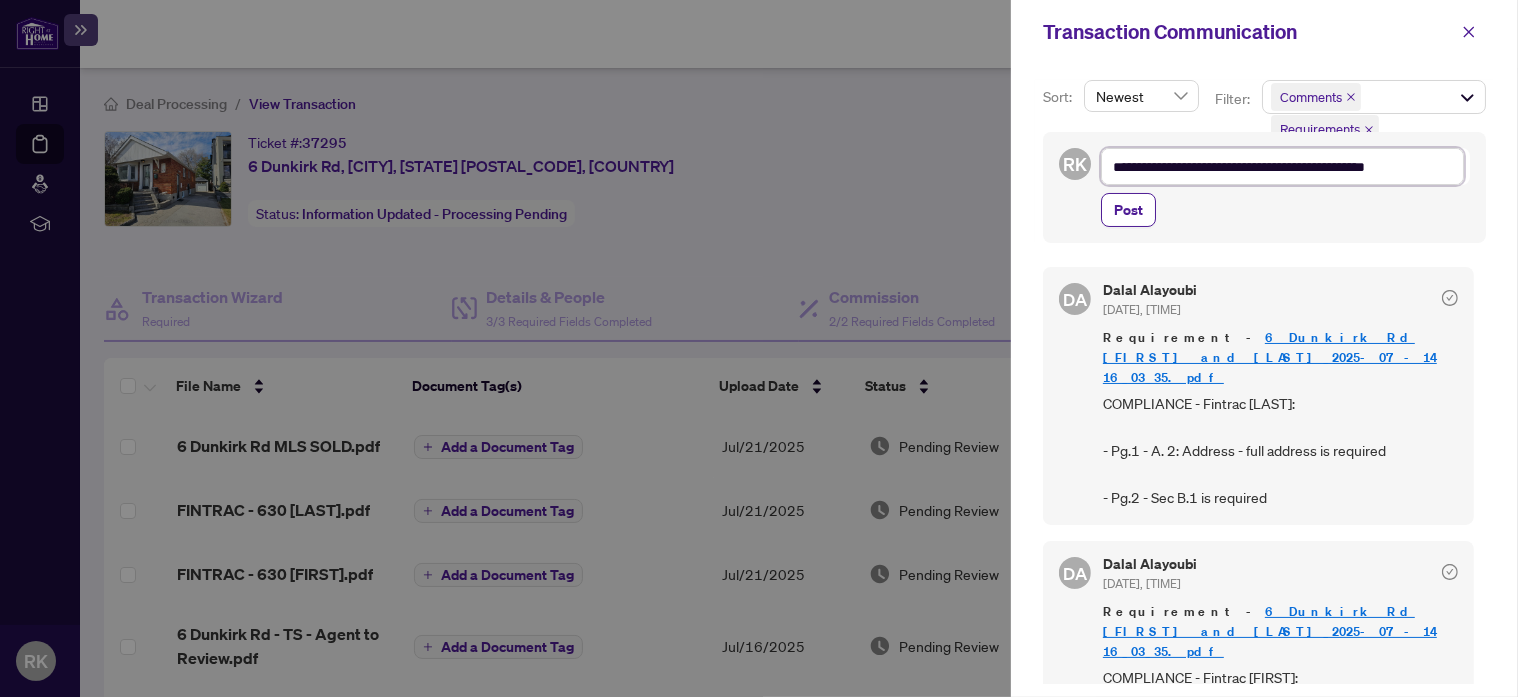 type on "**********" 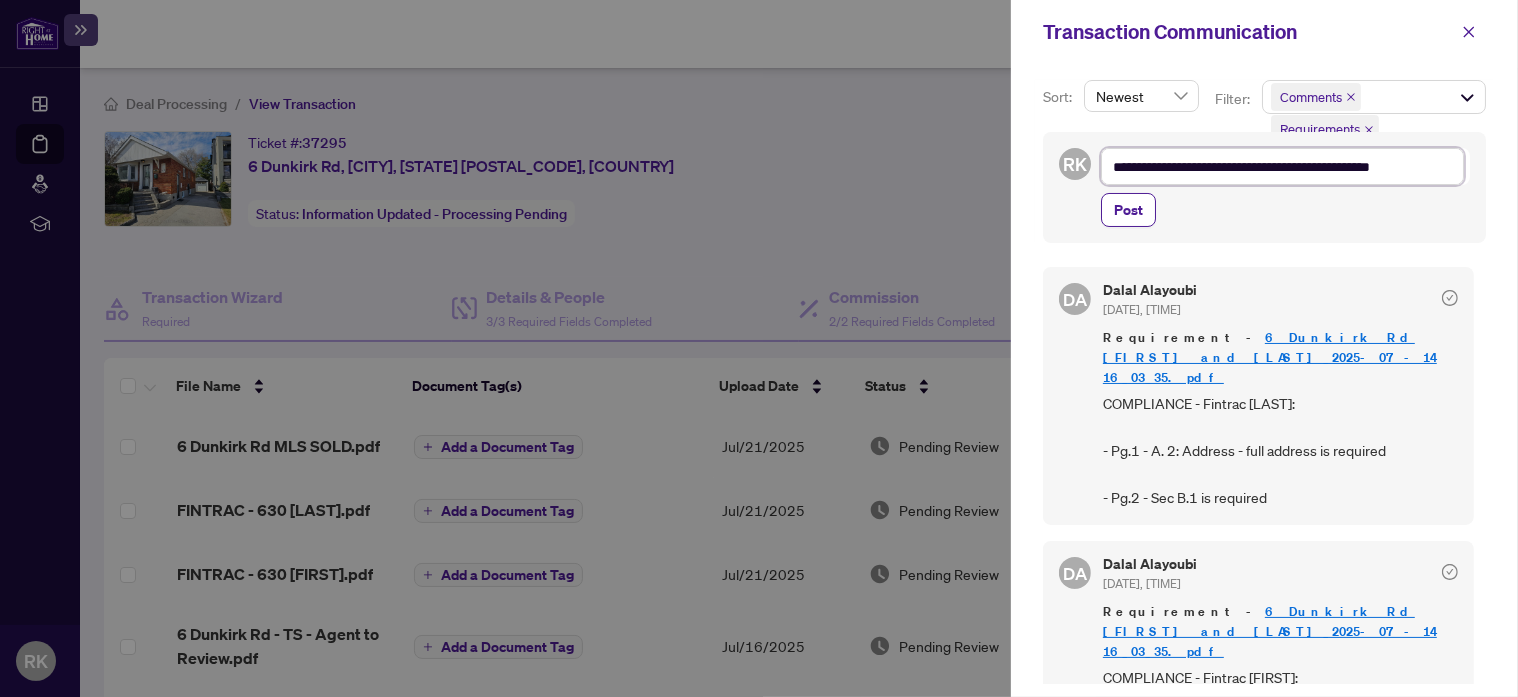 type on "**********" 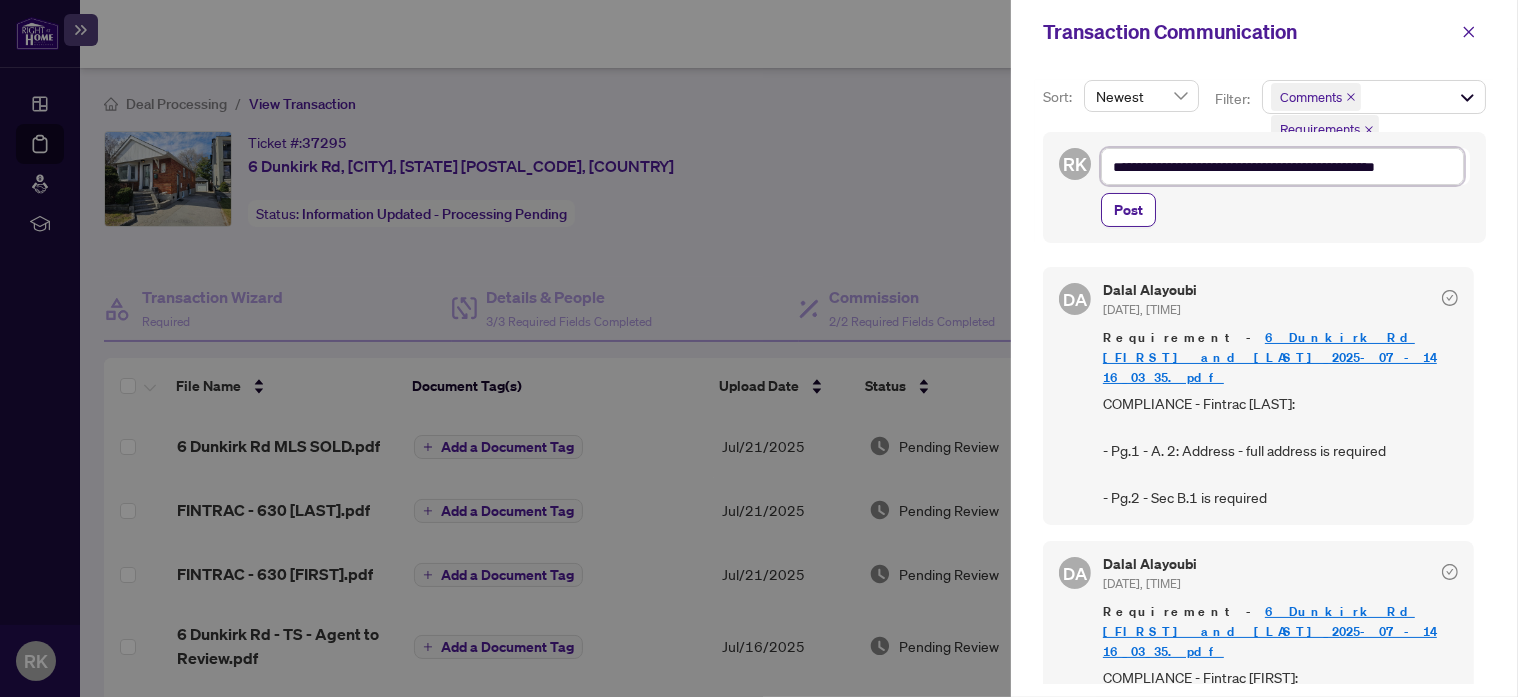 type on "**********" 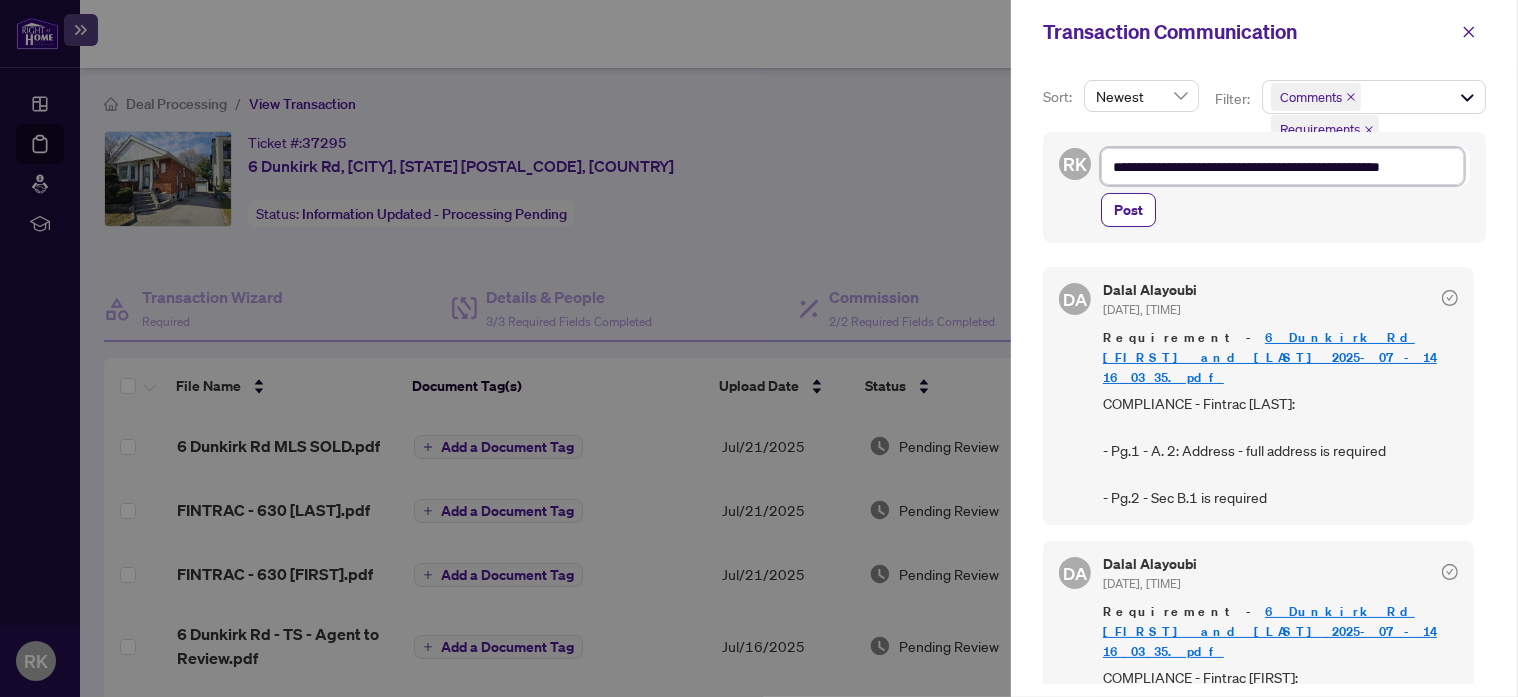 type on "**********" 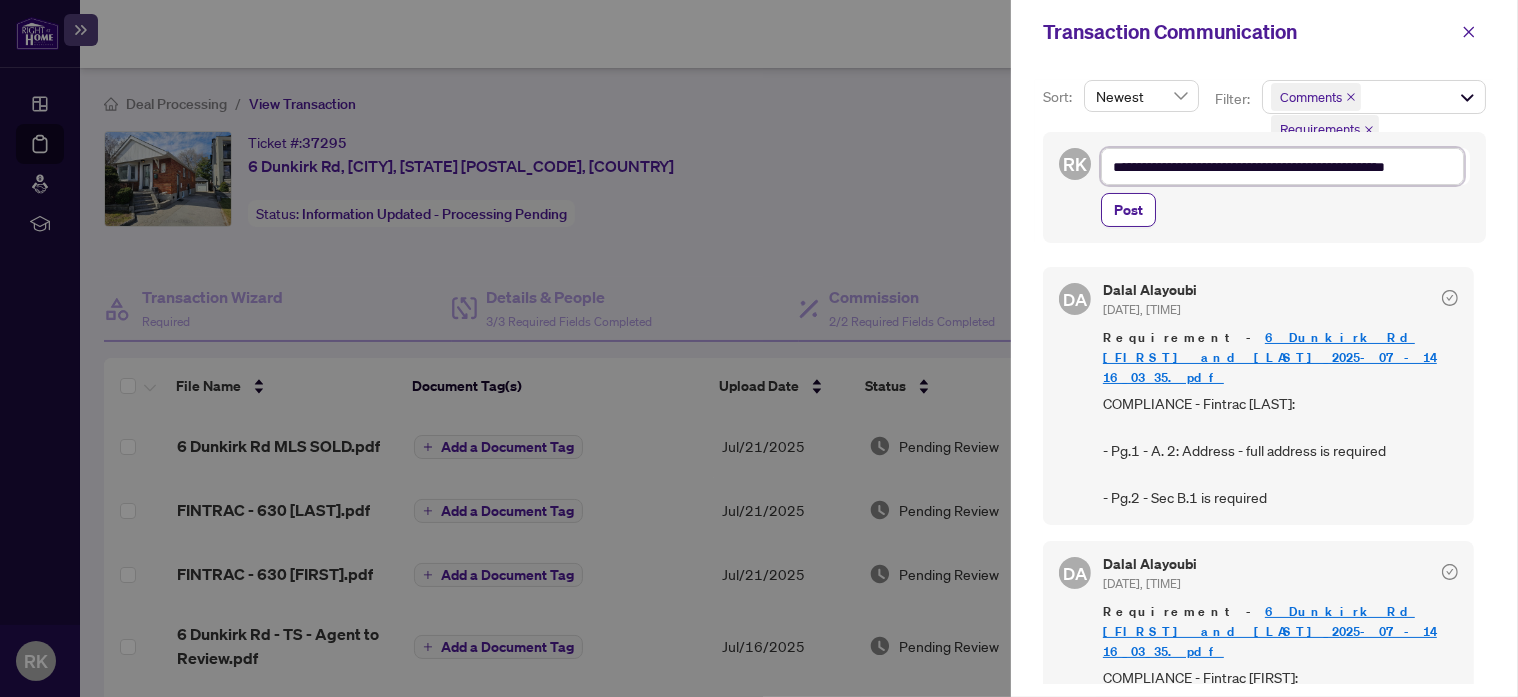 type on "**********" 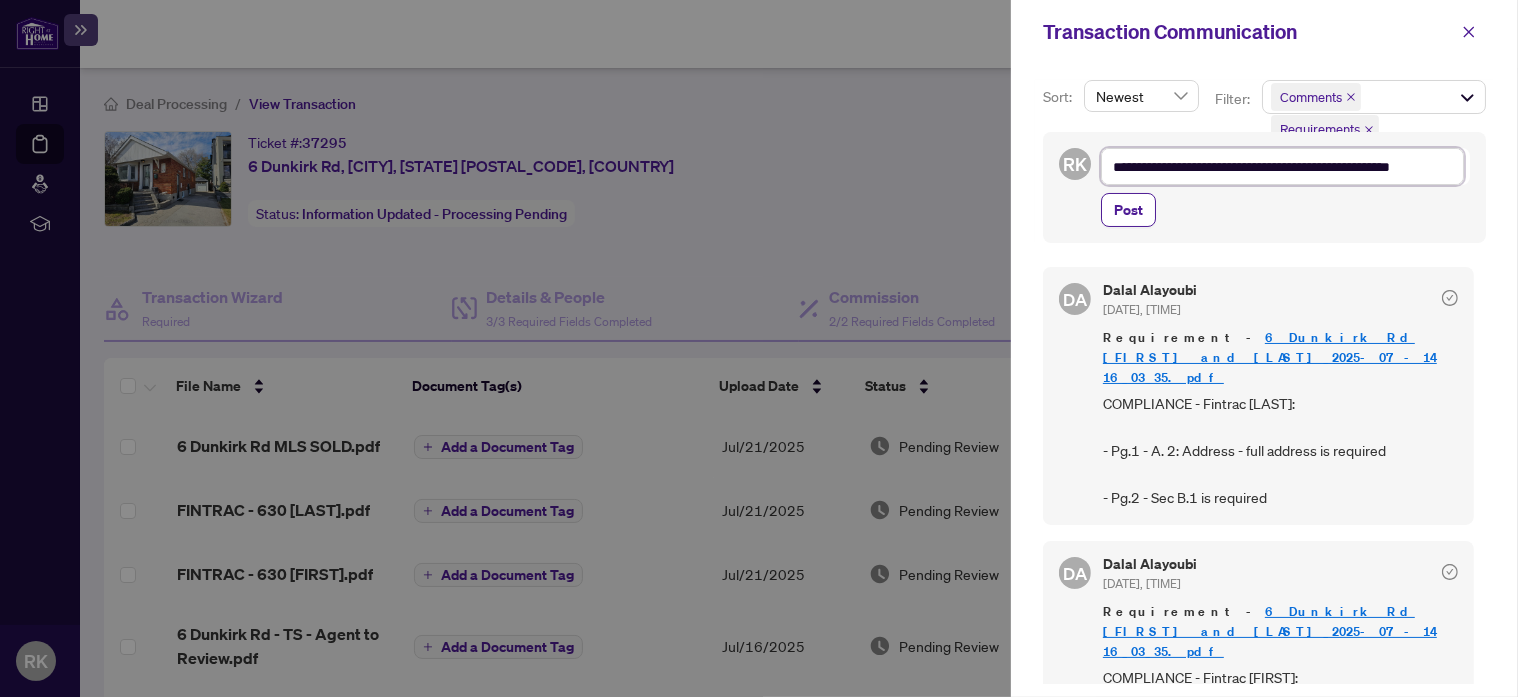 type on "**********" 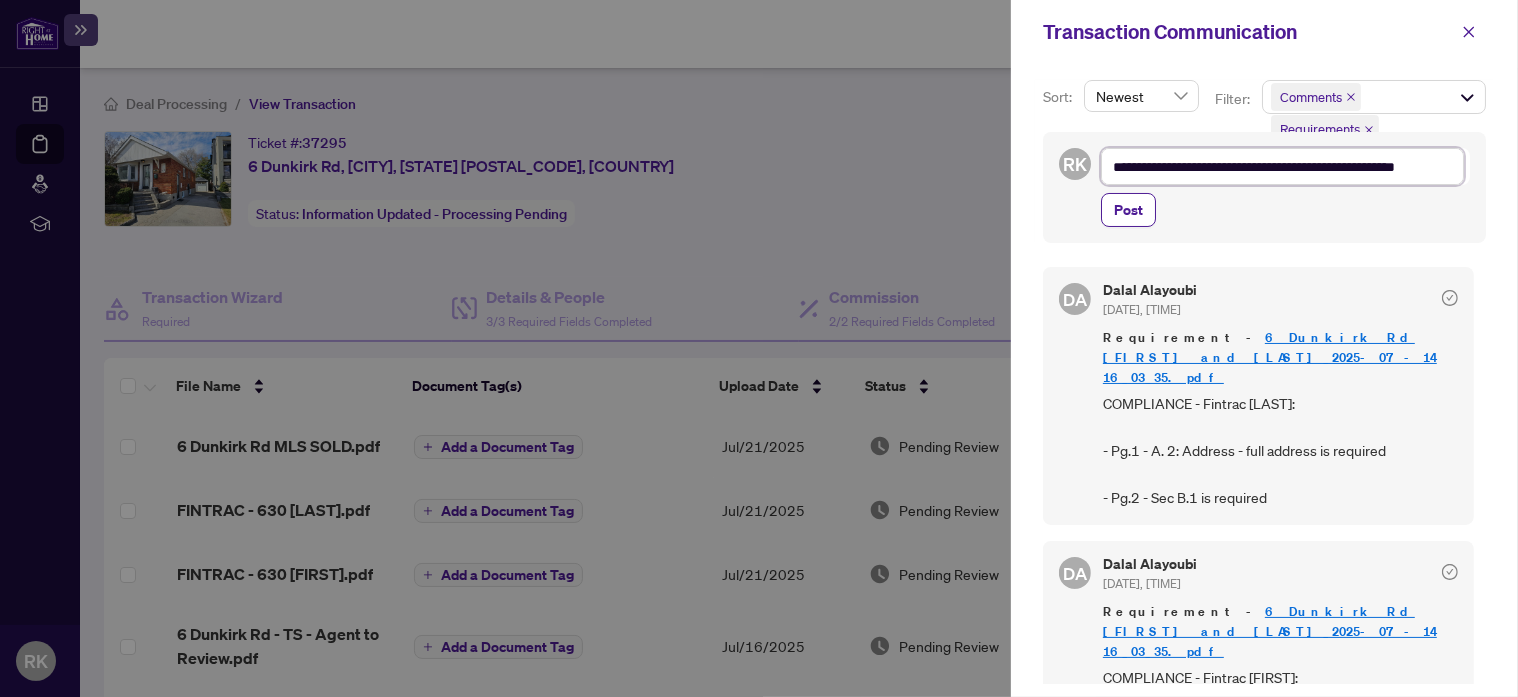 type on "**********" 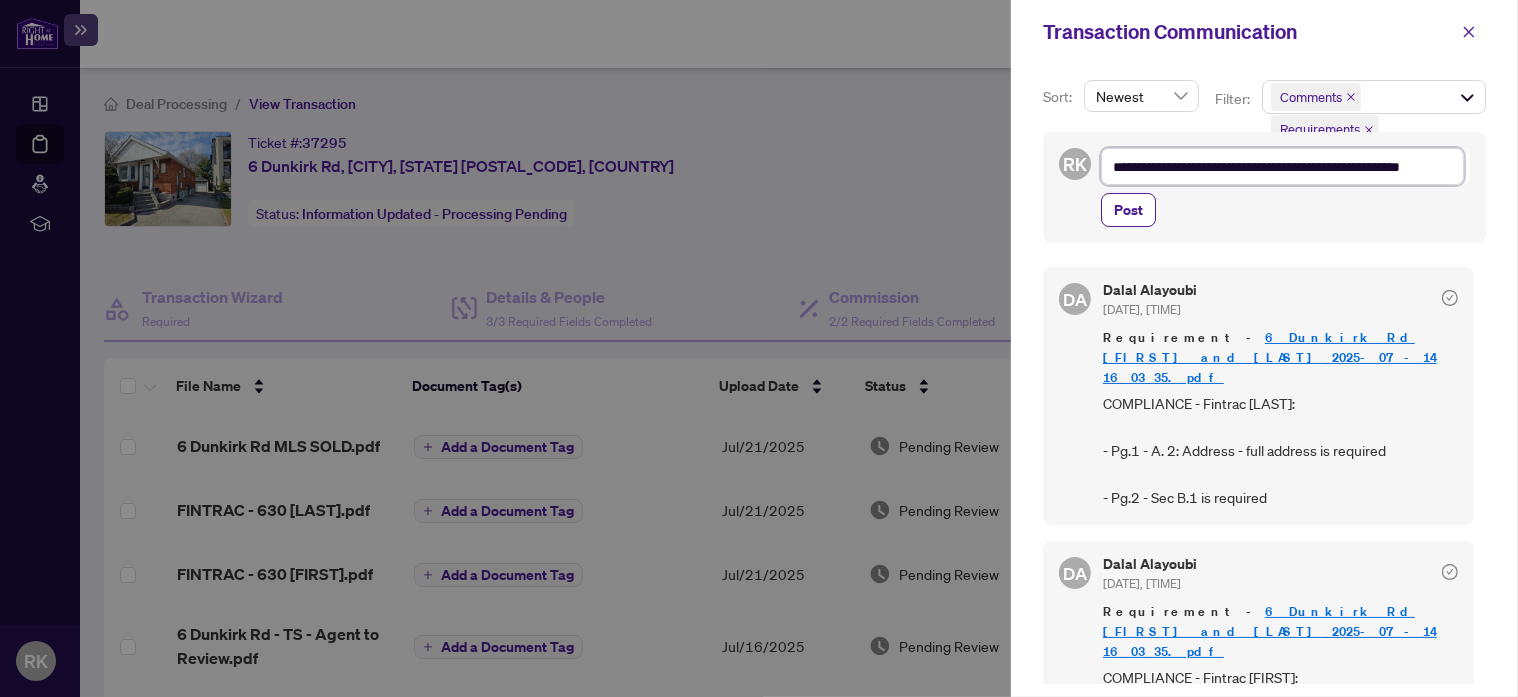 type on "**********" 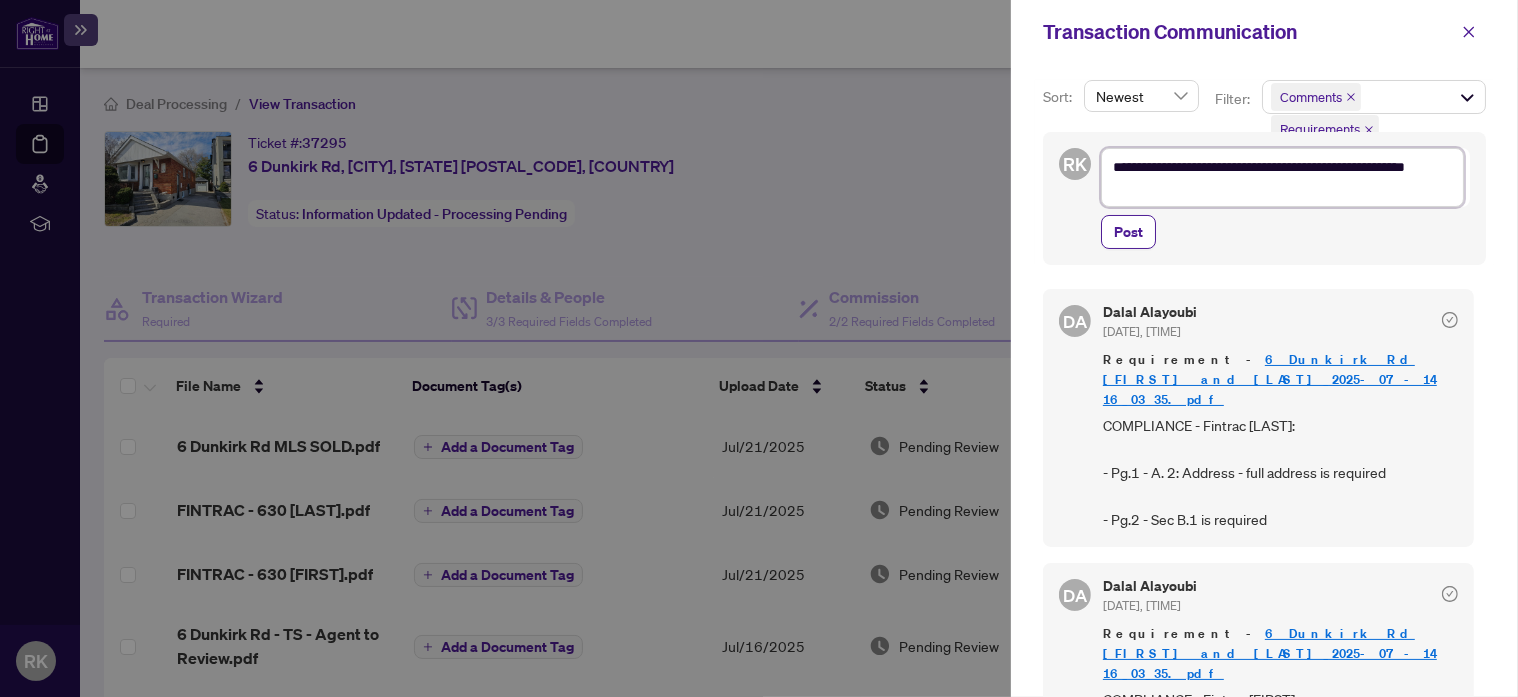 type on "**********" 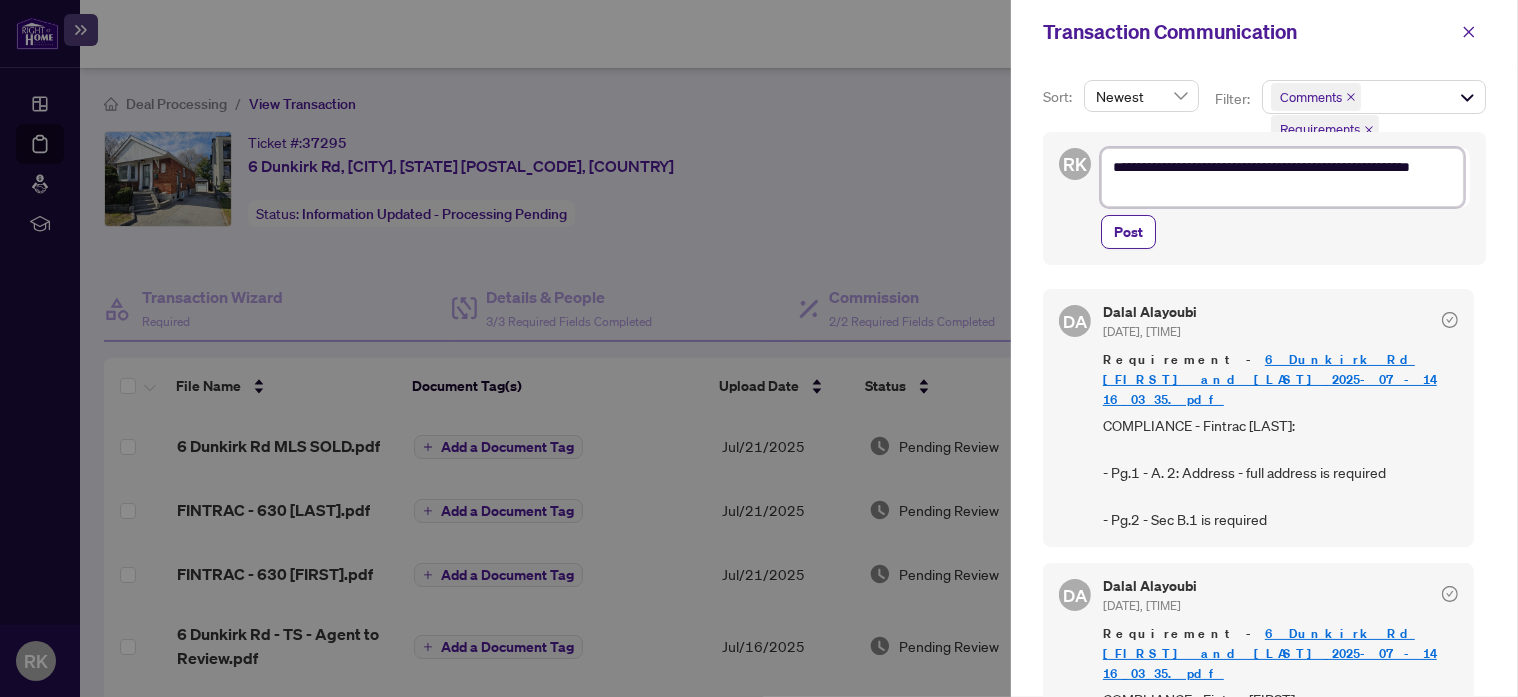 type on "**********" 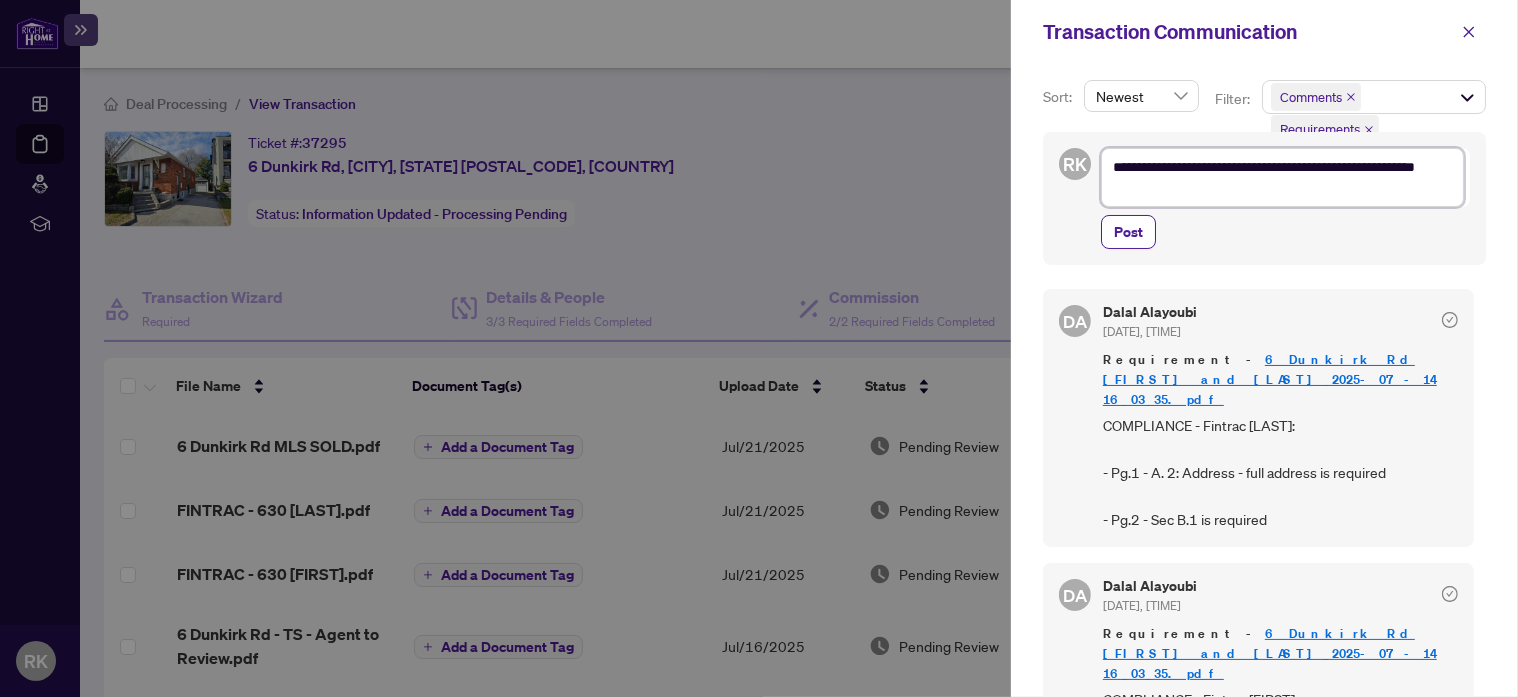 type on "**********" 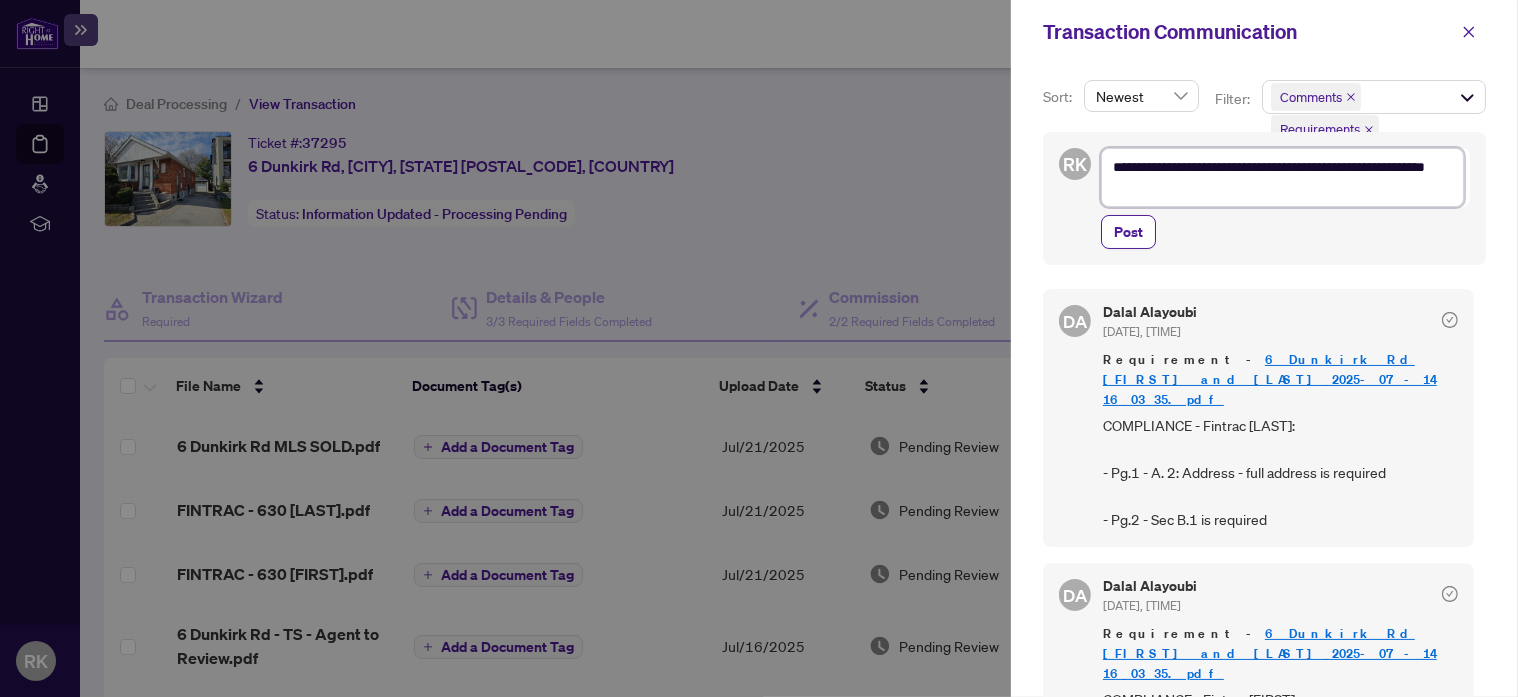 type on "**********" 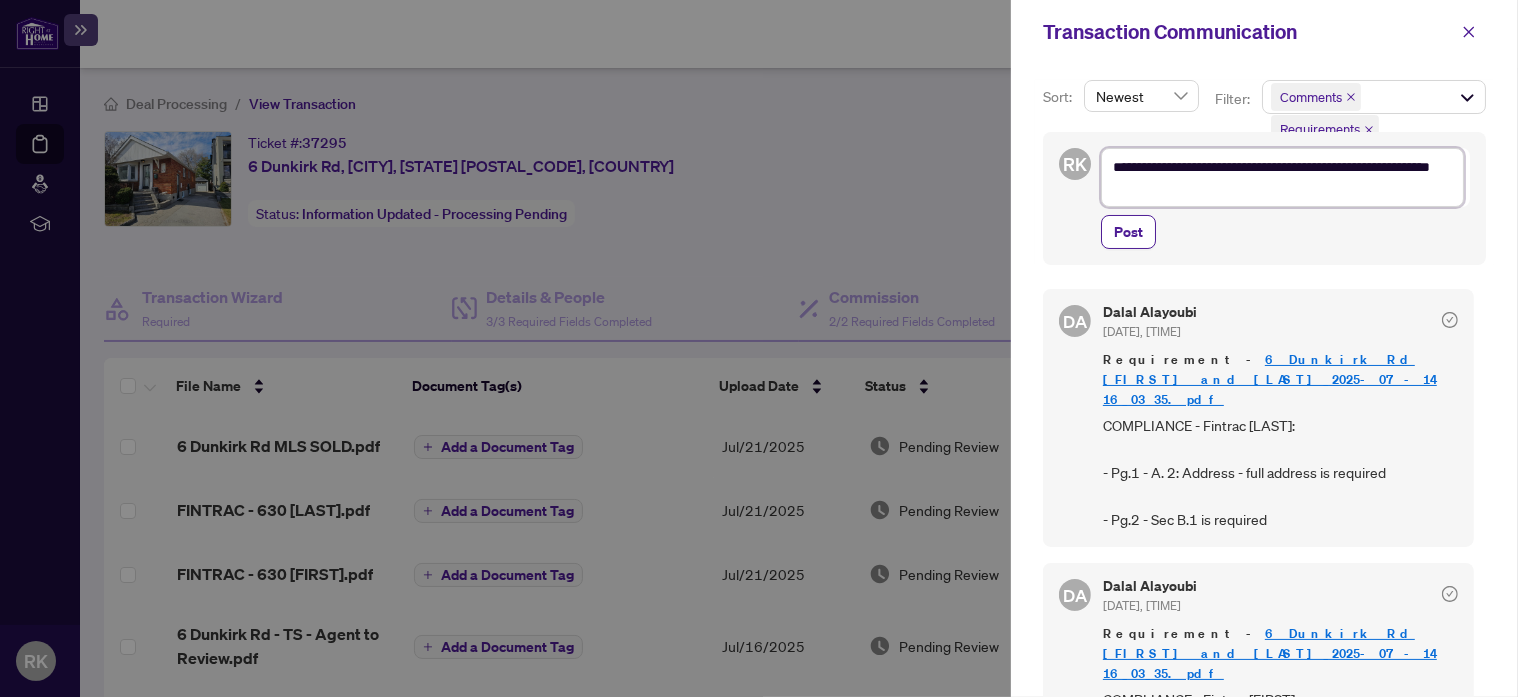 type on "**********" 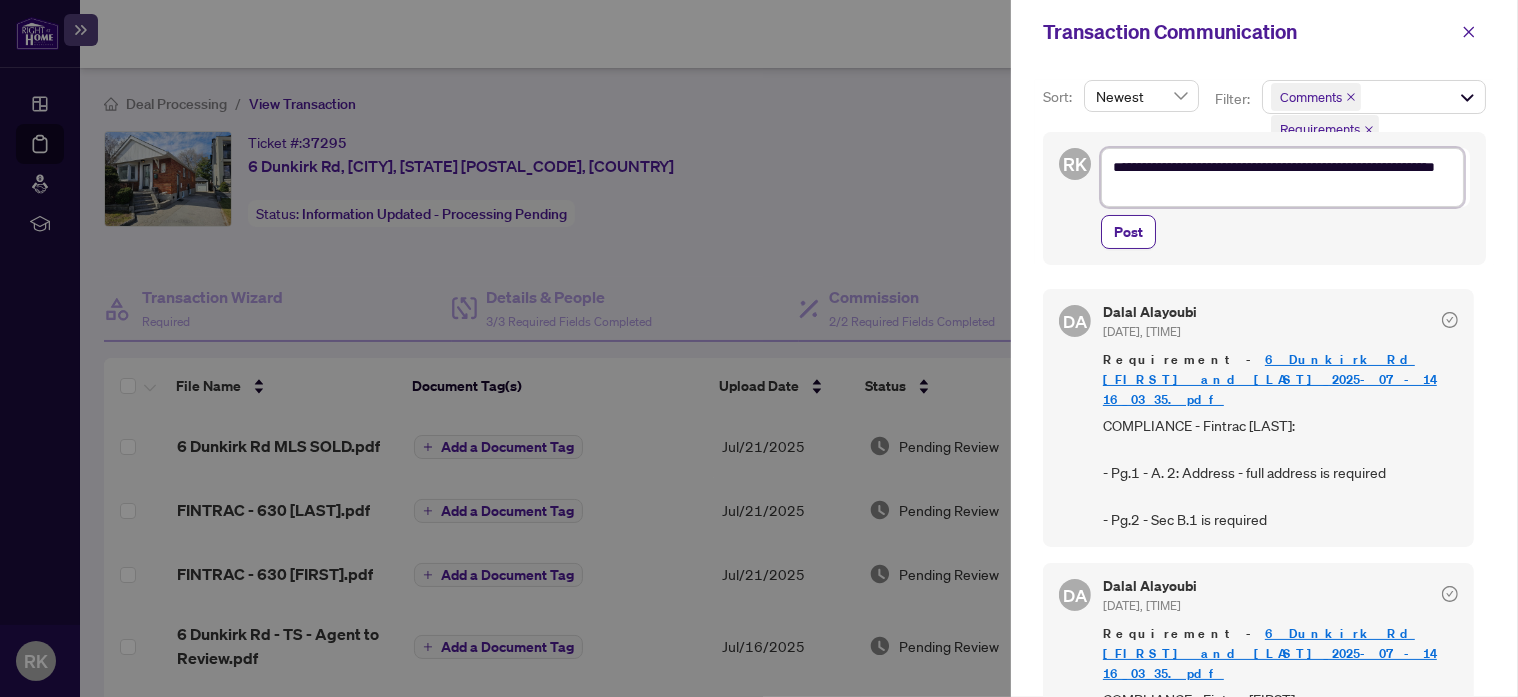 type on "**********" 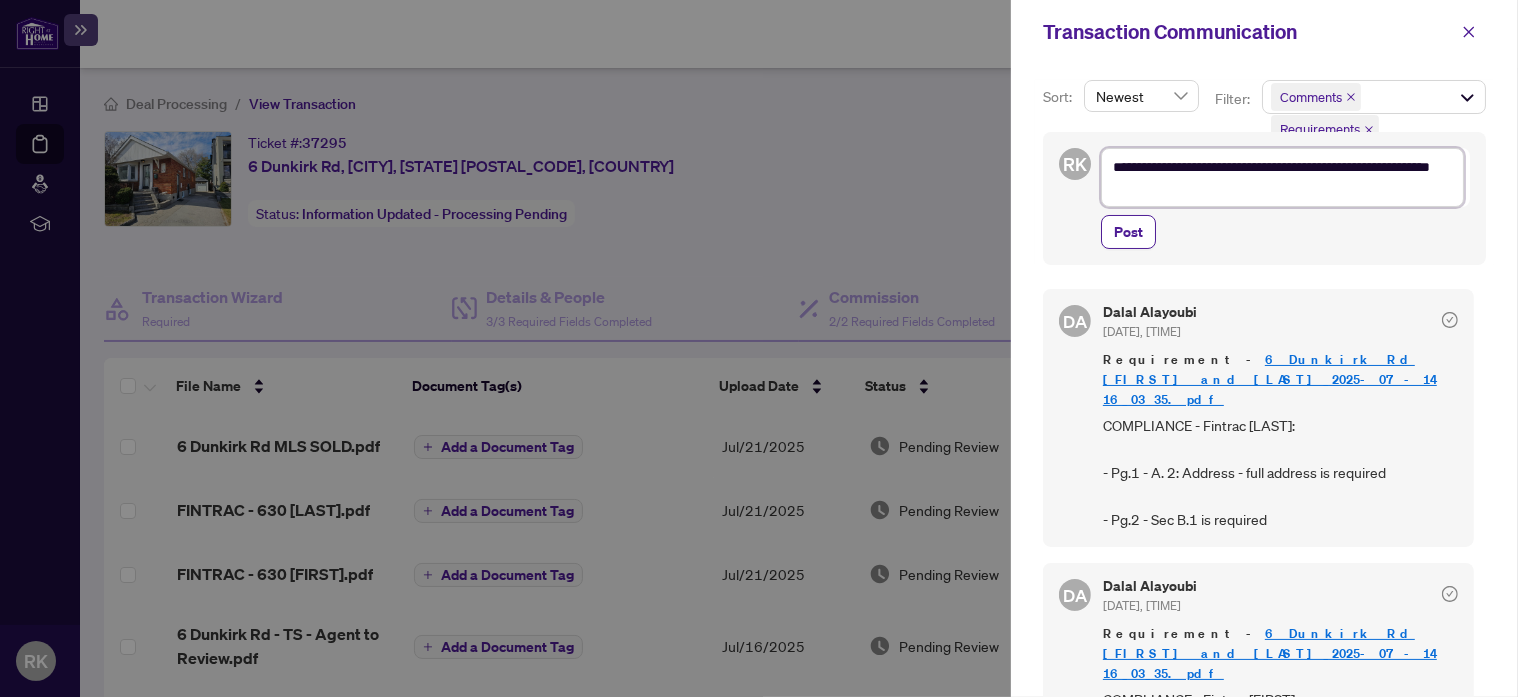 type on "**********" 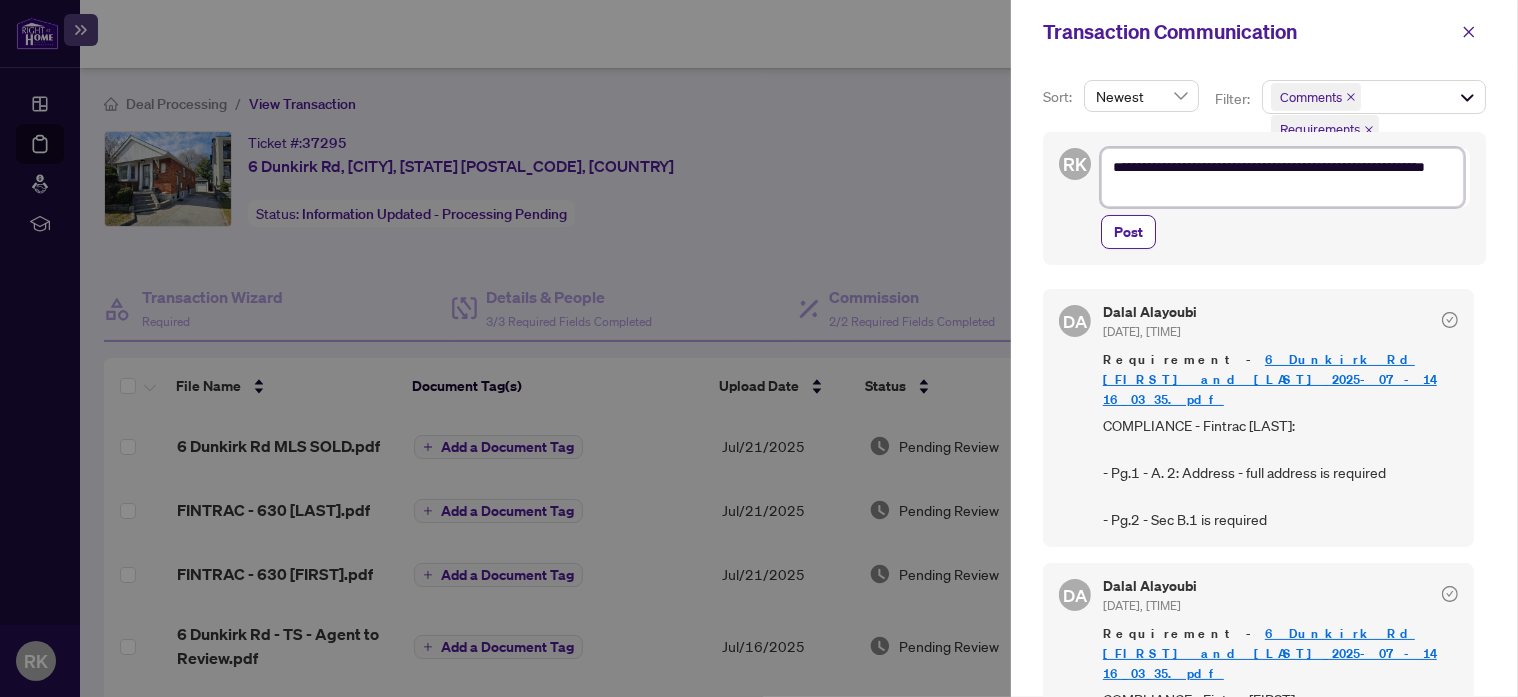 type on "**********" 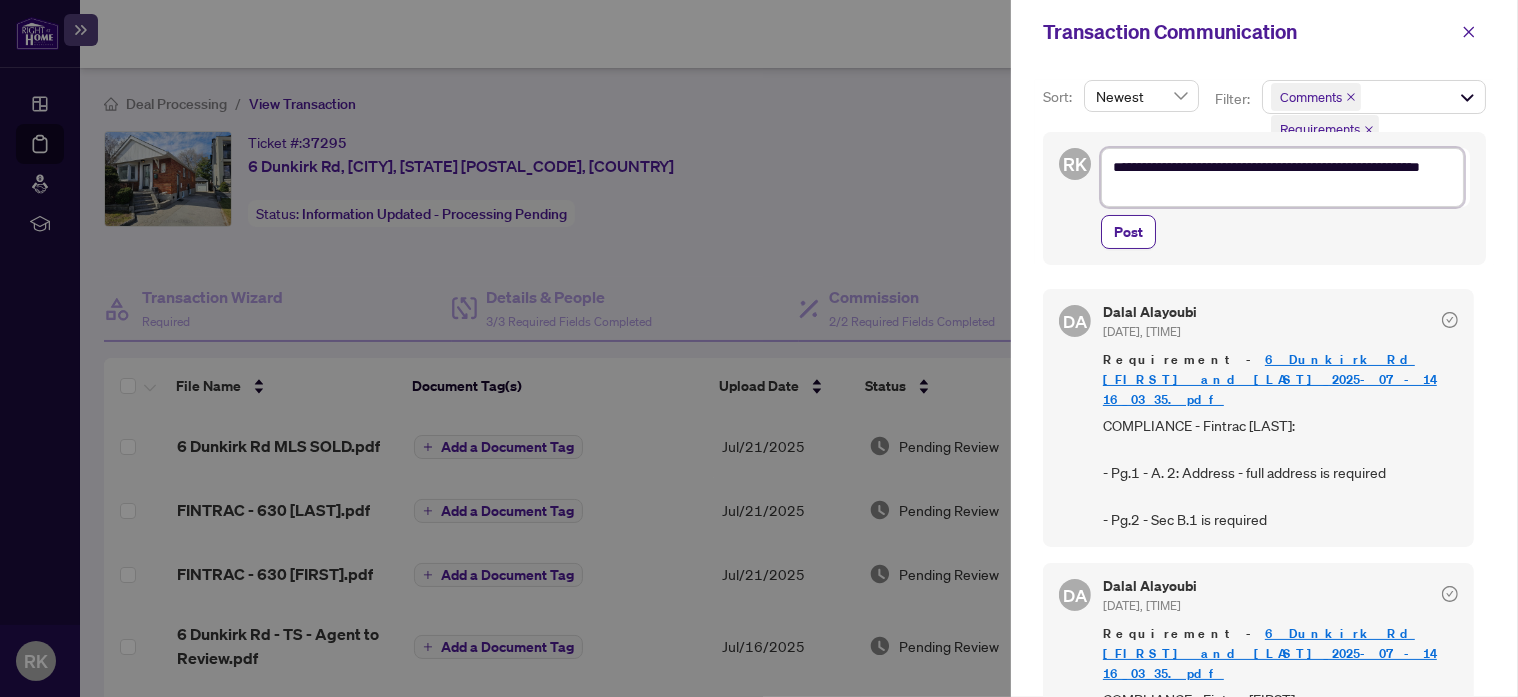 type on "**********" 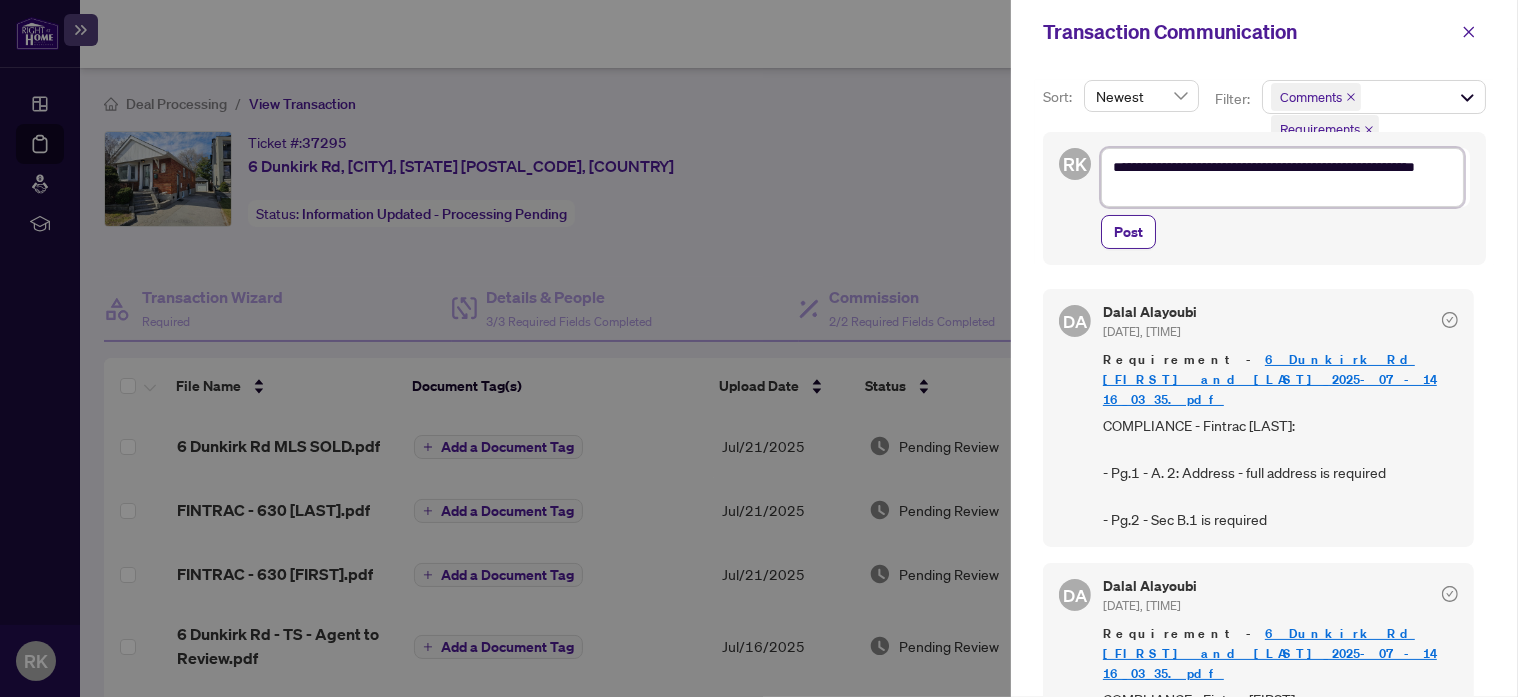 type on "**********" 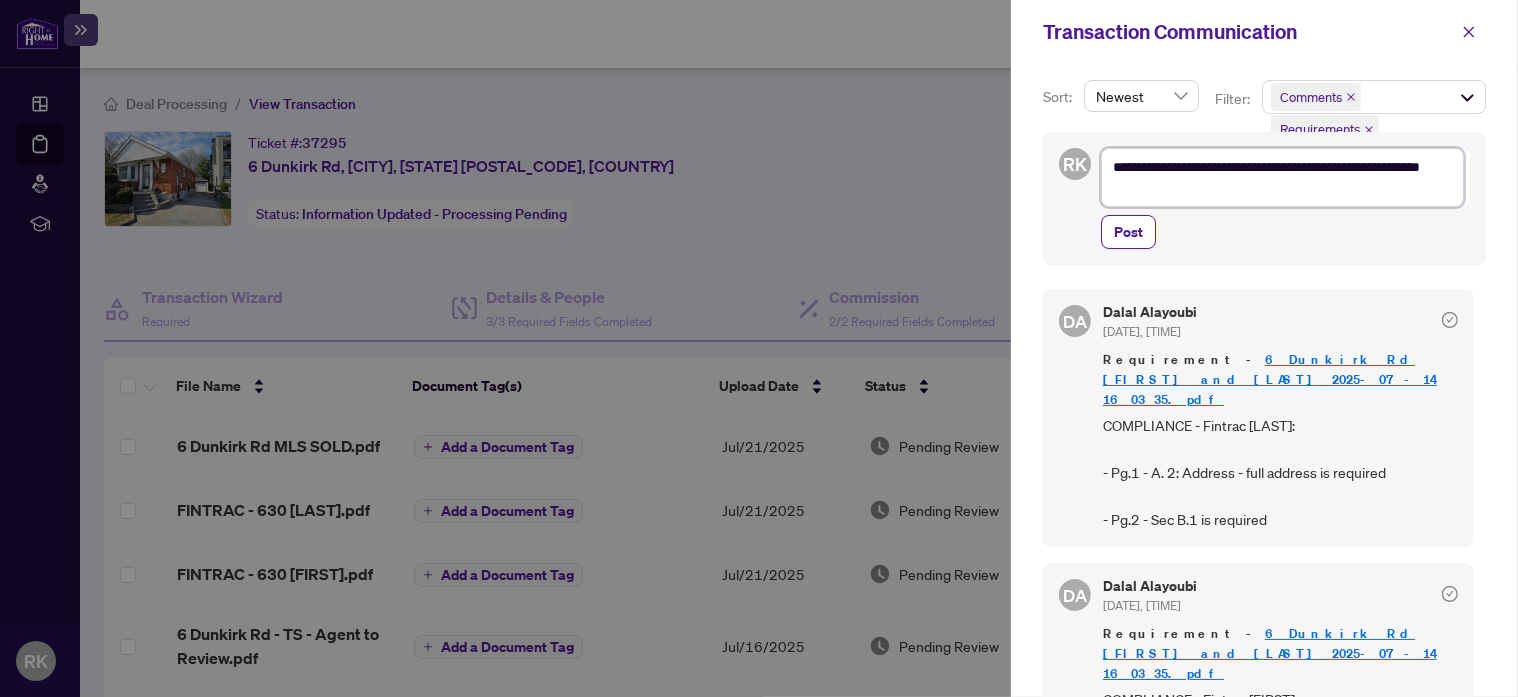 type on "**********" 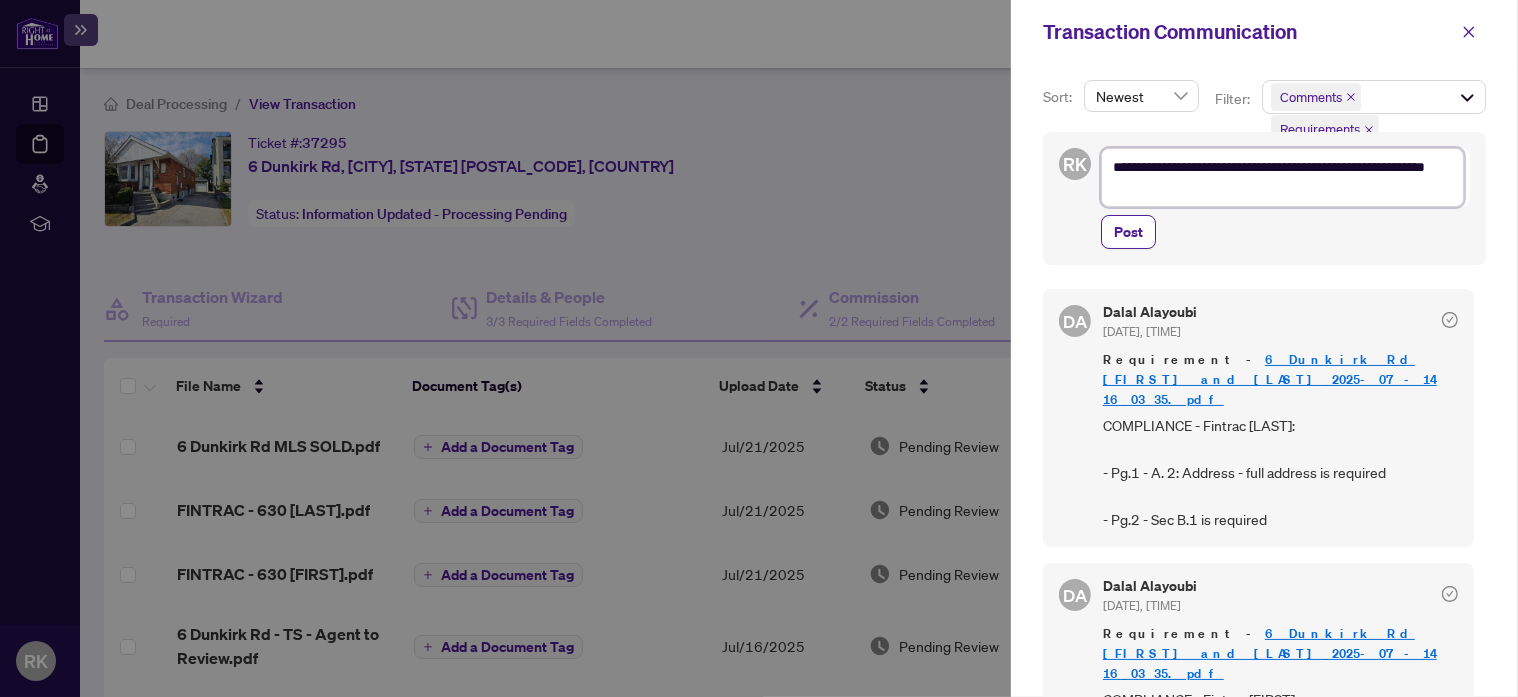 type on "**********" 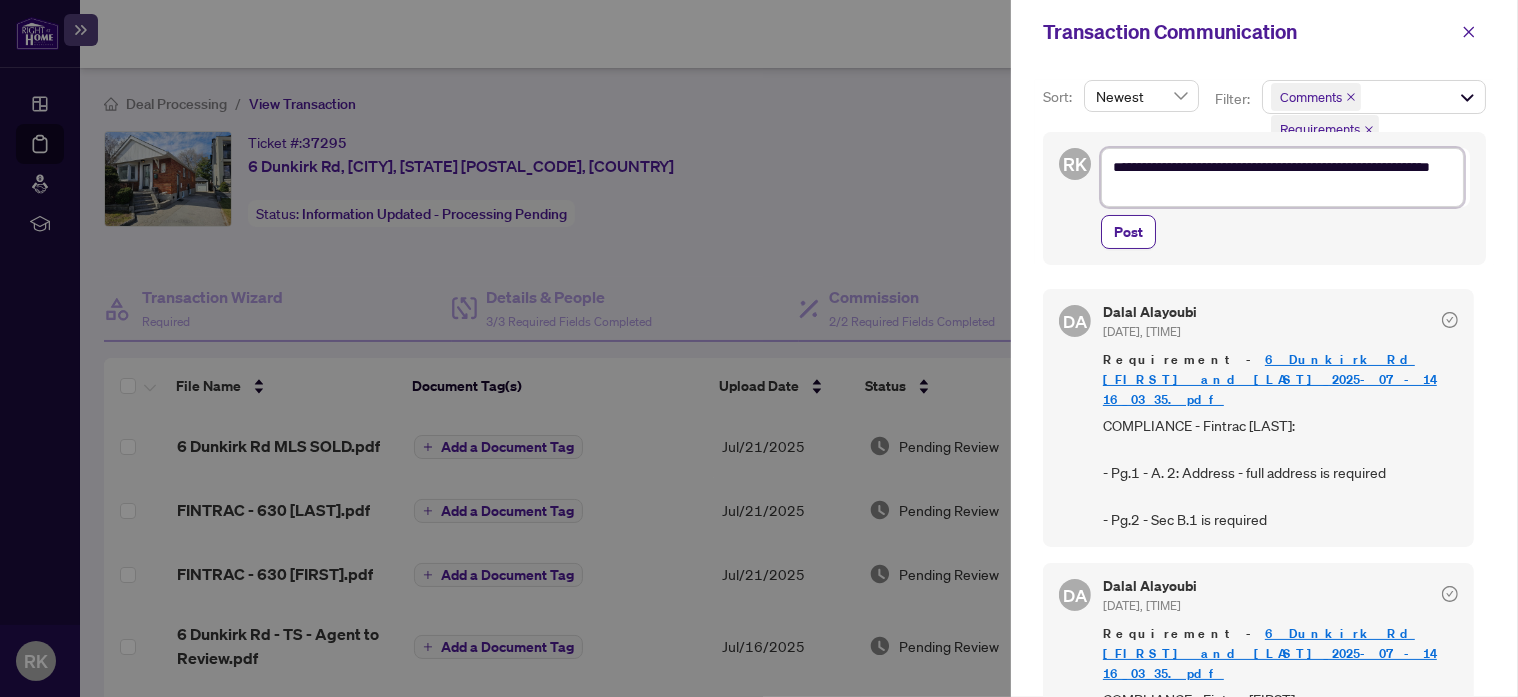 type on "**********" 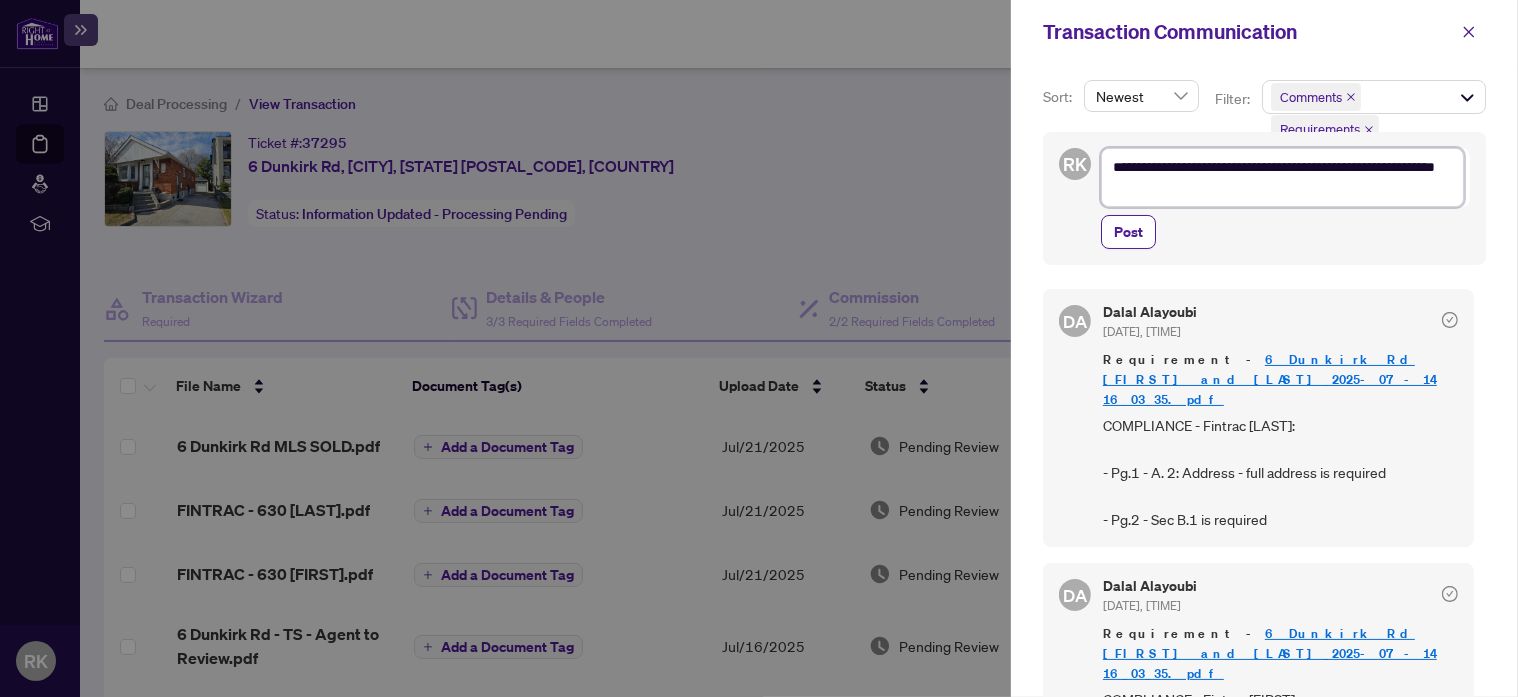 type on "**********" 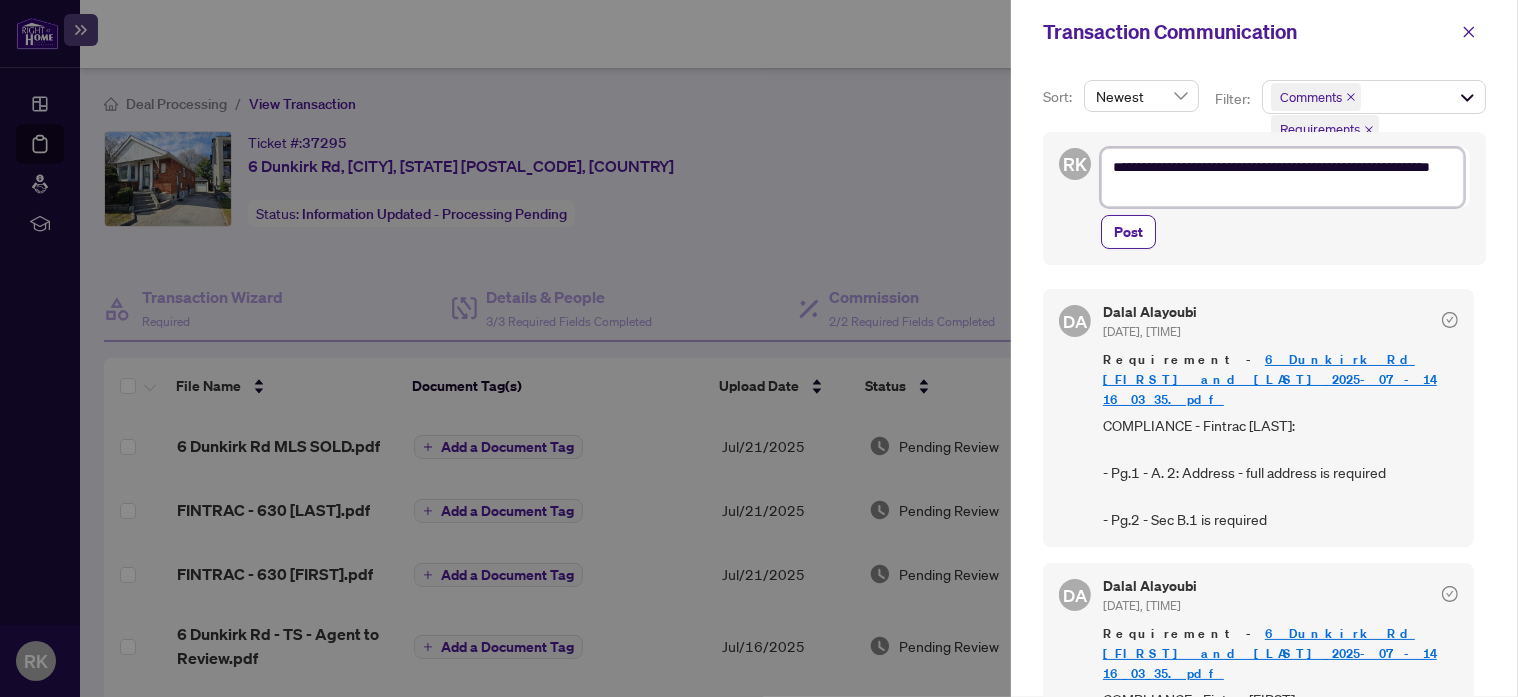 type on "**********" 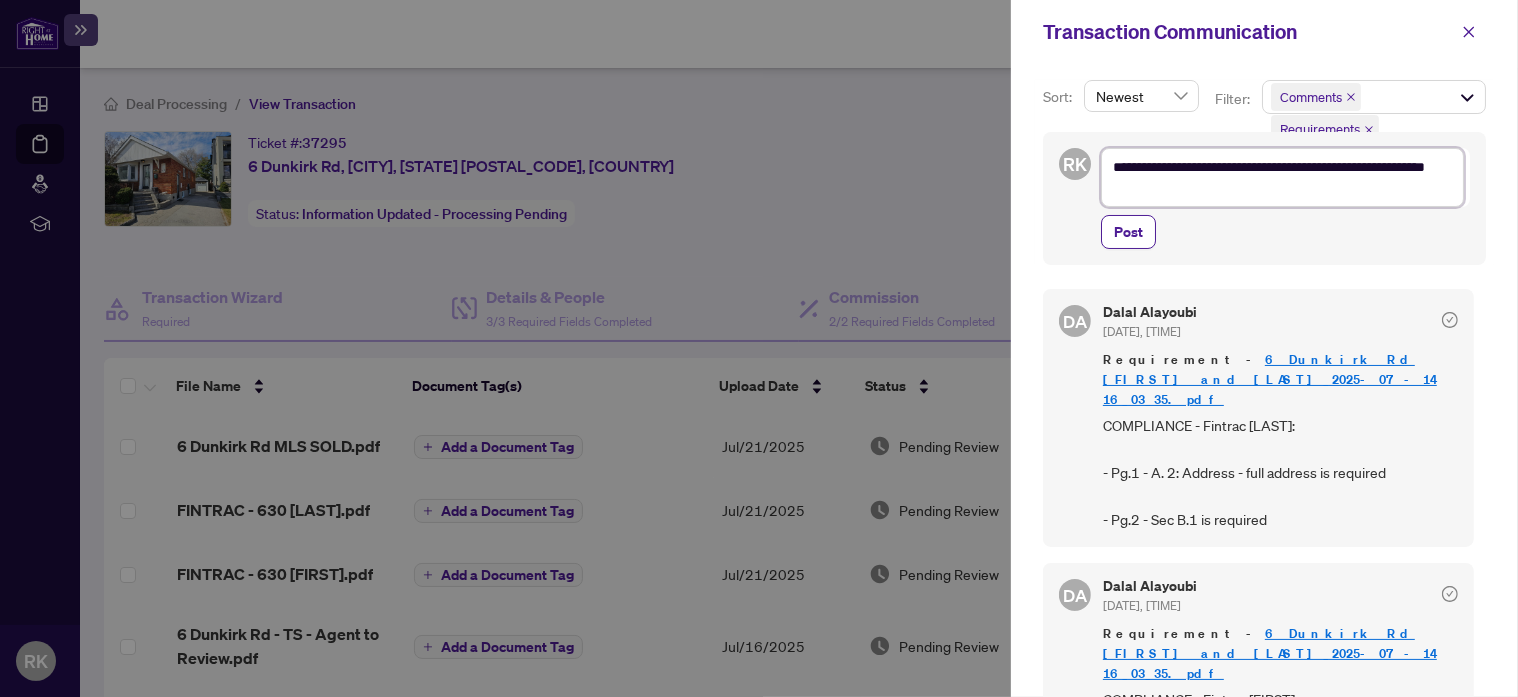 type on "**********" 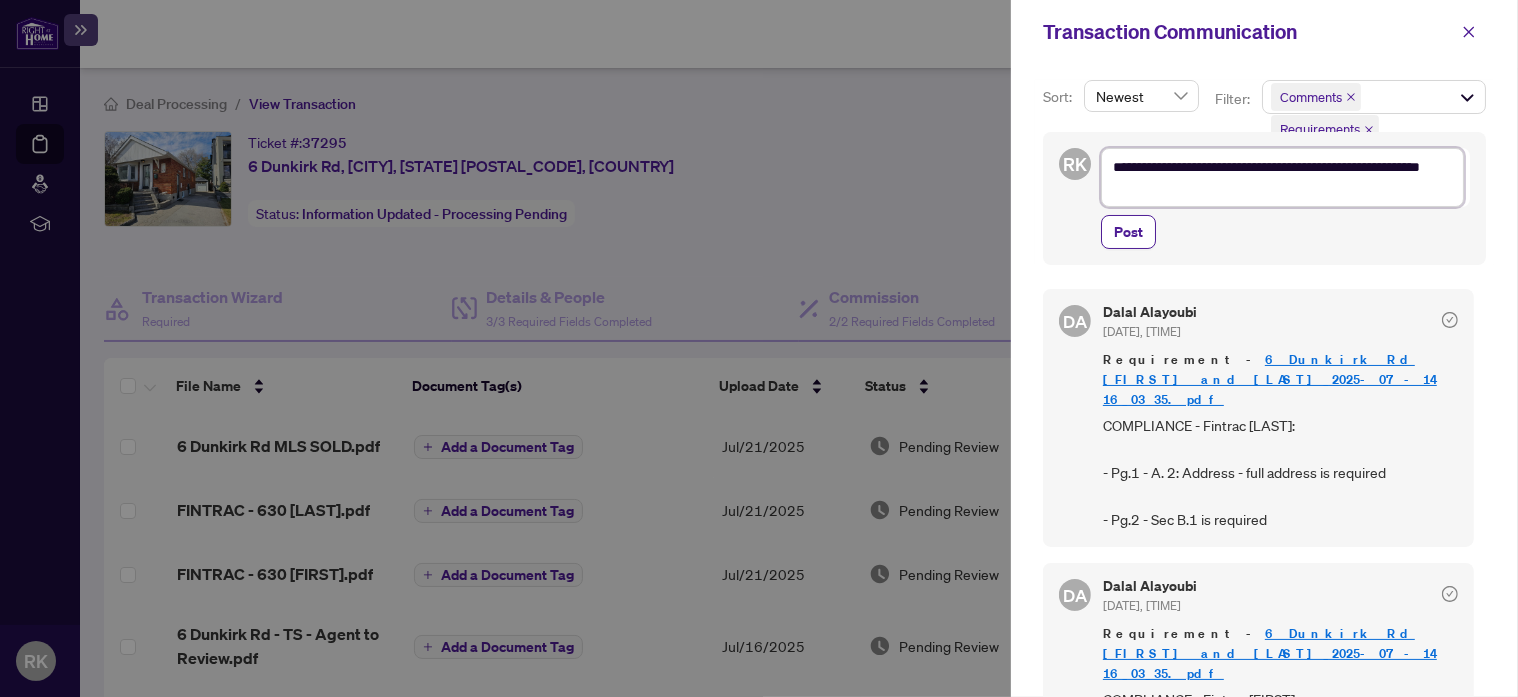 type on "**********" 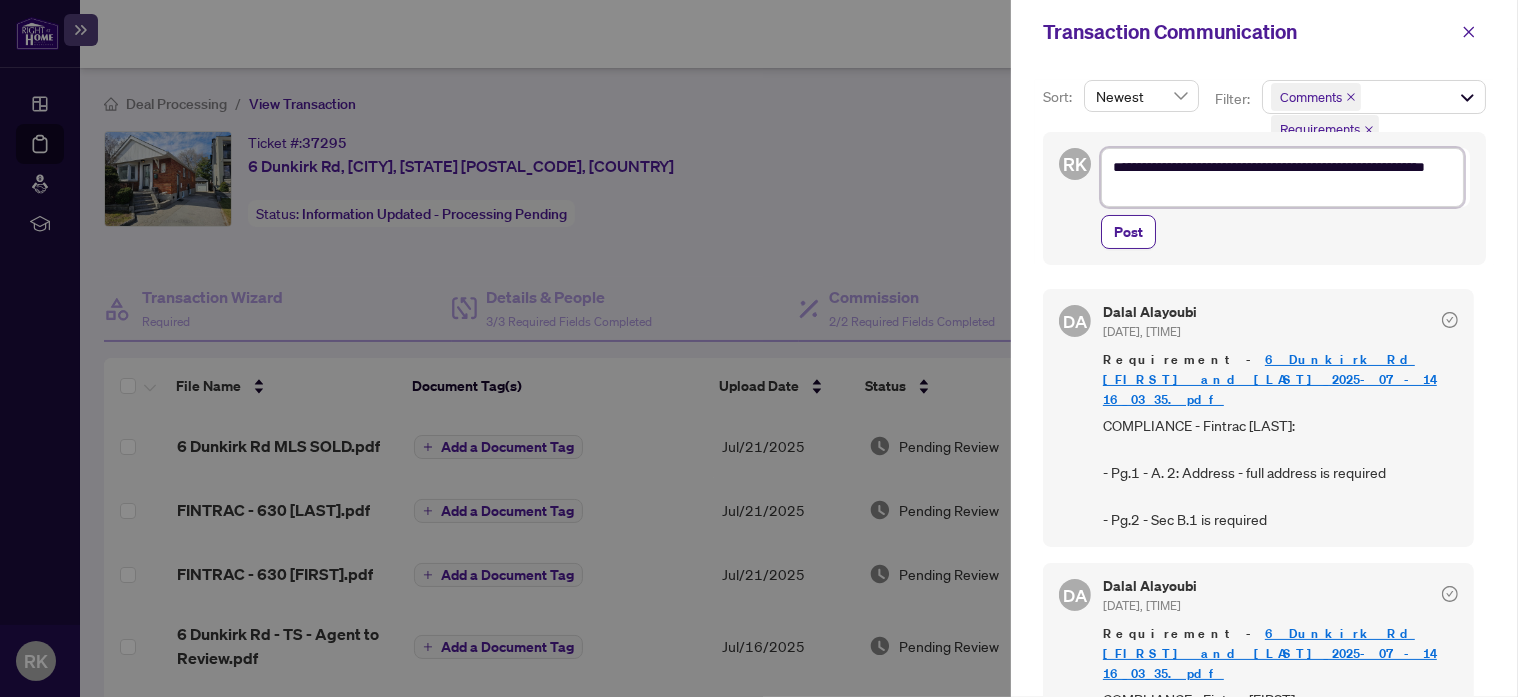 type on "**********" 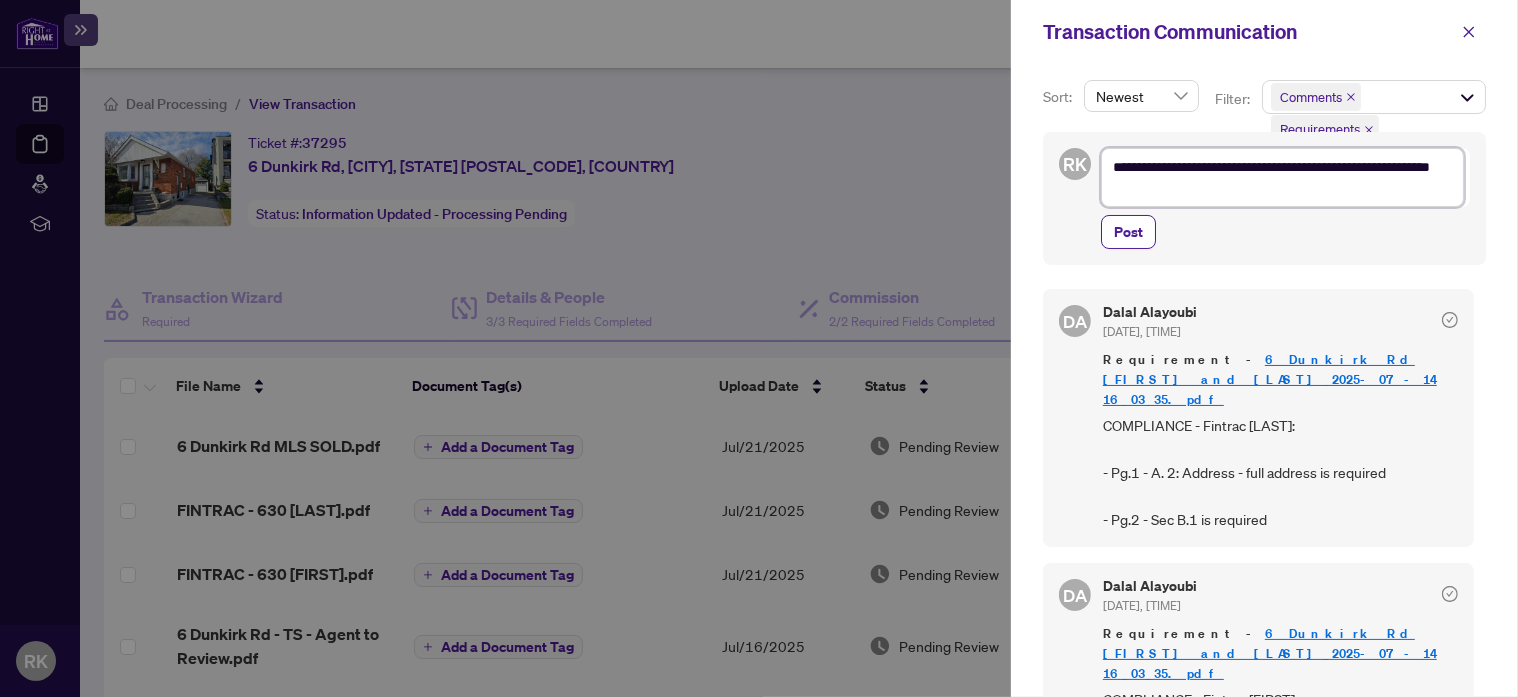 type on "**********" 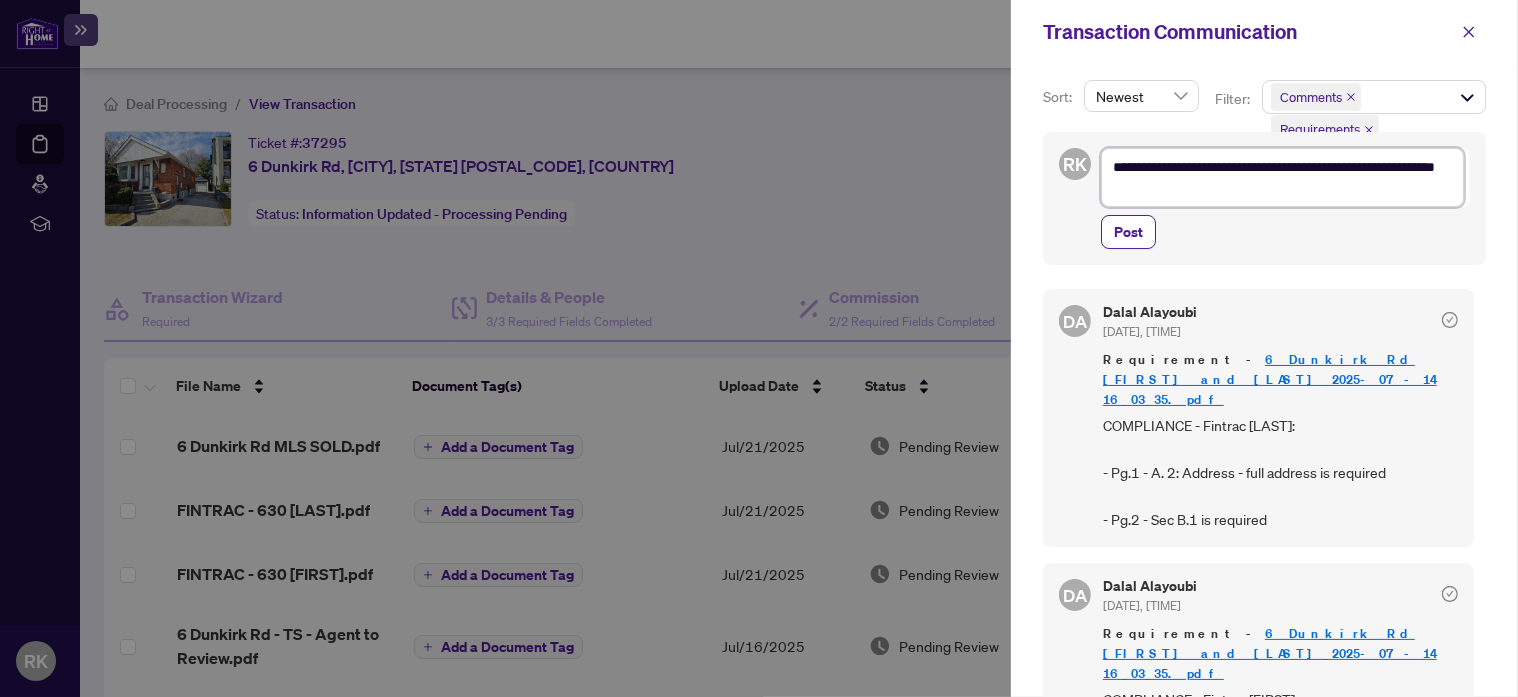 type on "**********" 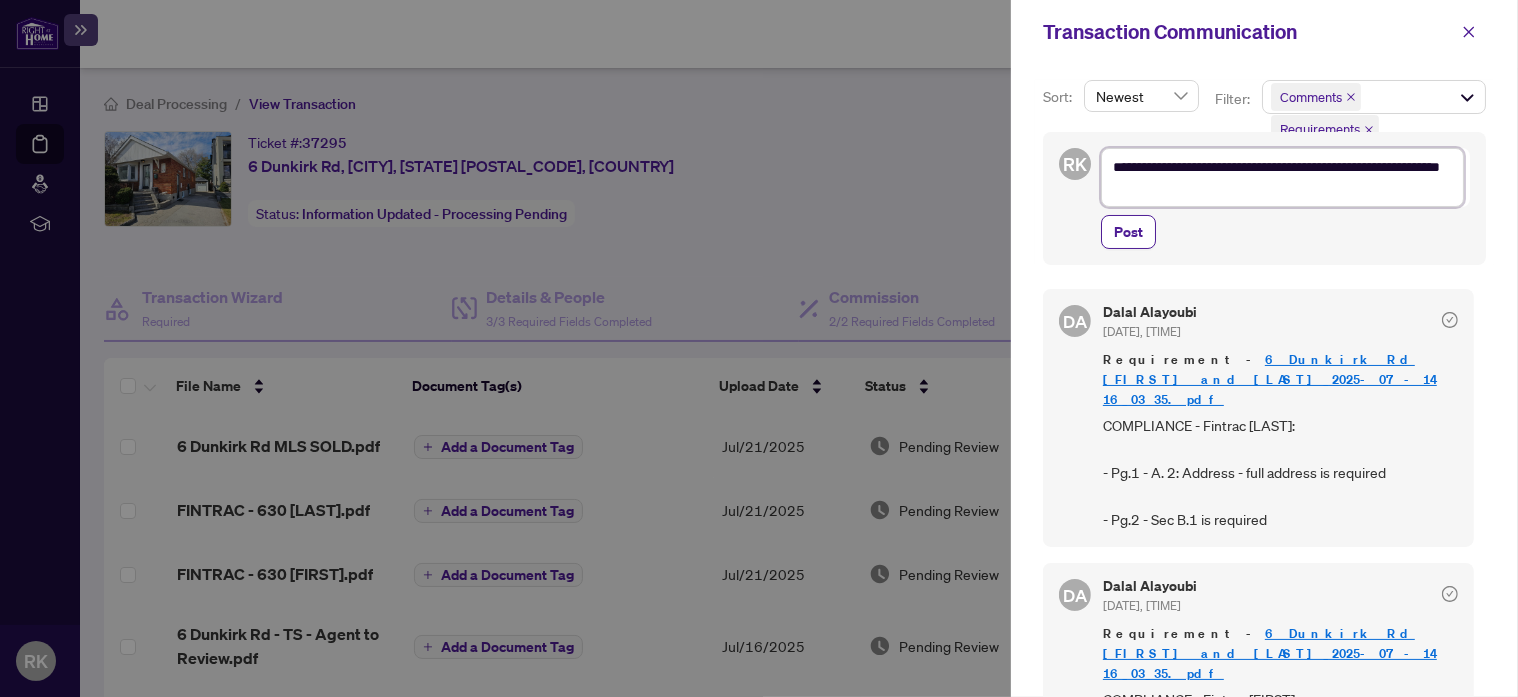 type on "**********" 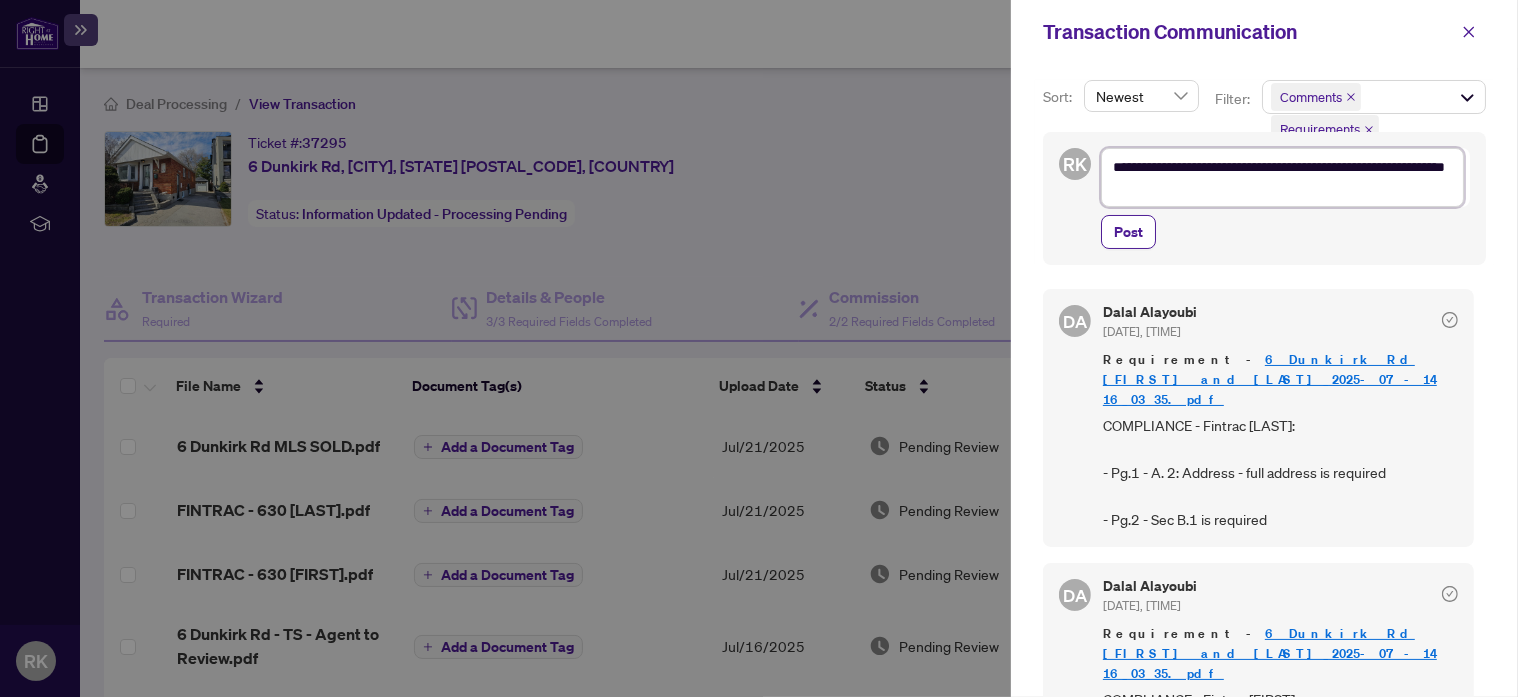 type on "**********" 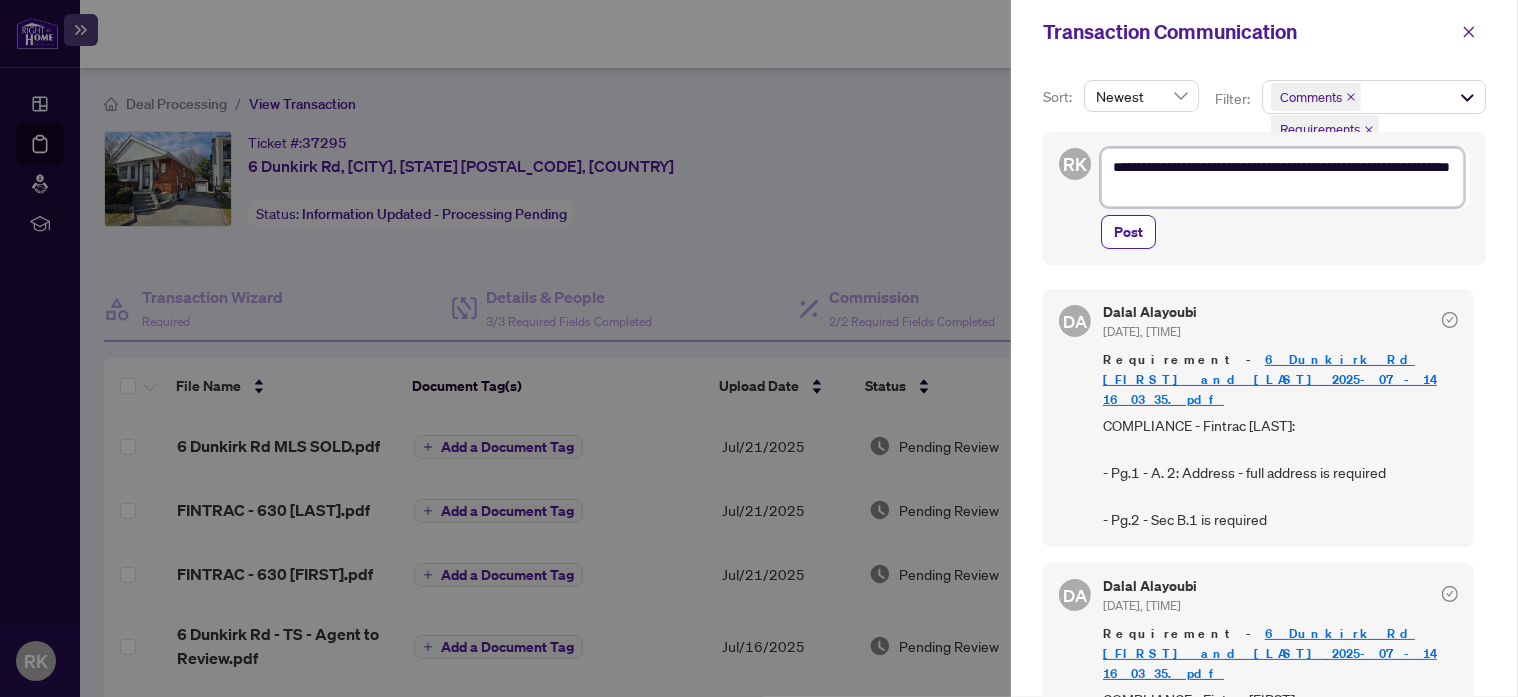 type on "**********" 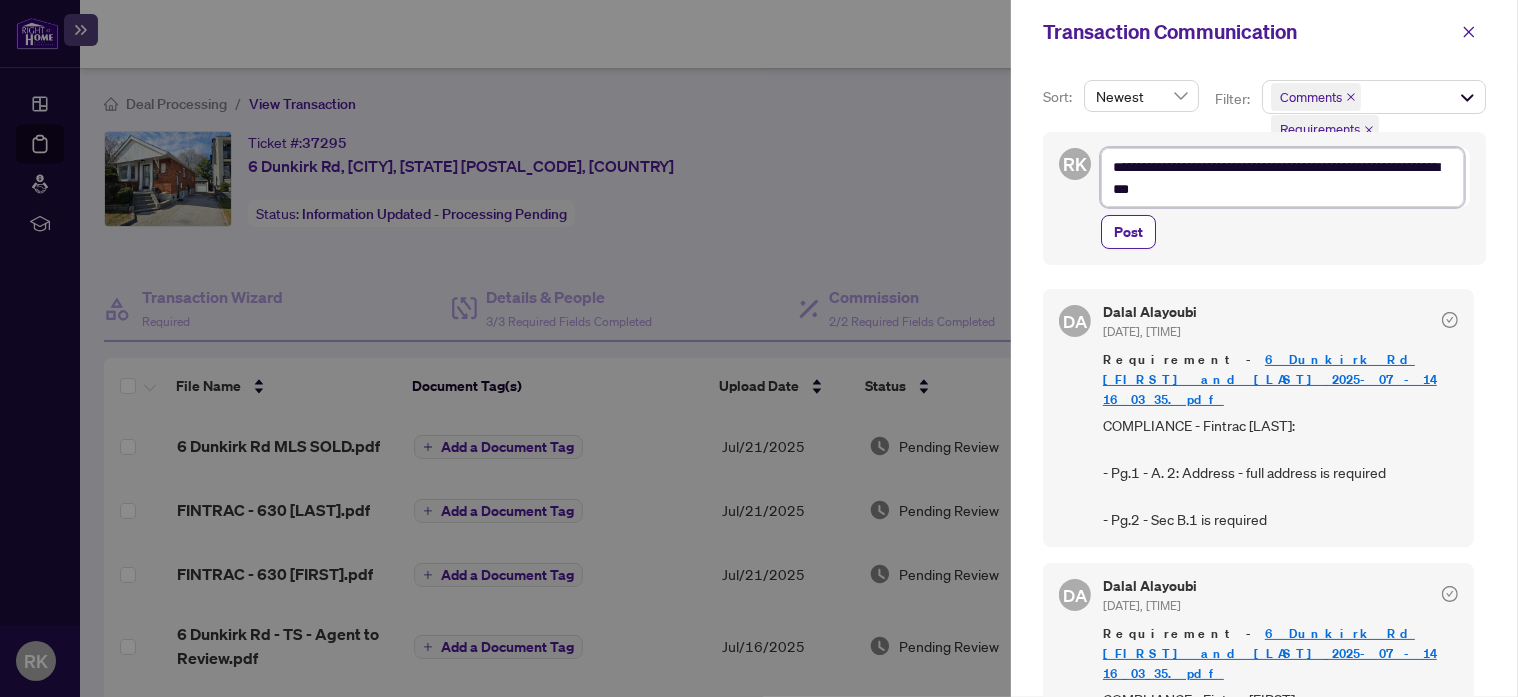 type on "**********" 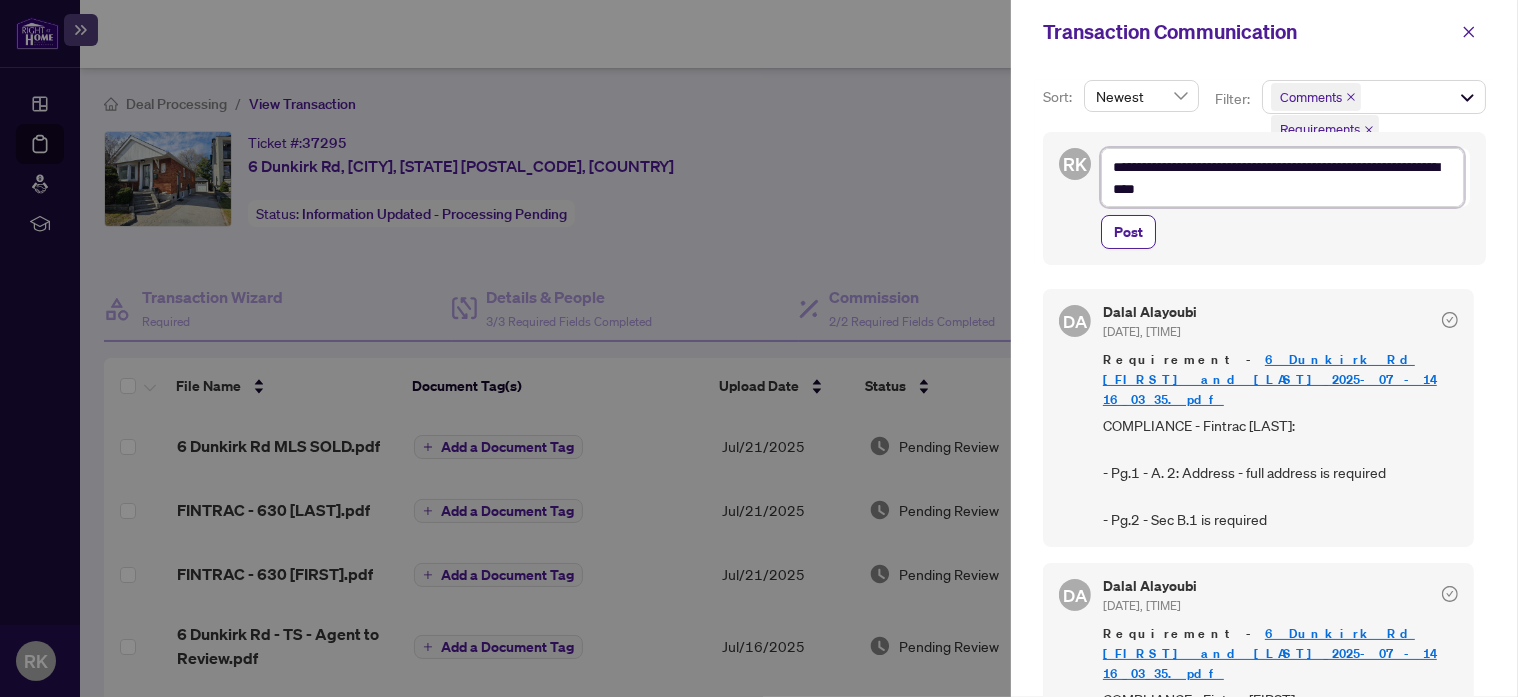 type on "**********" 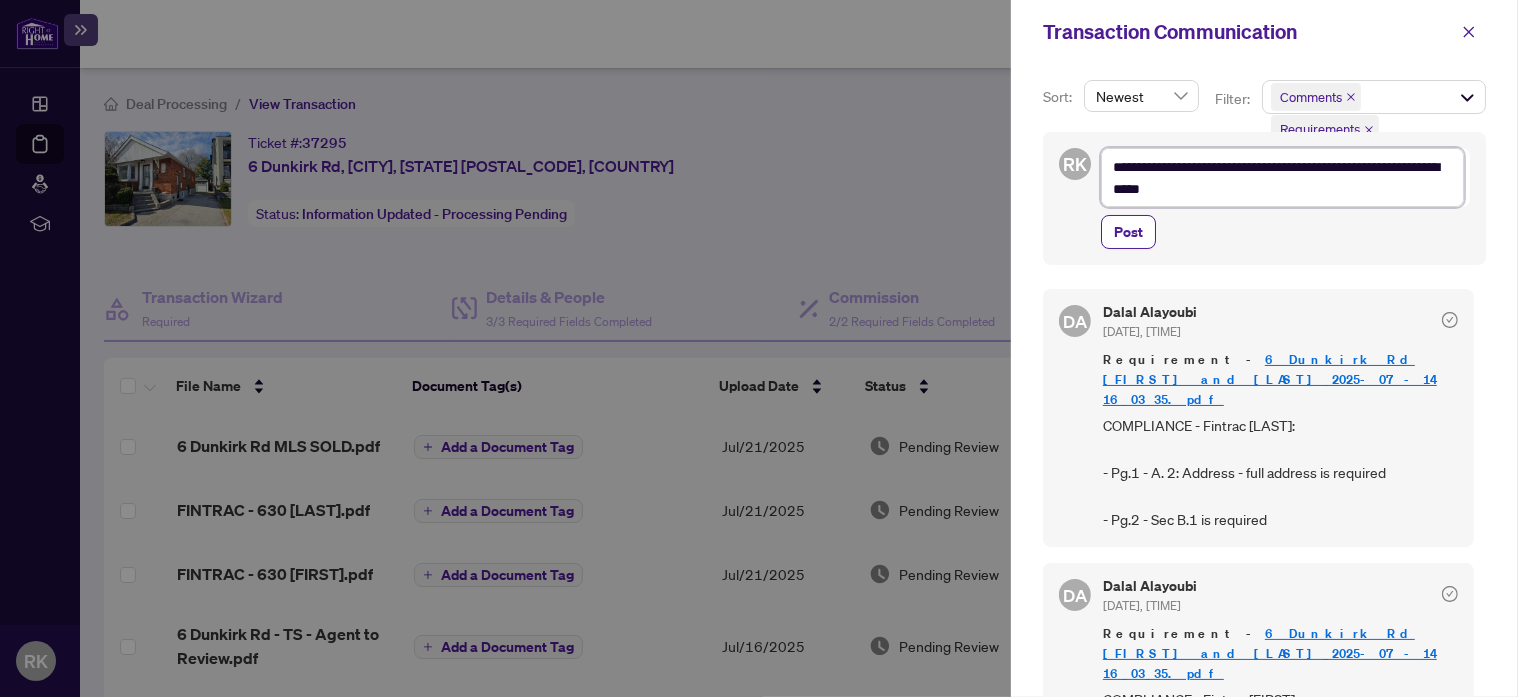 type on "**********" 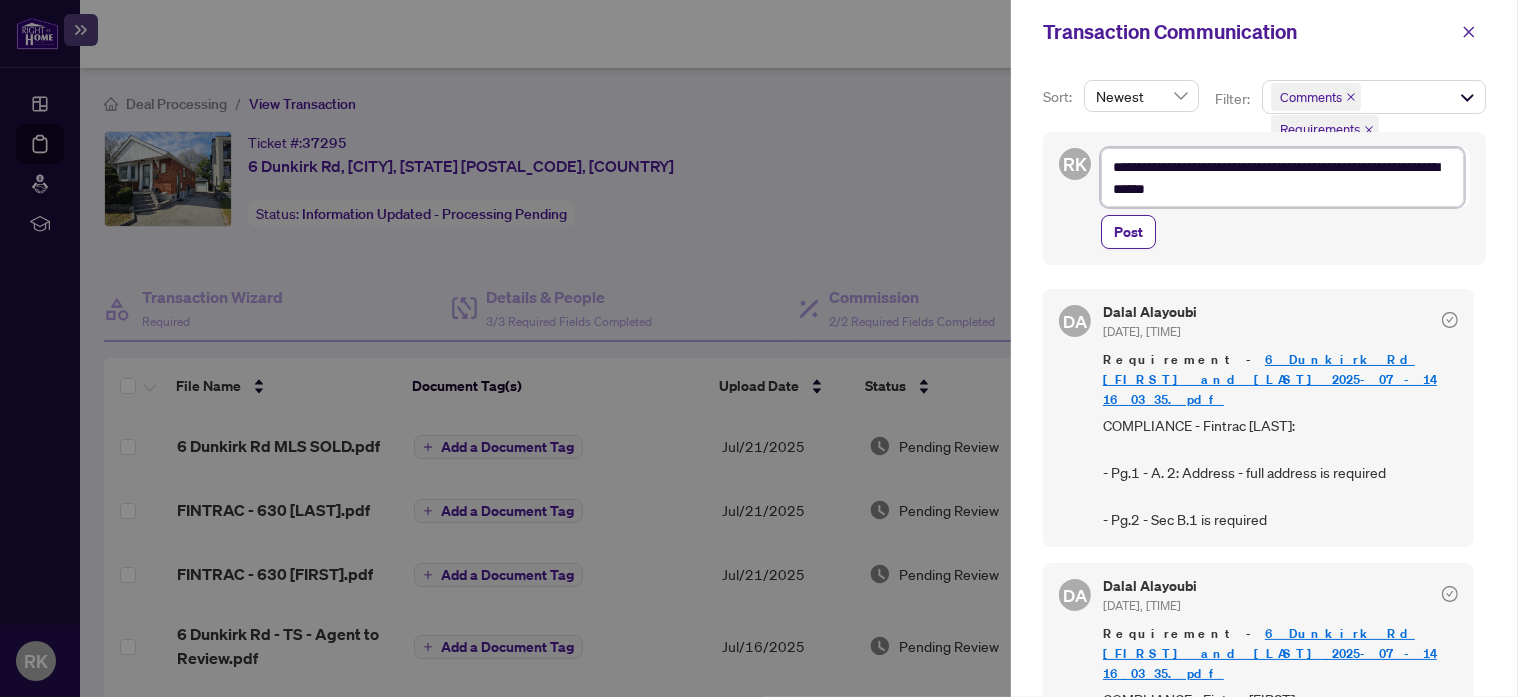 type on "**********" 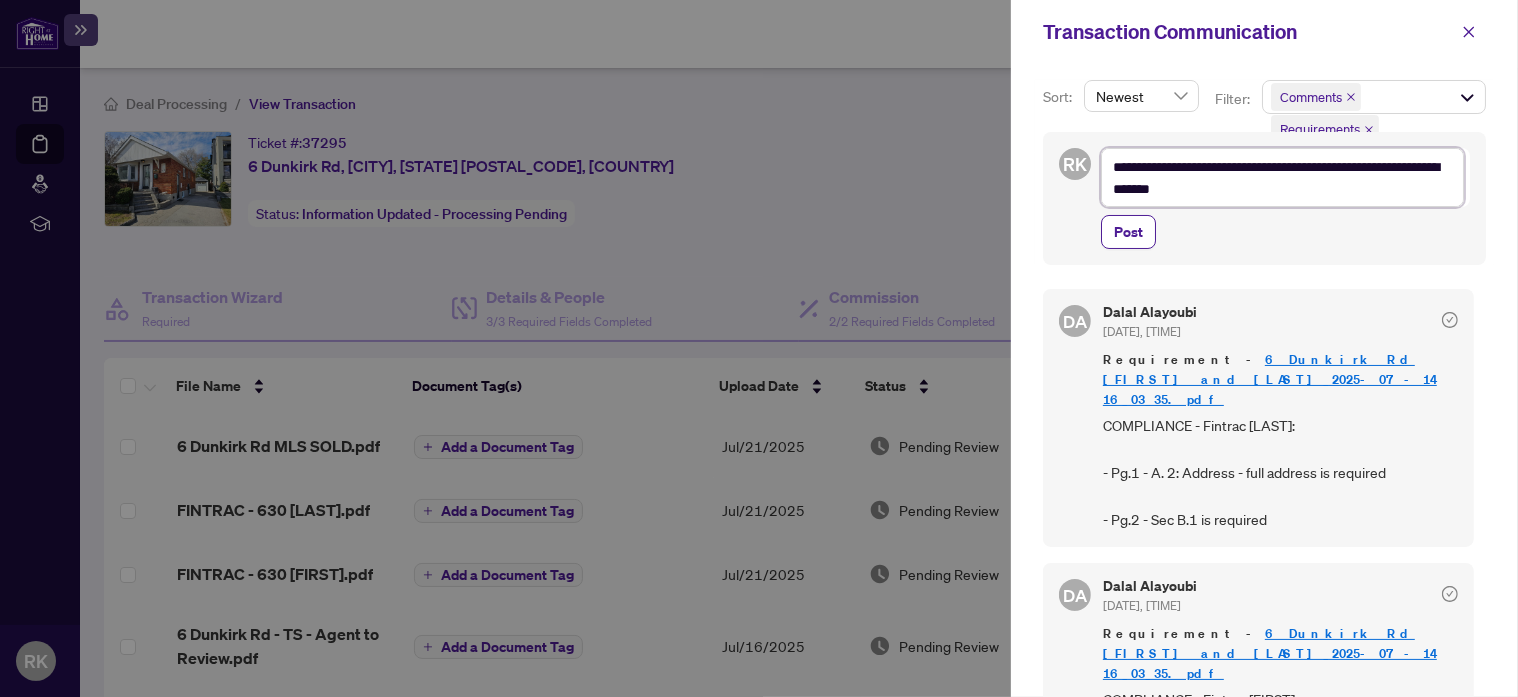 type on "**********" 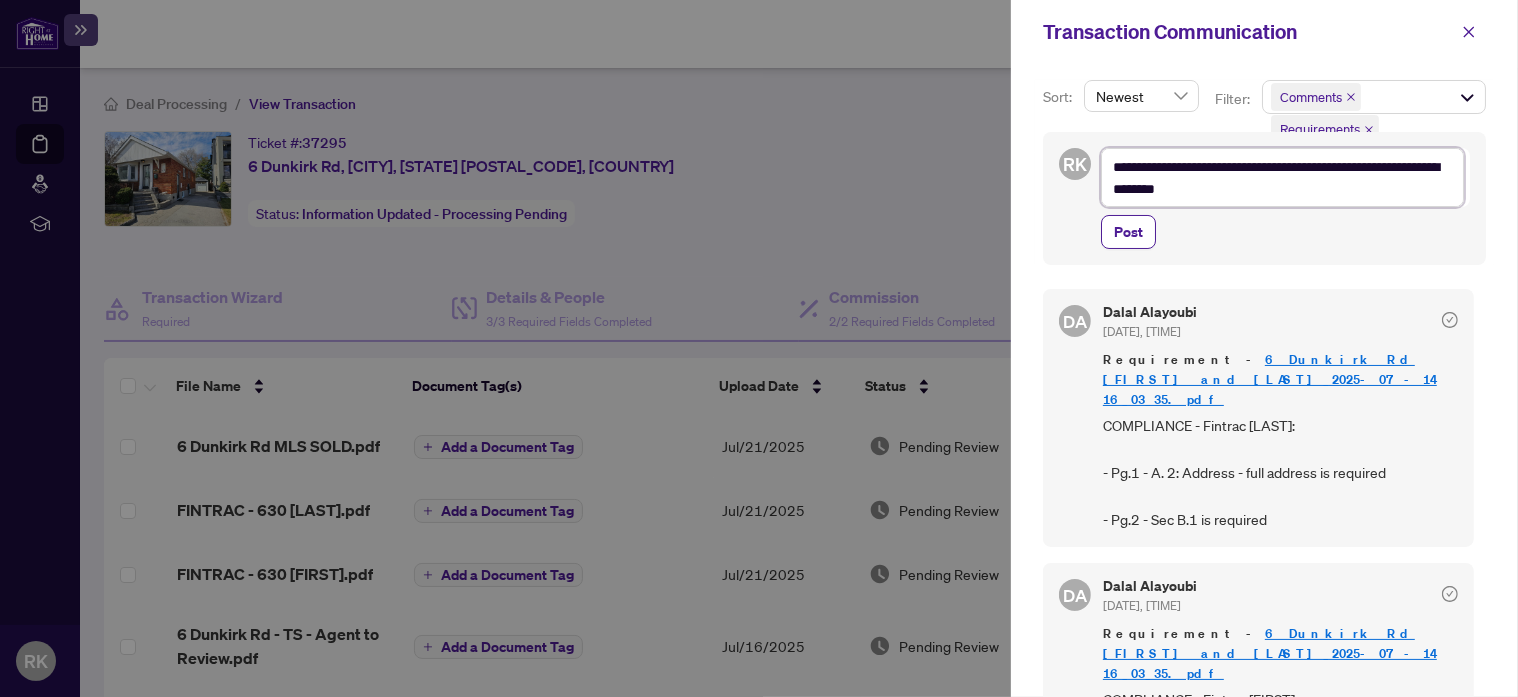 type on "**********" 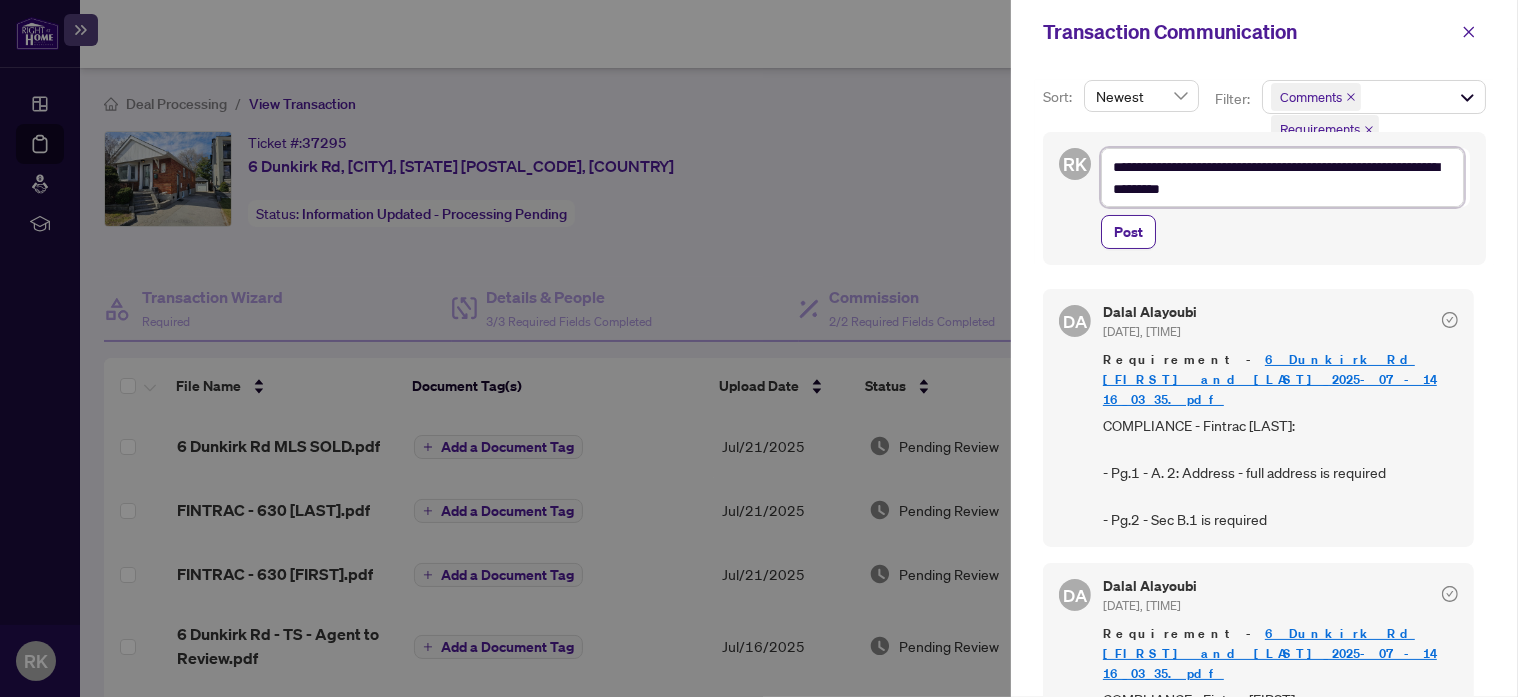 type on "**********" 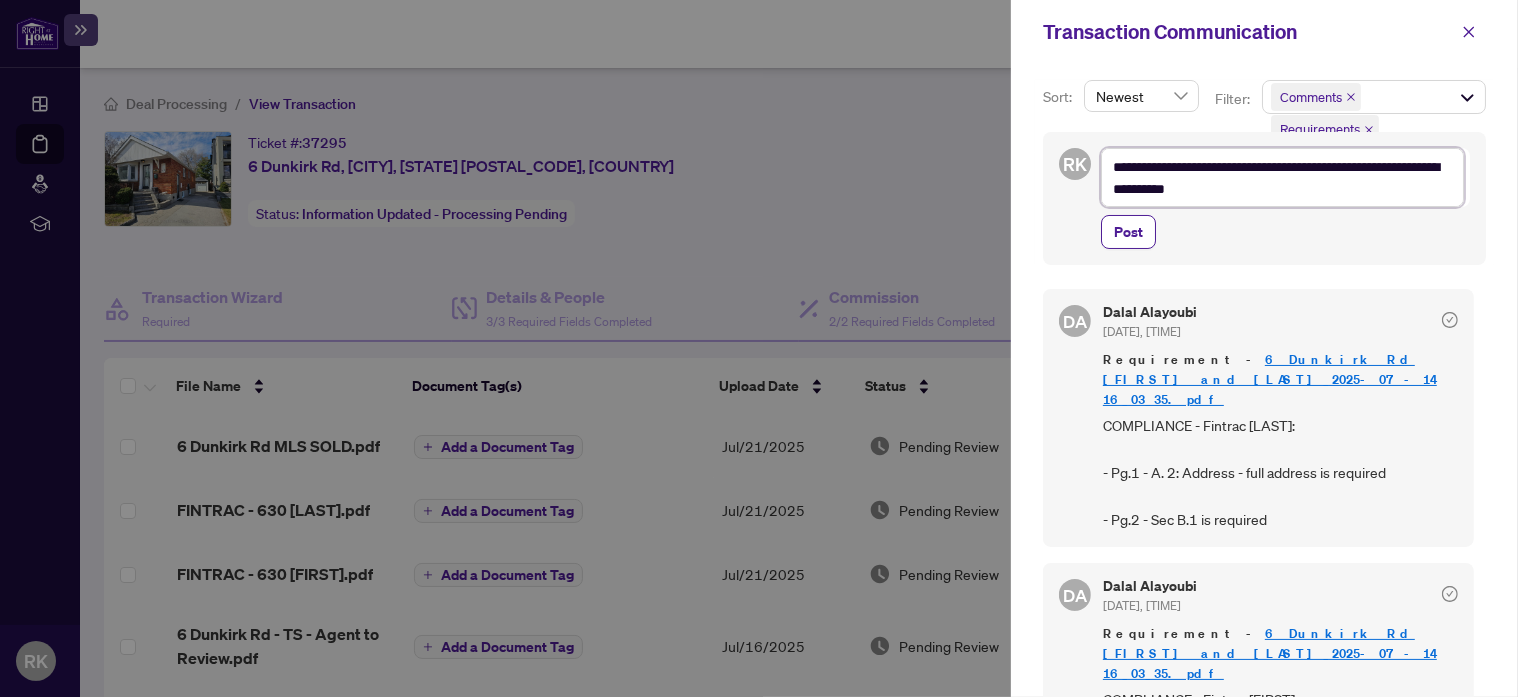 type on "**********" 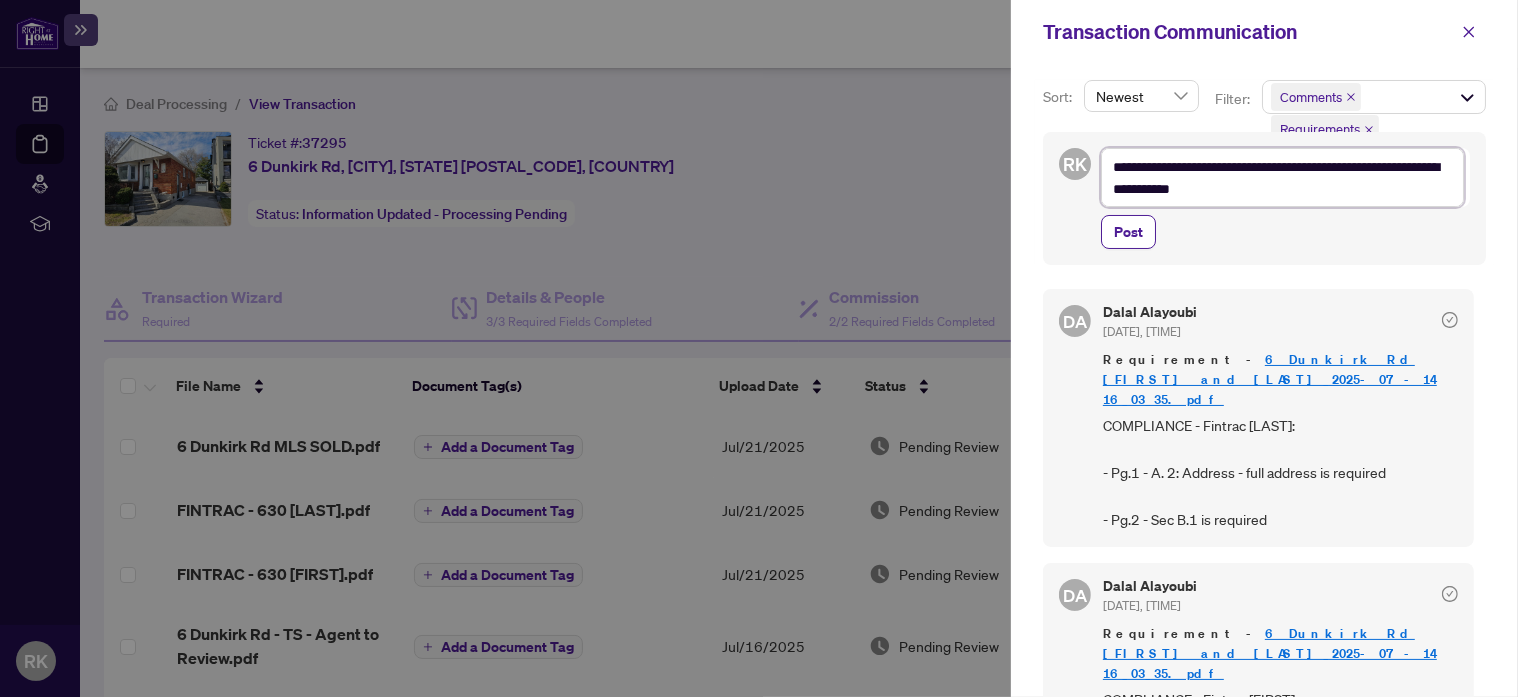type on "**********" 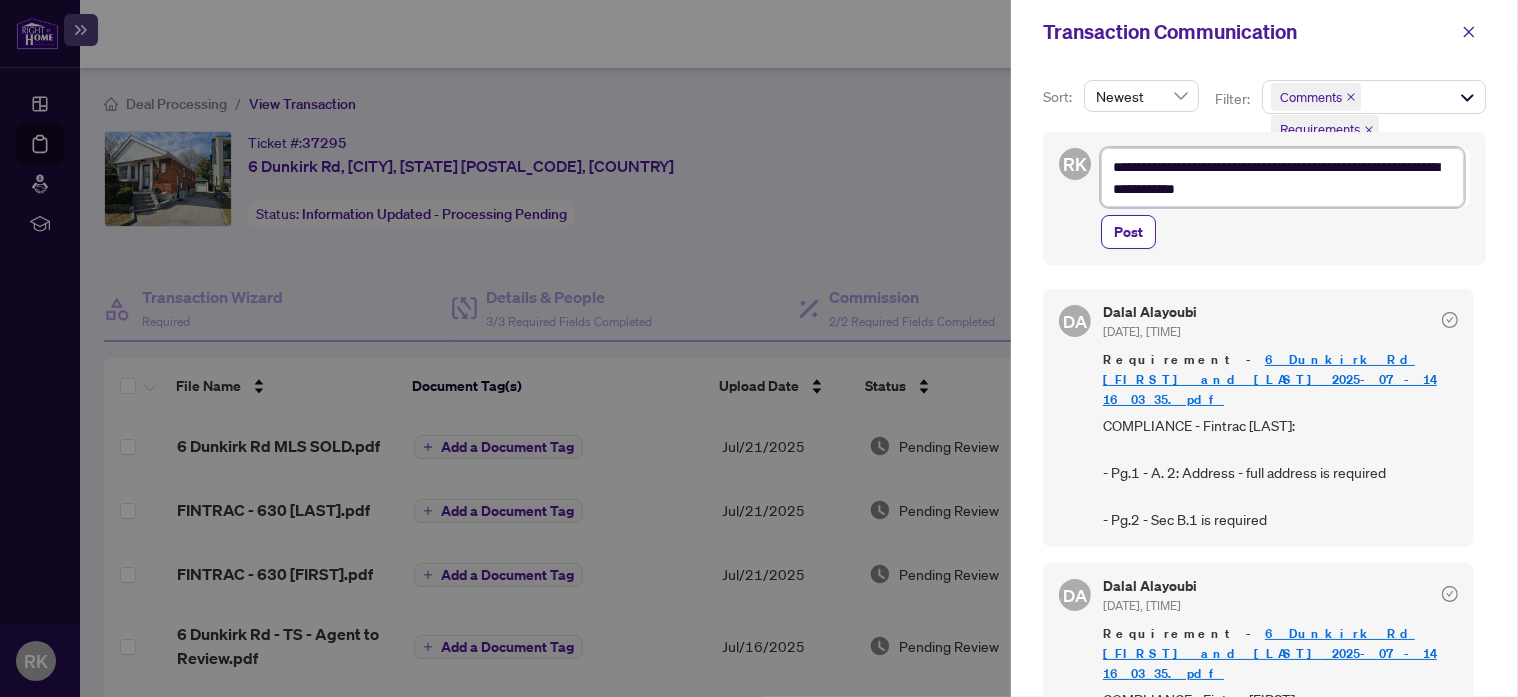 type on "**********" 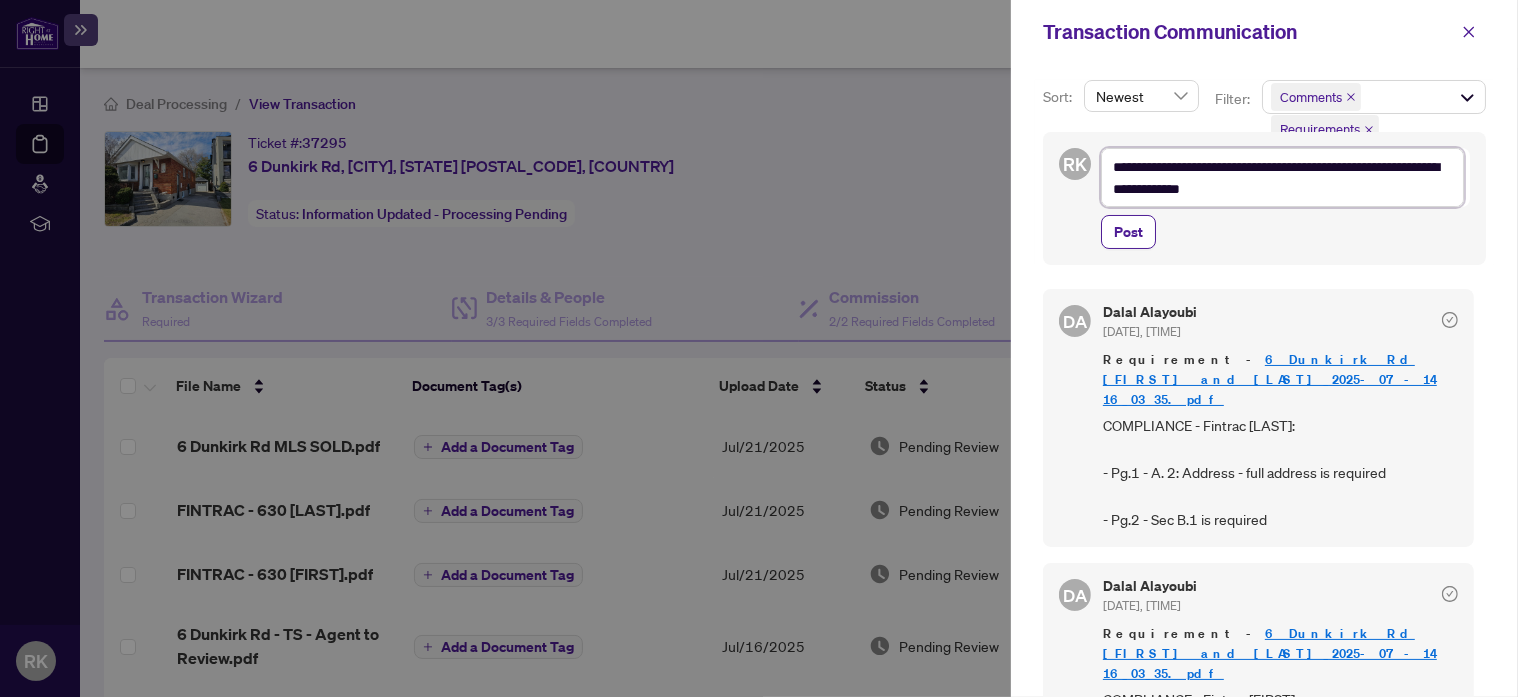 type on "**********" 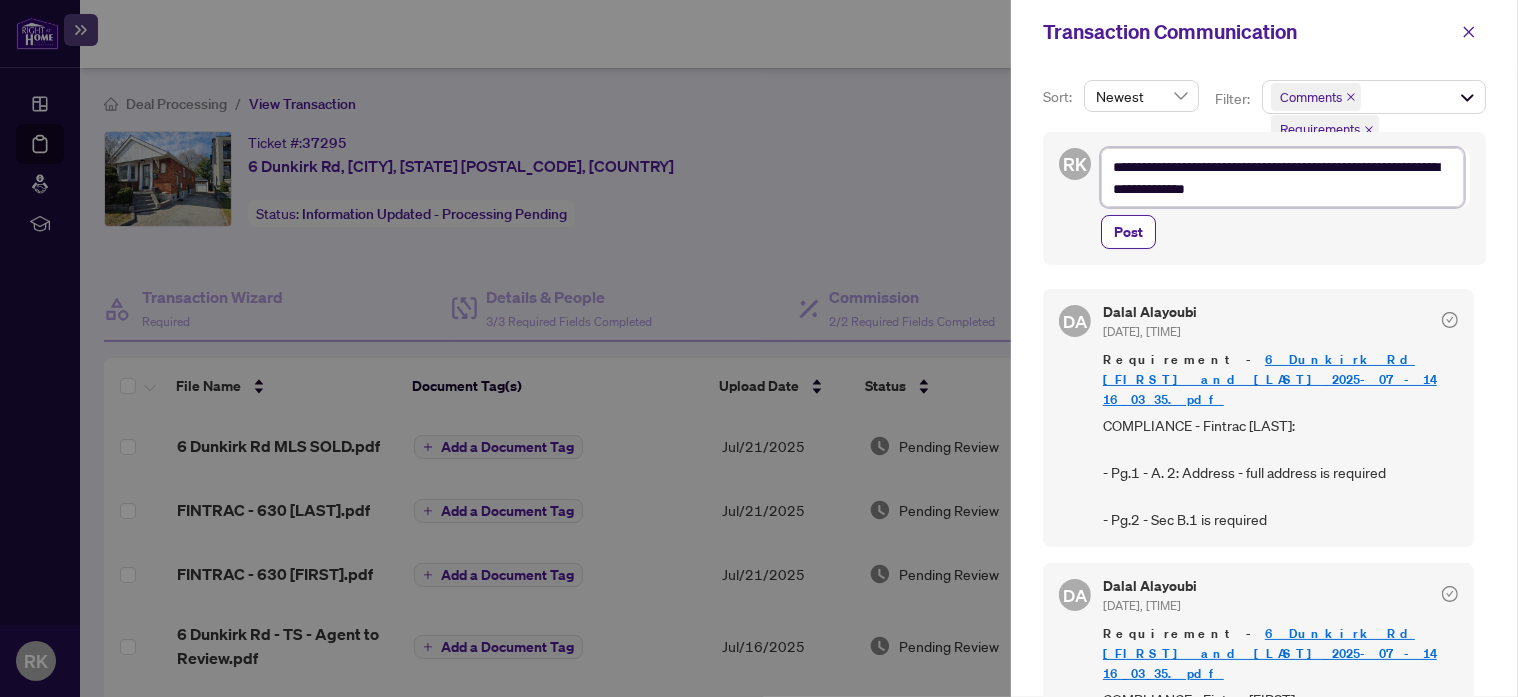 type on "**********" 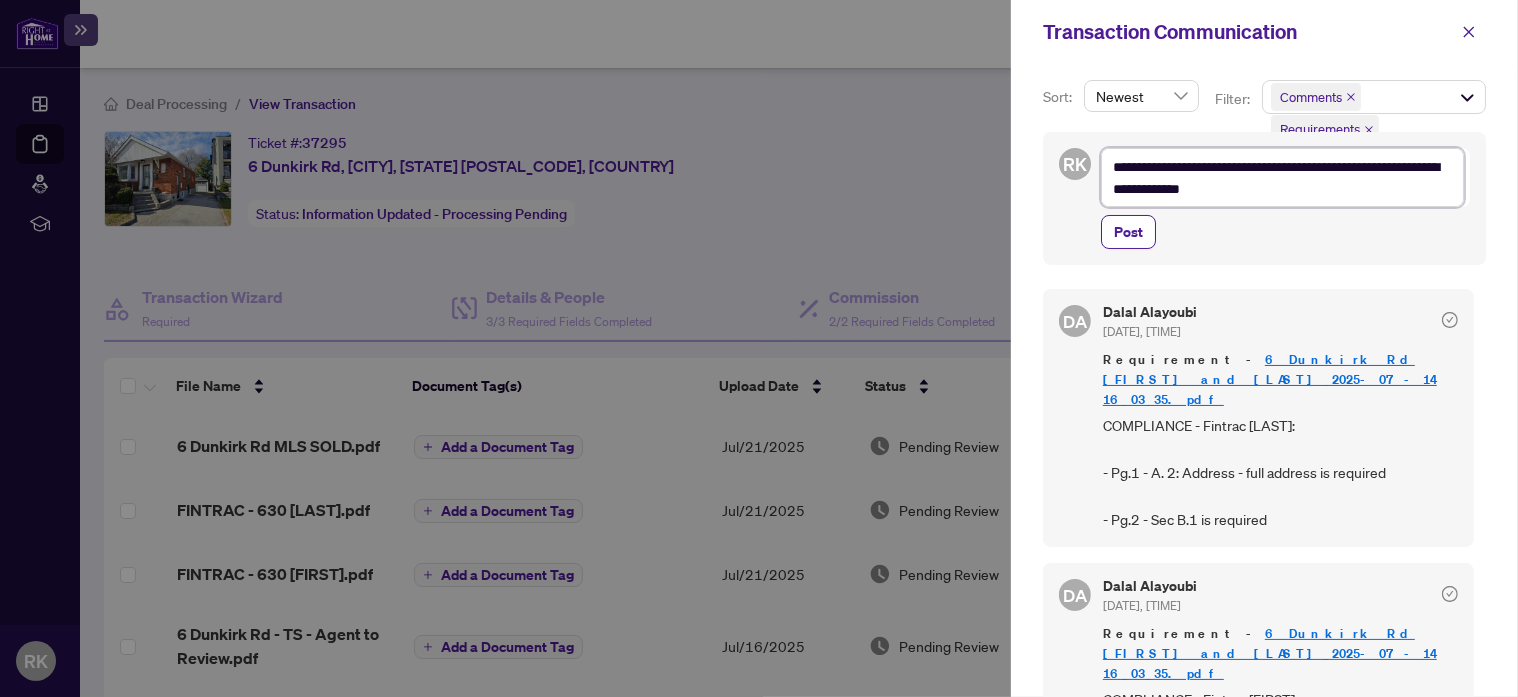 type on "**********" 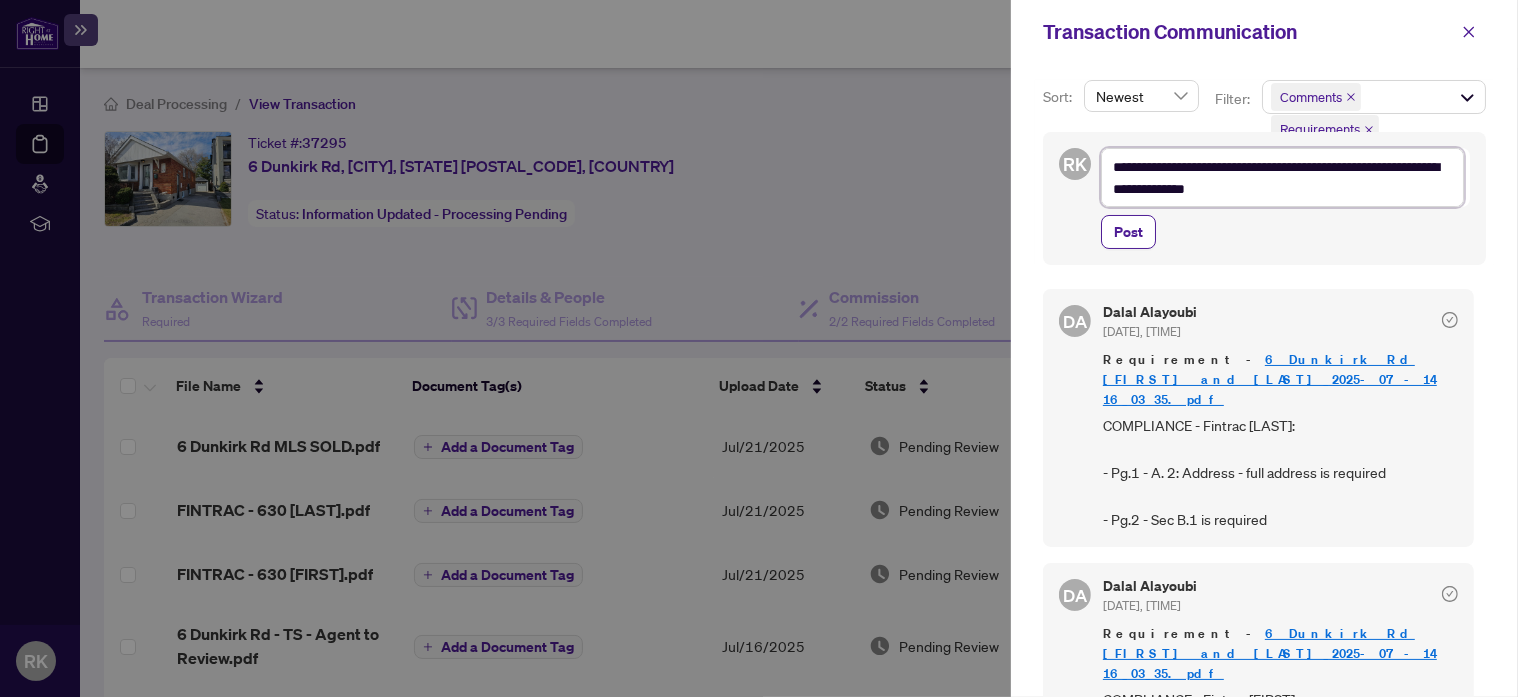 type on "**********" 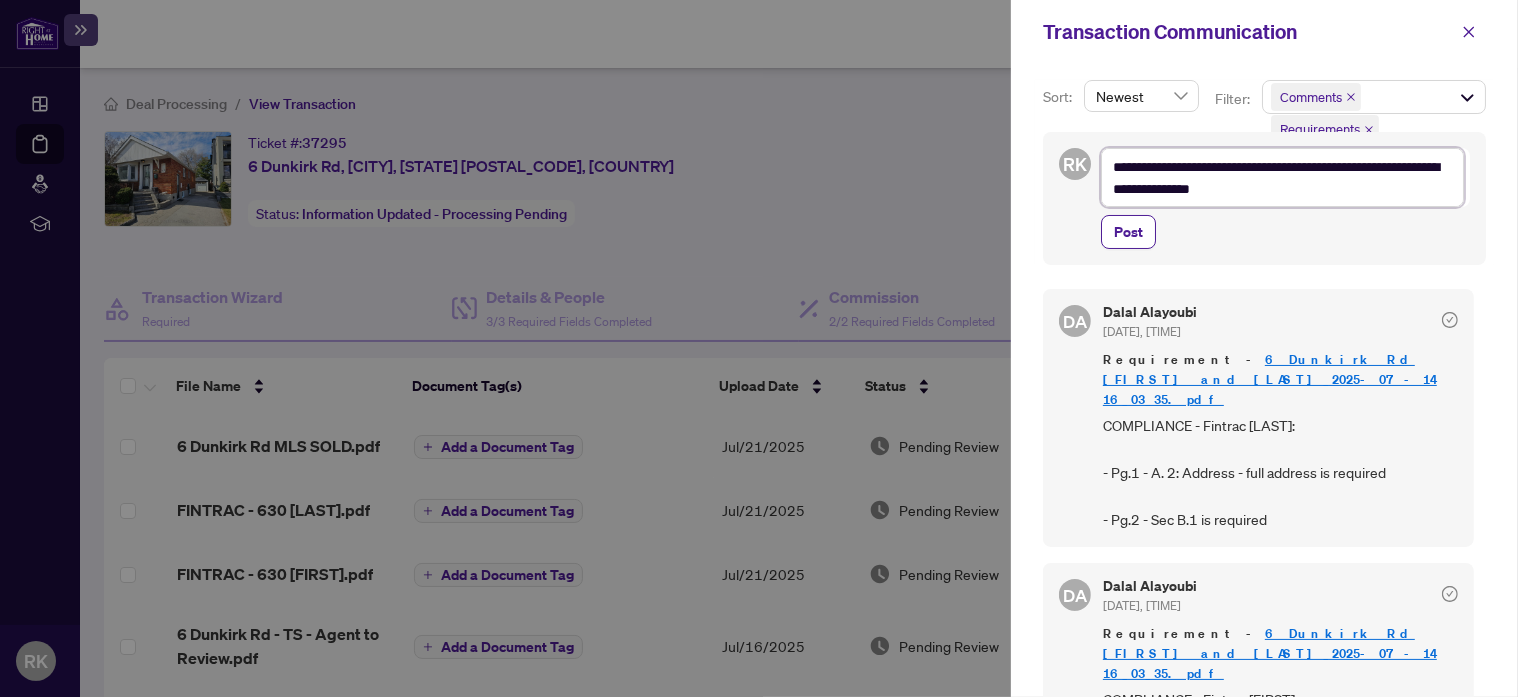 type on "**********" 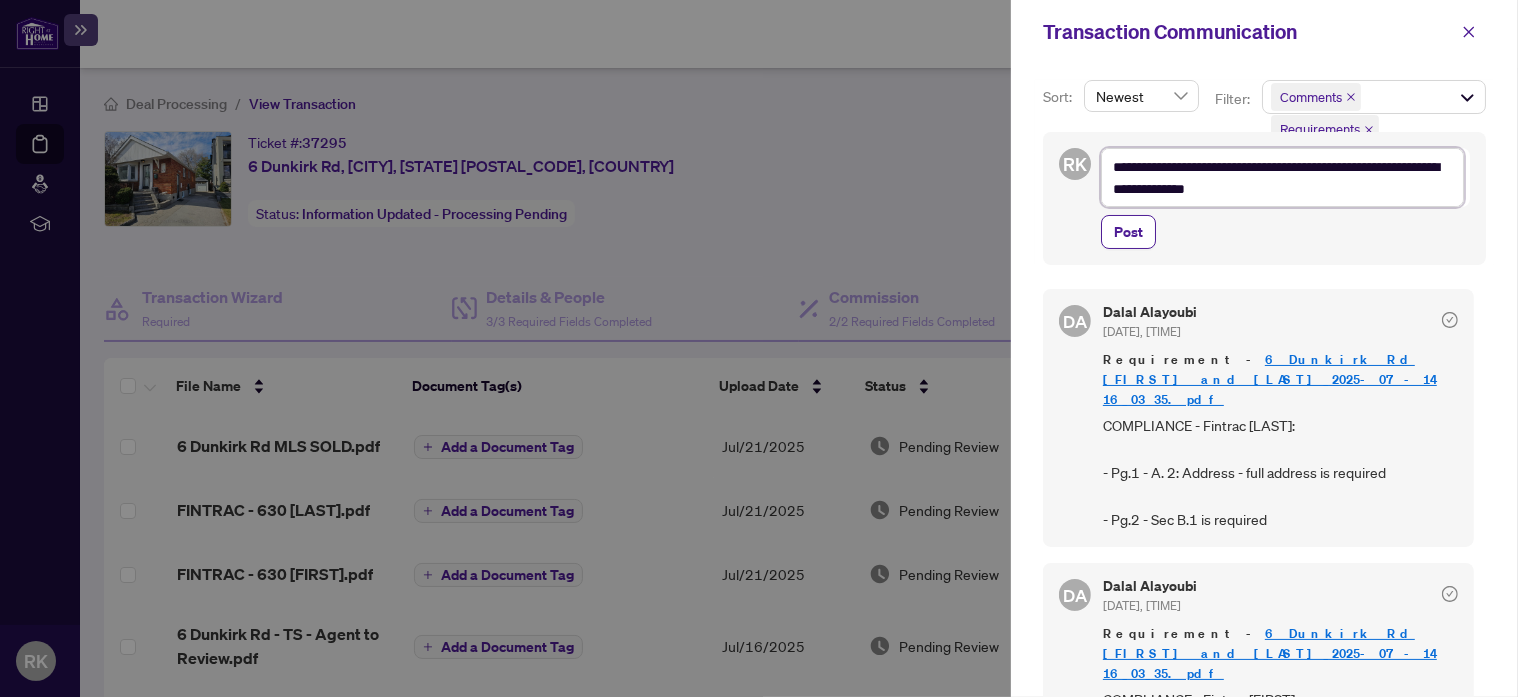 type on "**********" 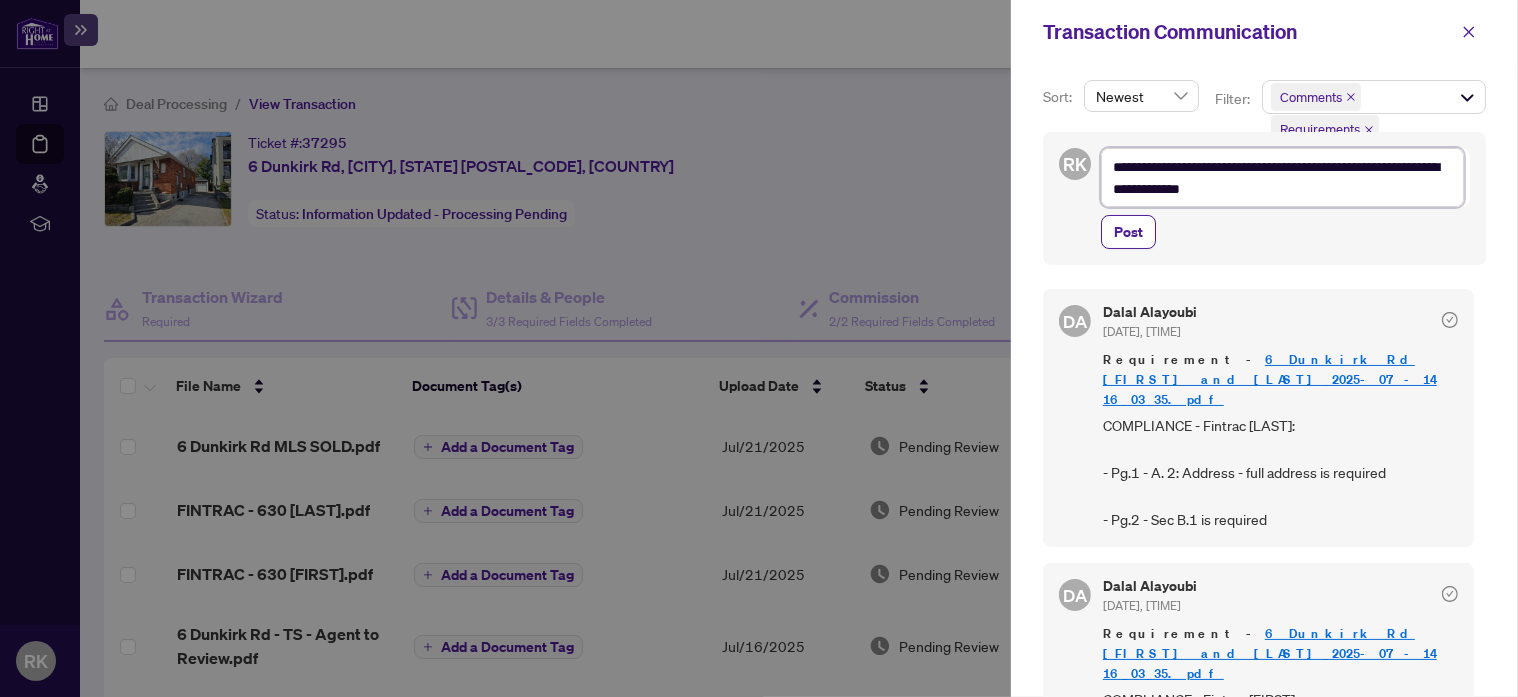 type on "**********" 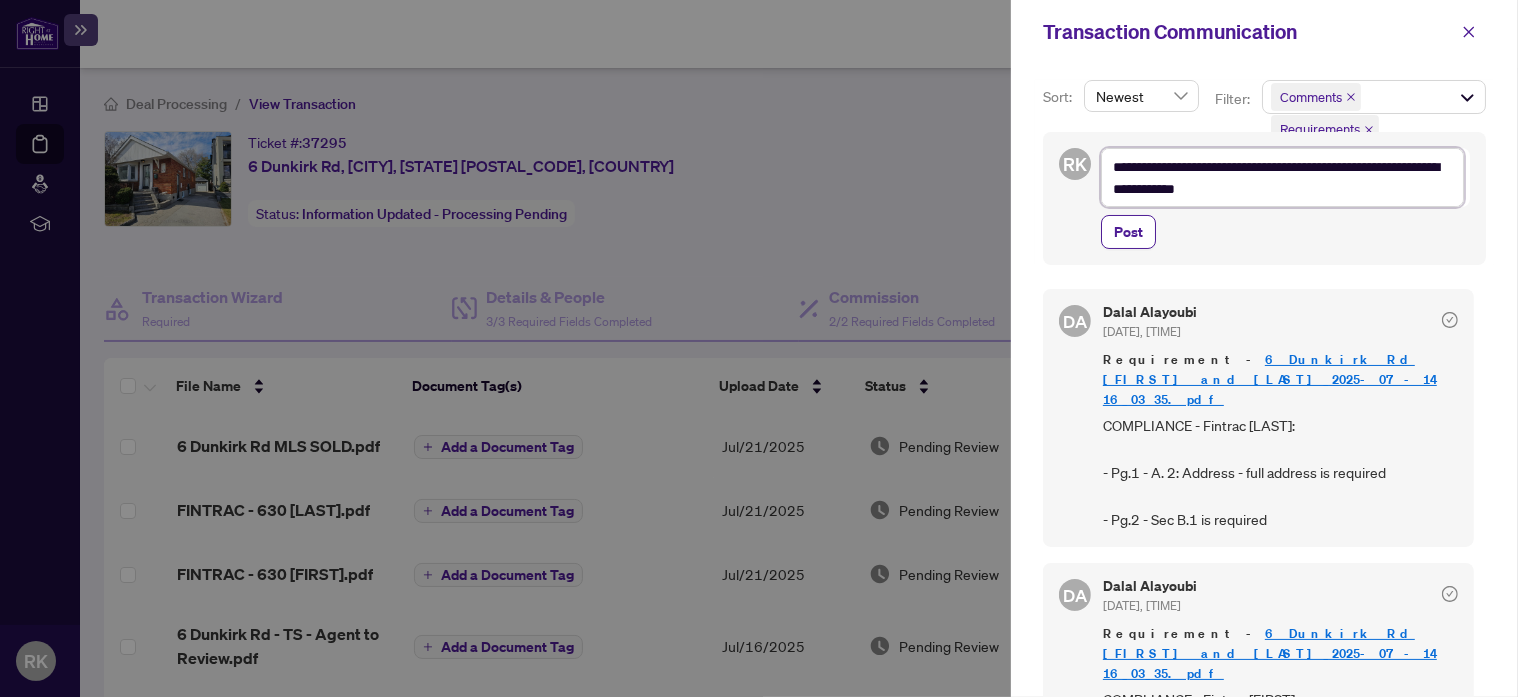 type 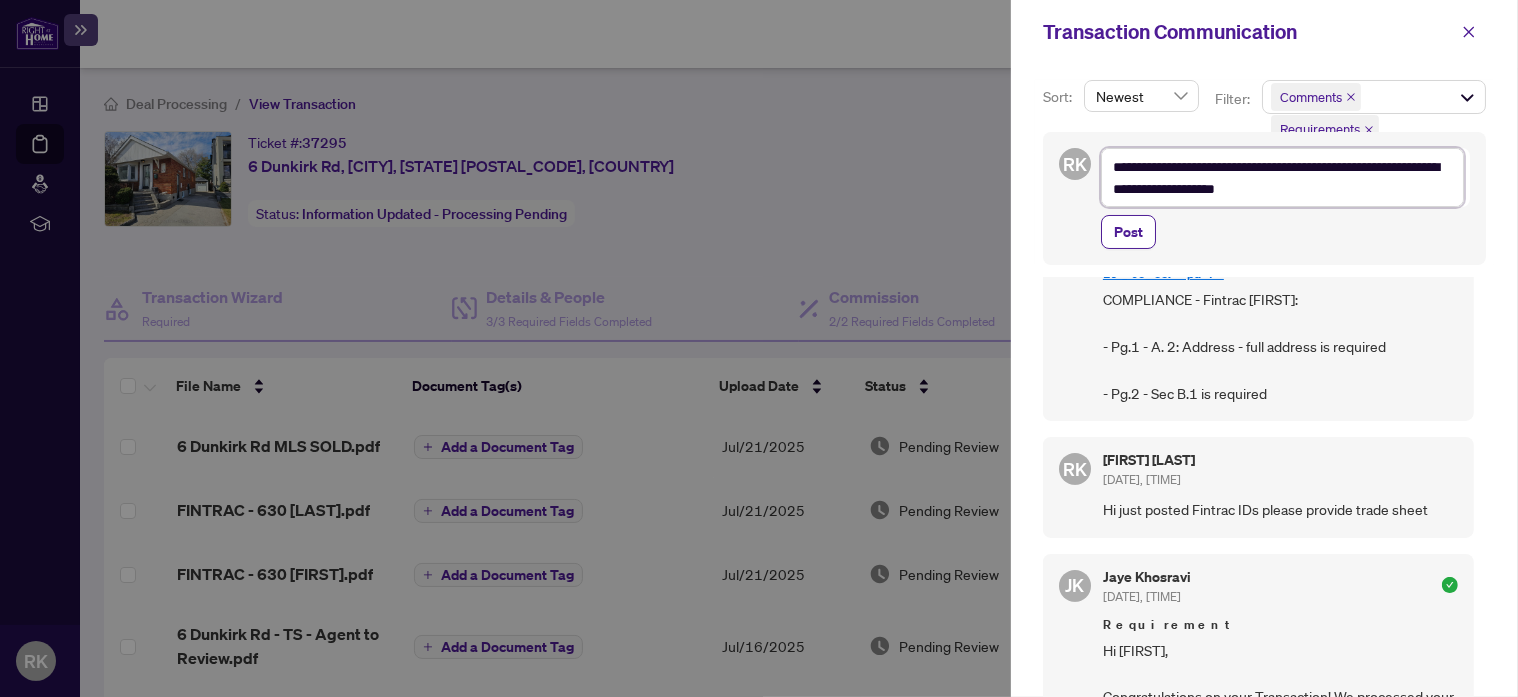 scroll, scrollTop: 0, scrollLeft: 0, axis: both 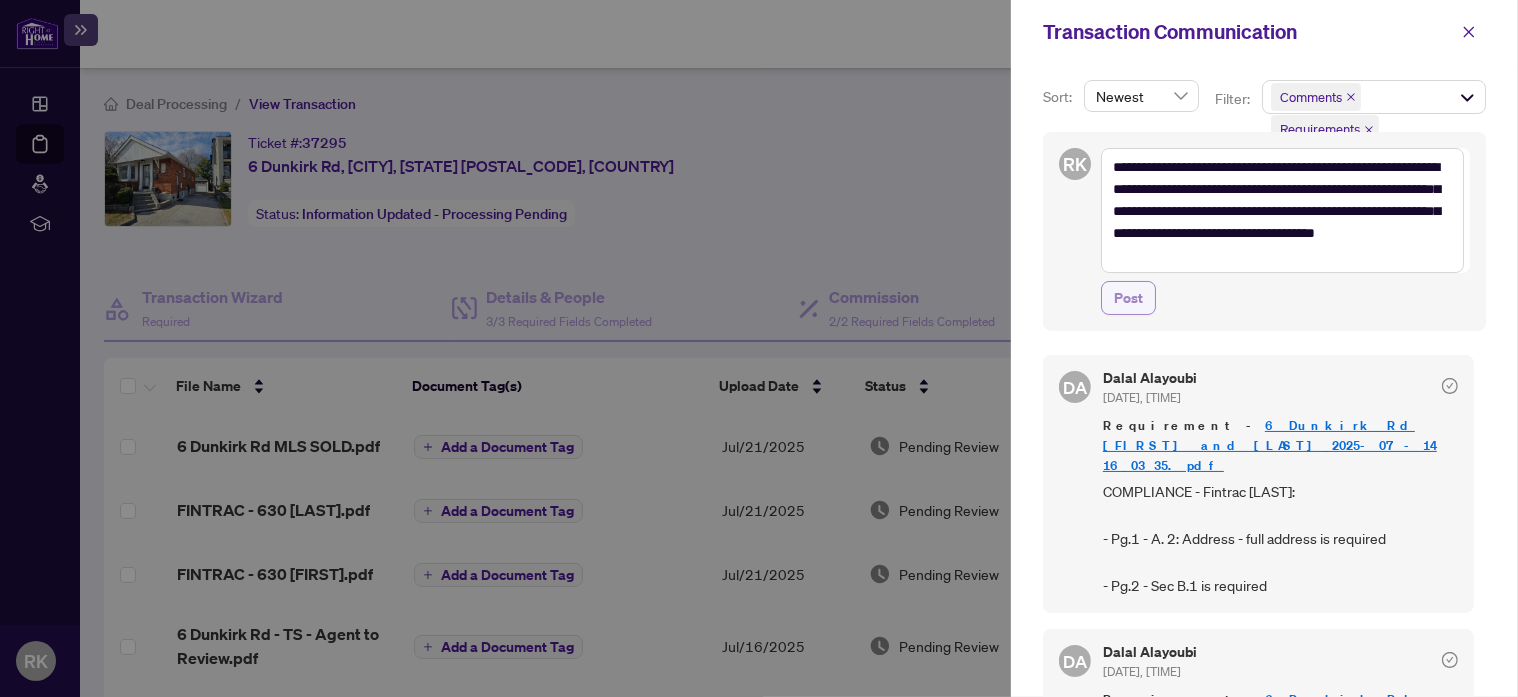click on "Post" at bounding box center [1128, 298] 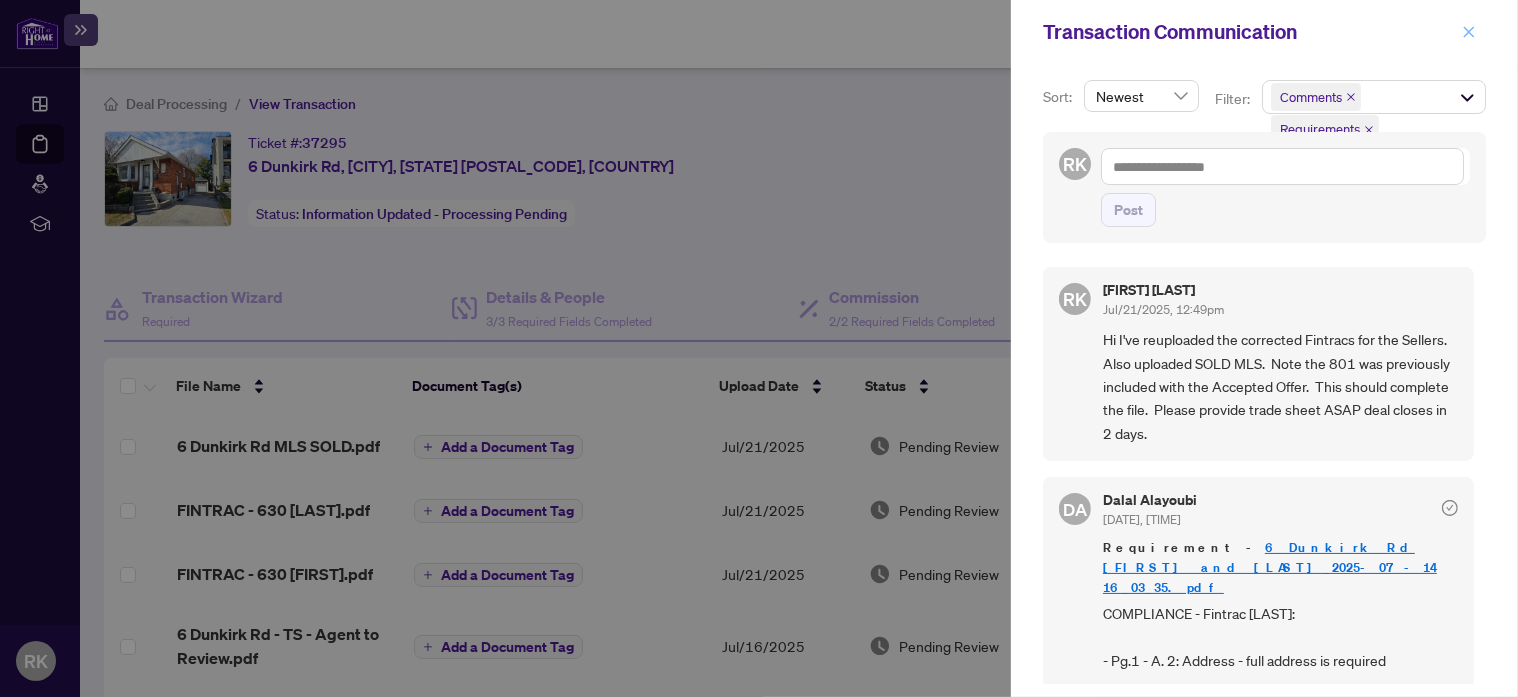 click 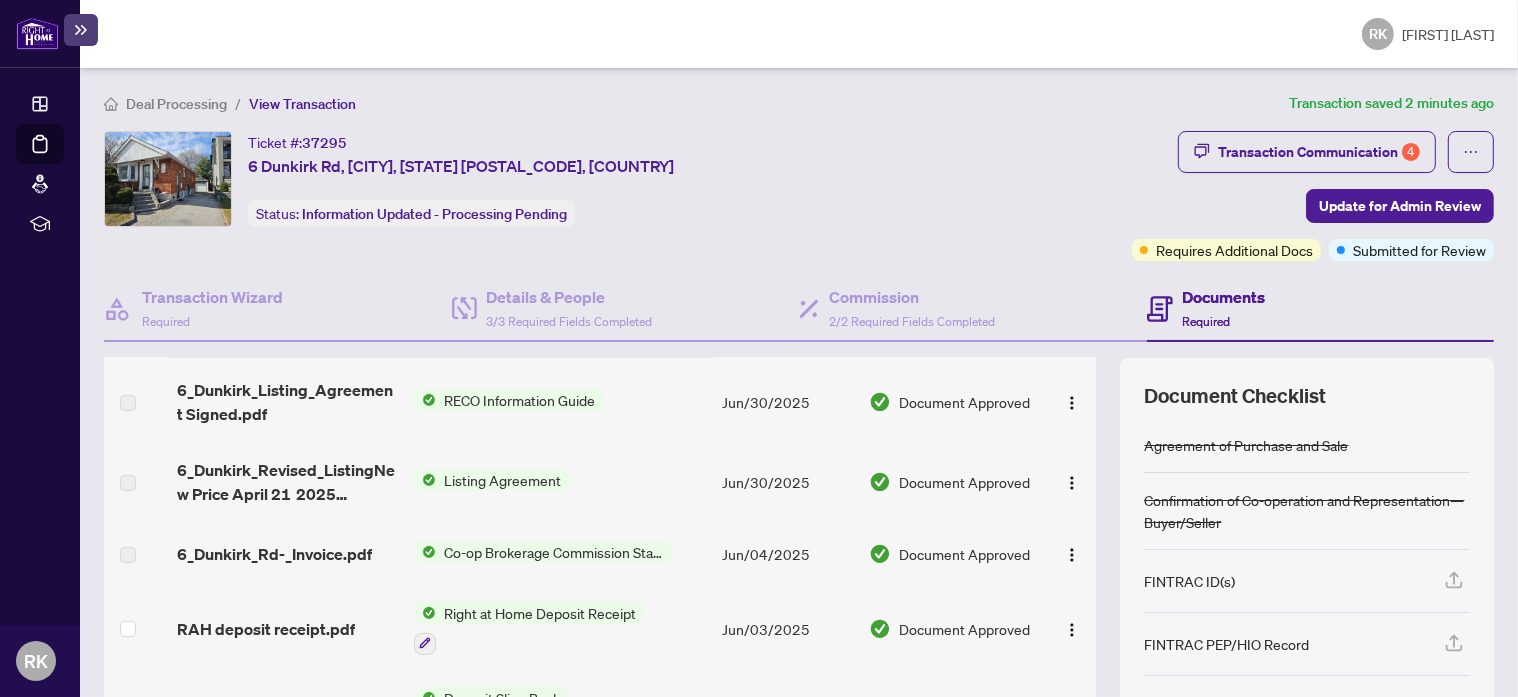 scroll, scrollTop: 699, scrollLeft: 0, axis: vertical 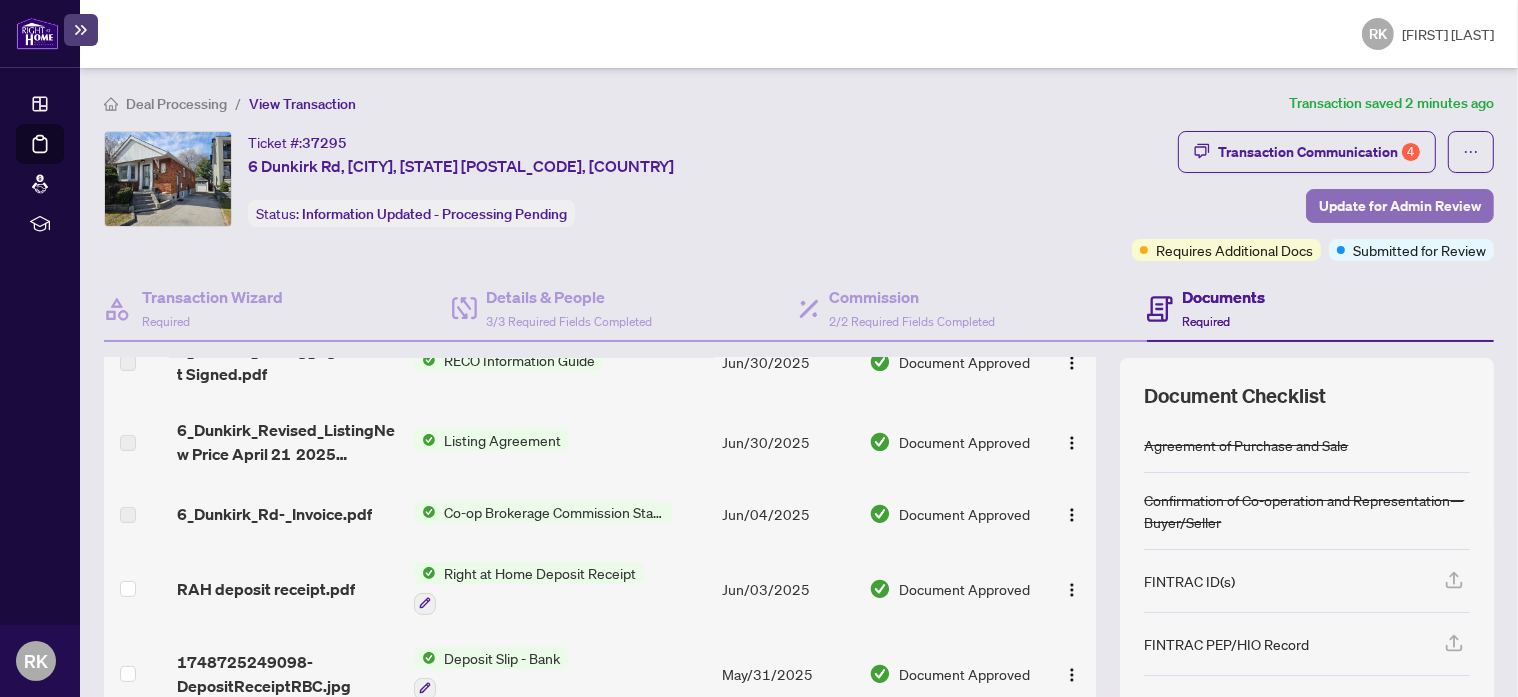 click on "Update for Admin Review" at bounding box center (1400, 206) 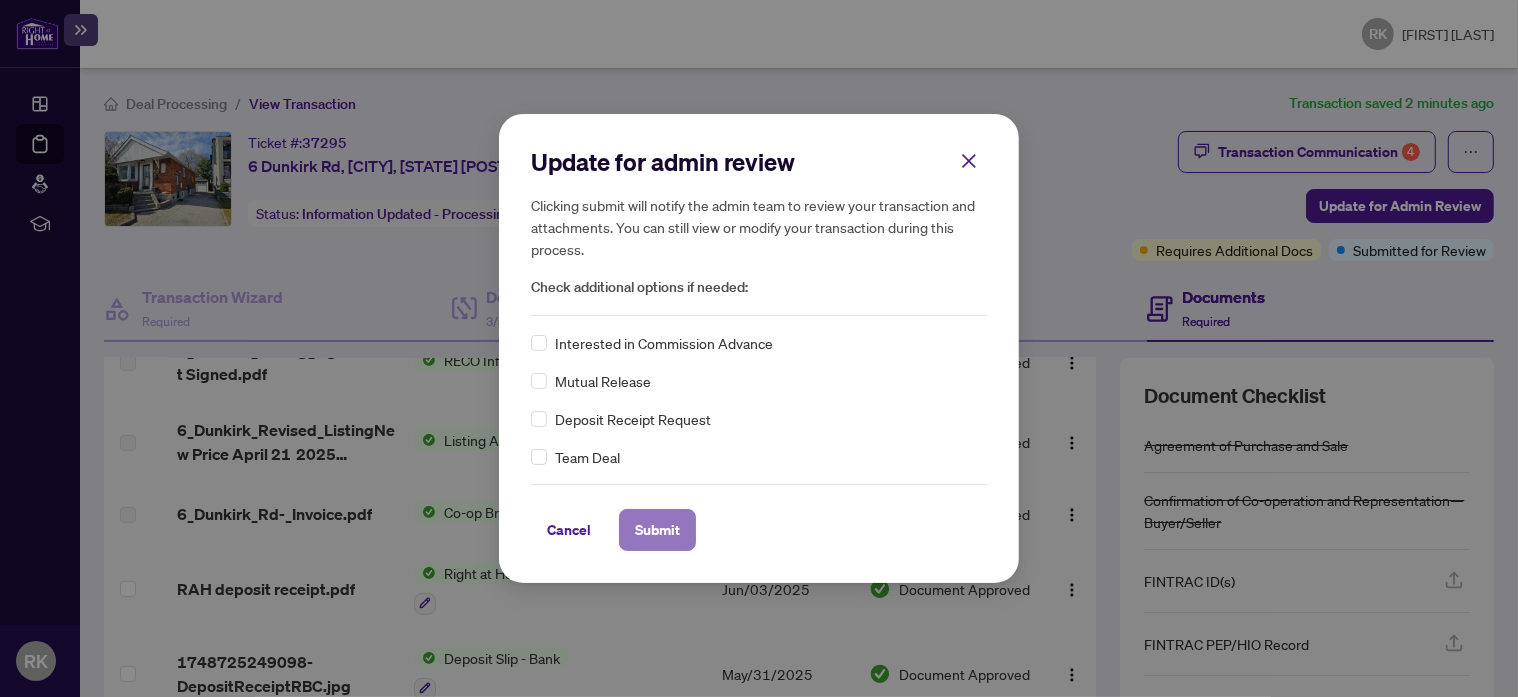click on "Submit" at bounding box center [657, 530] 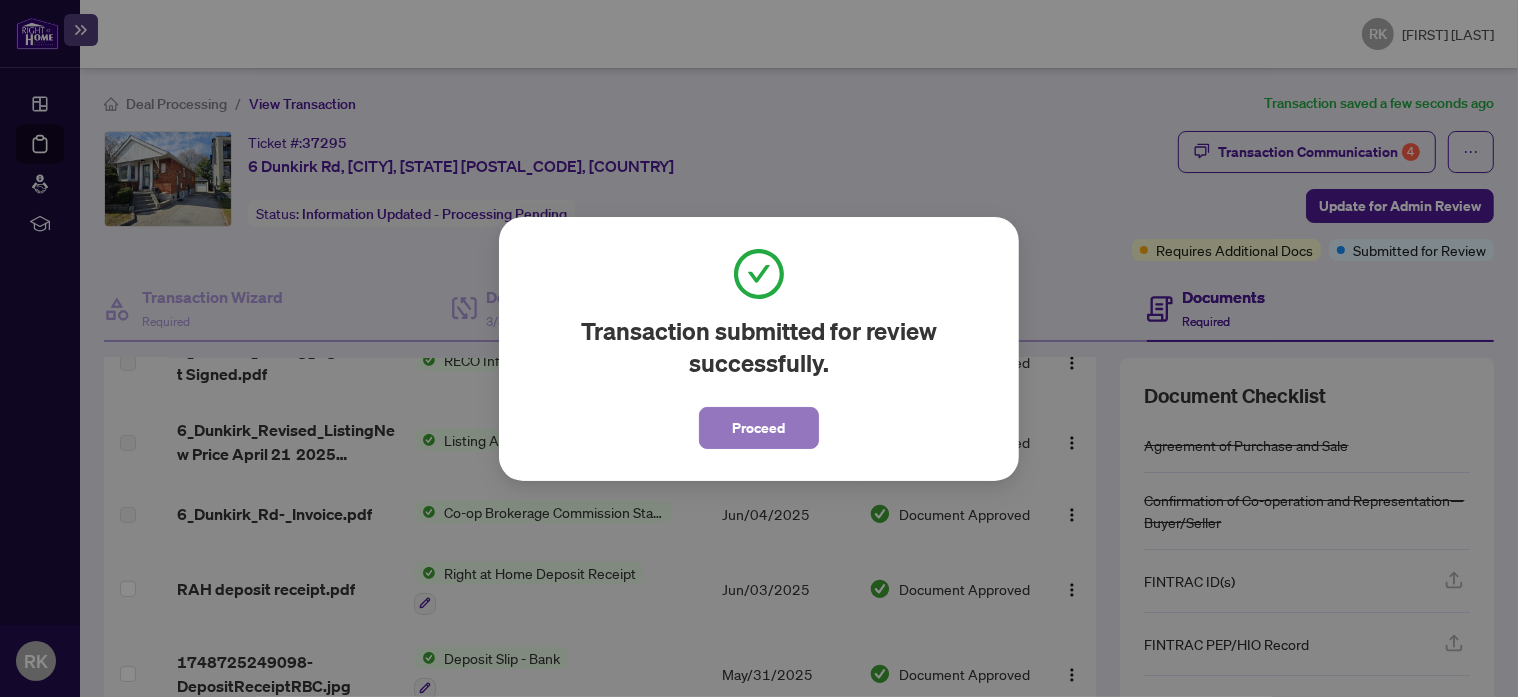 click on "Proceed" at bounding box center [759, 428] 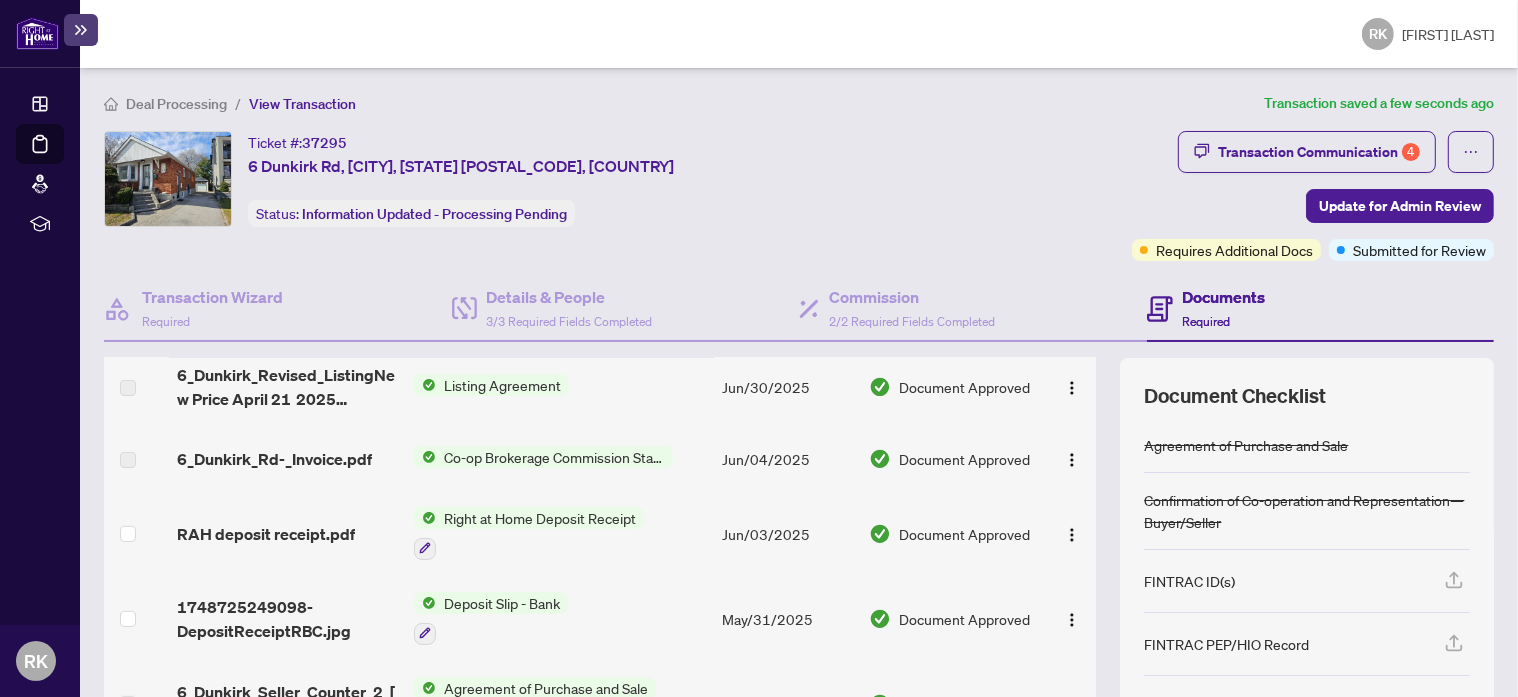 scroll, scrollTop: 958, scrollLeft: 0, axis: vertical 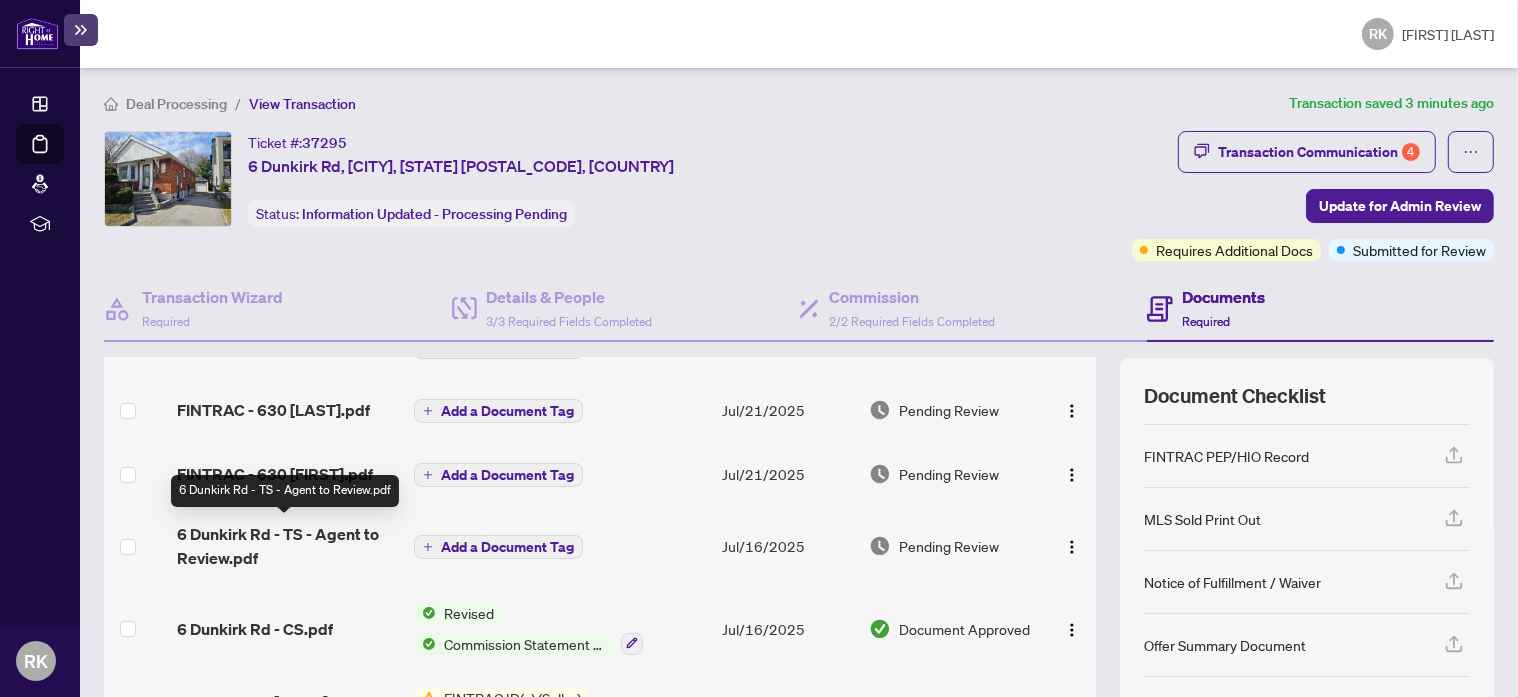 click on "6 Dunkirk Rd - TS - Agent to Review.pdf" at bounding box center (288, 546) 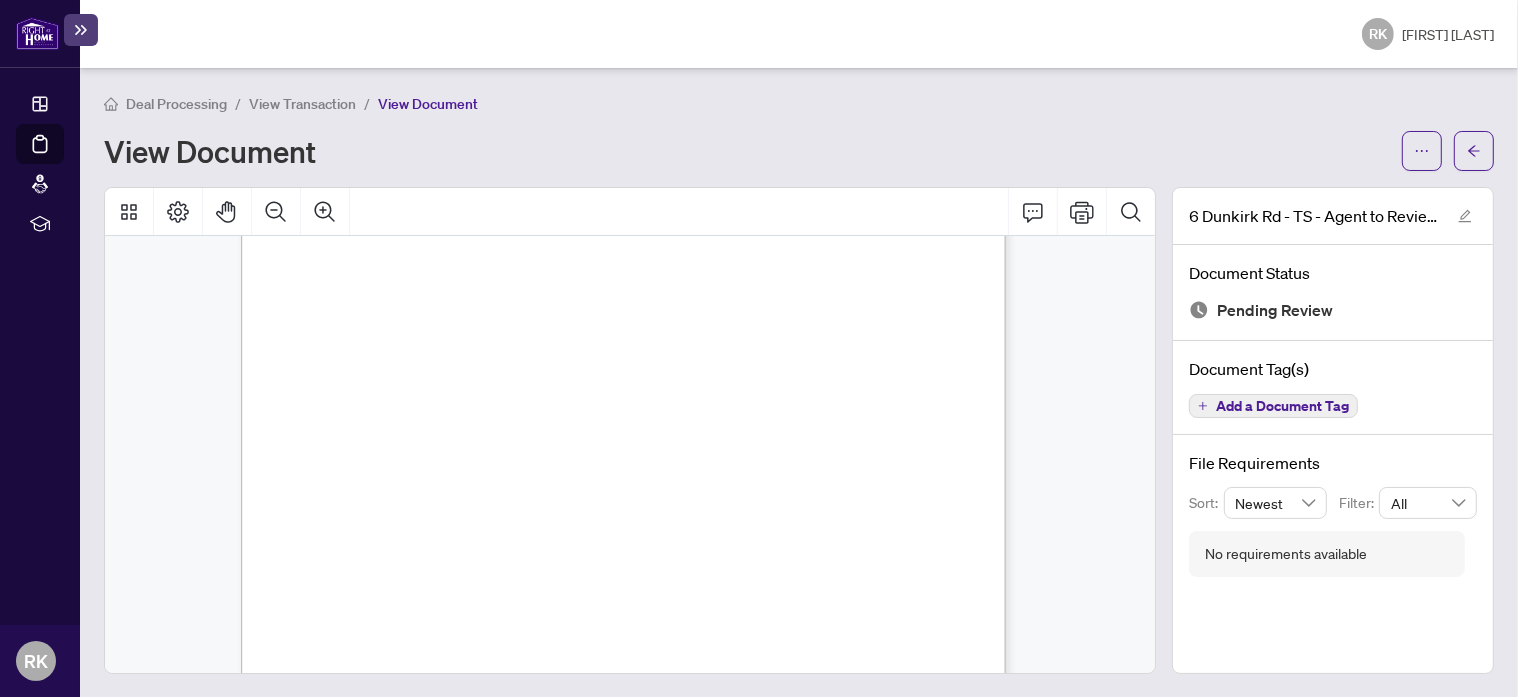 scroll, scrollTop: 0, scrollLeft: 0, axis: both 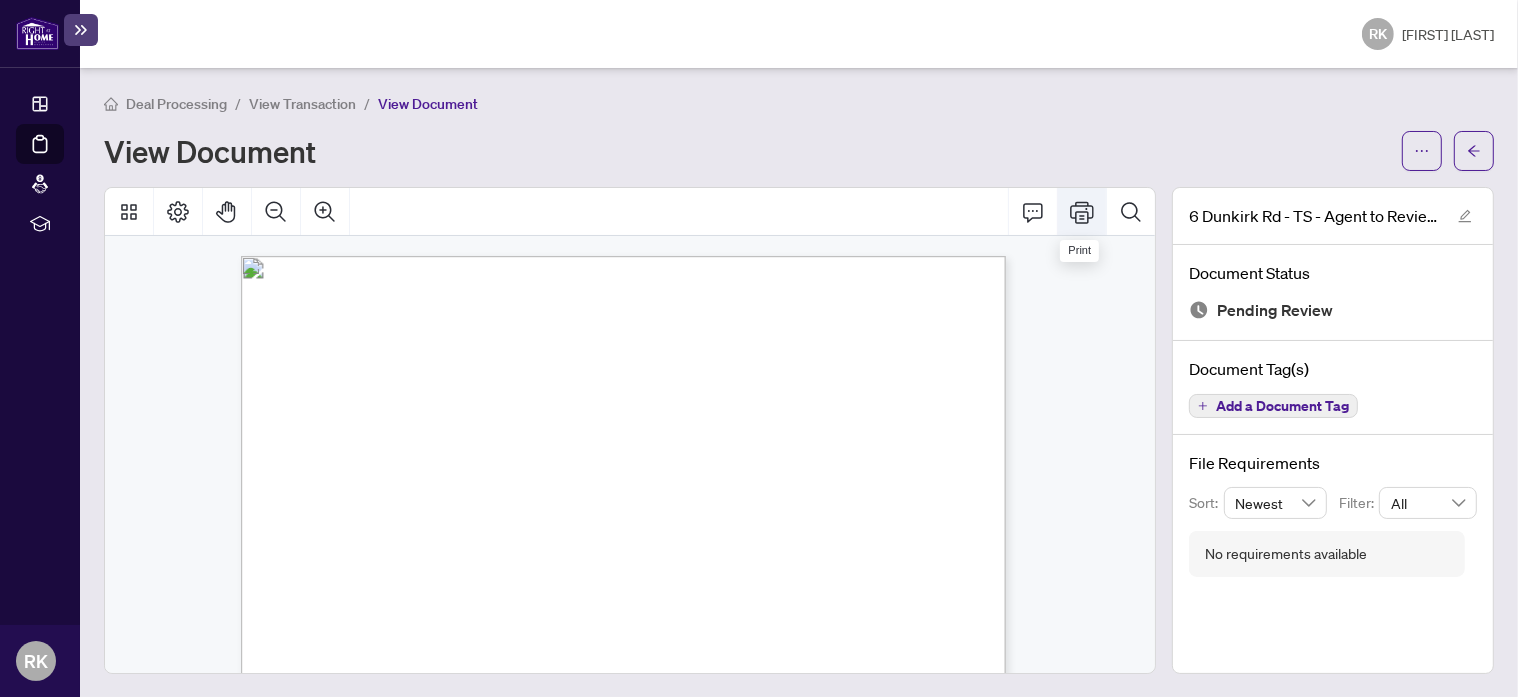 click 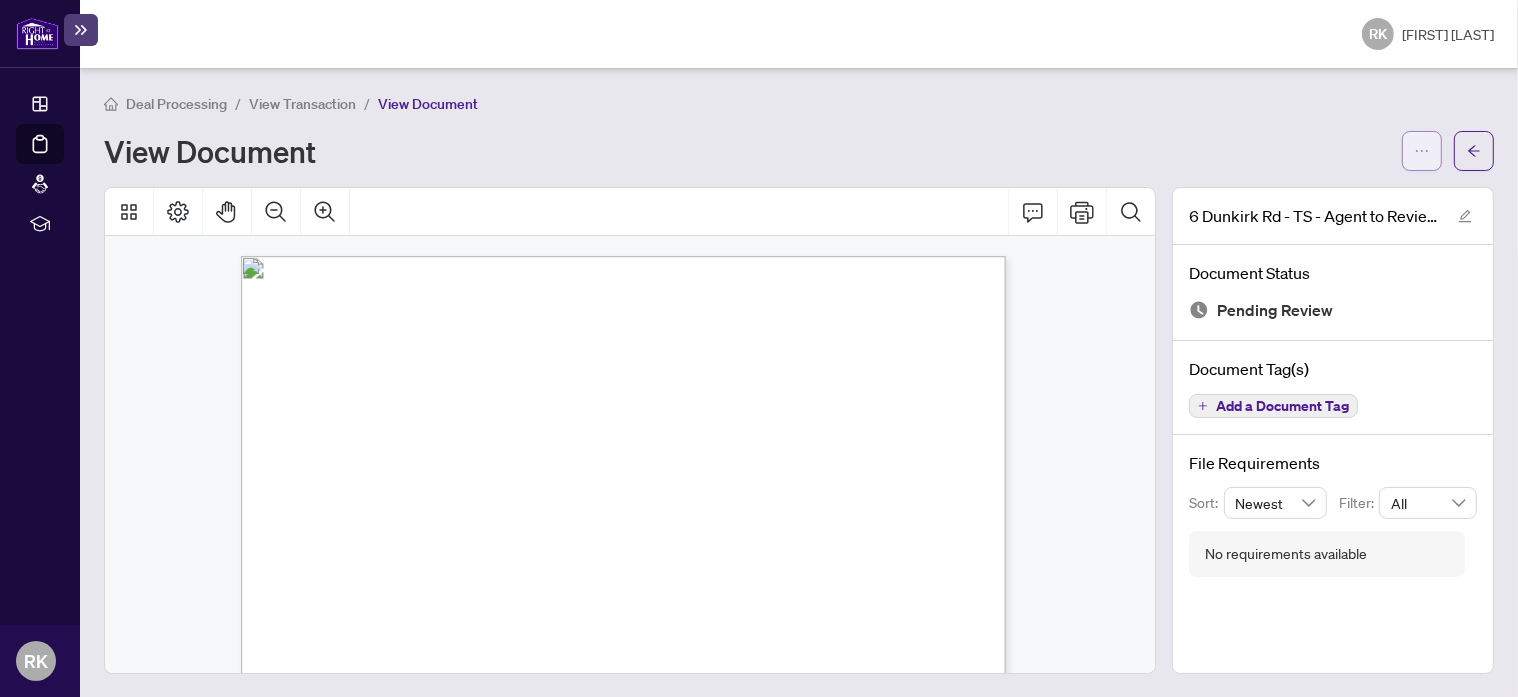 click 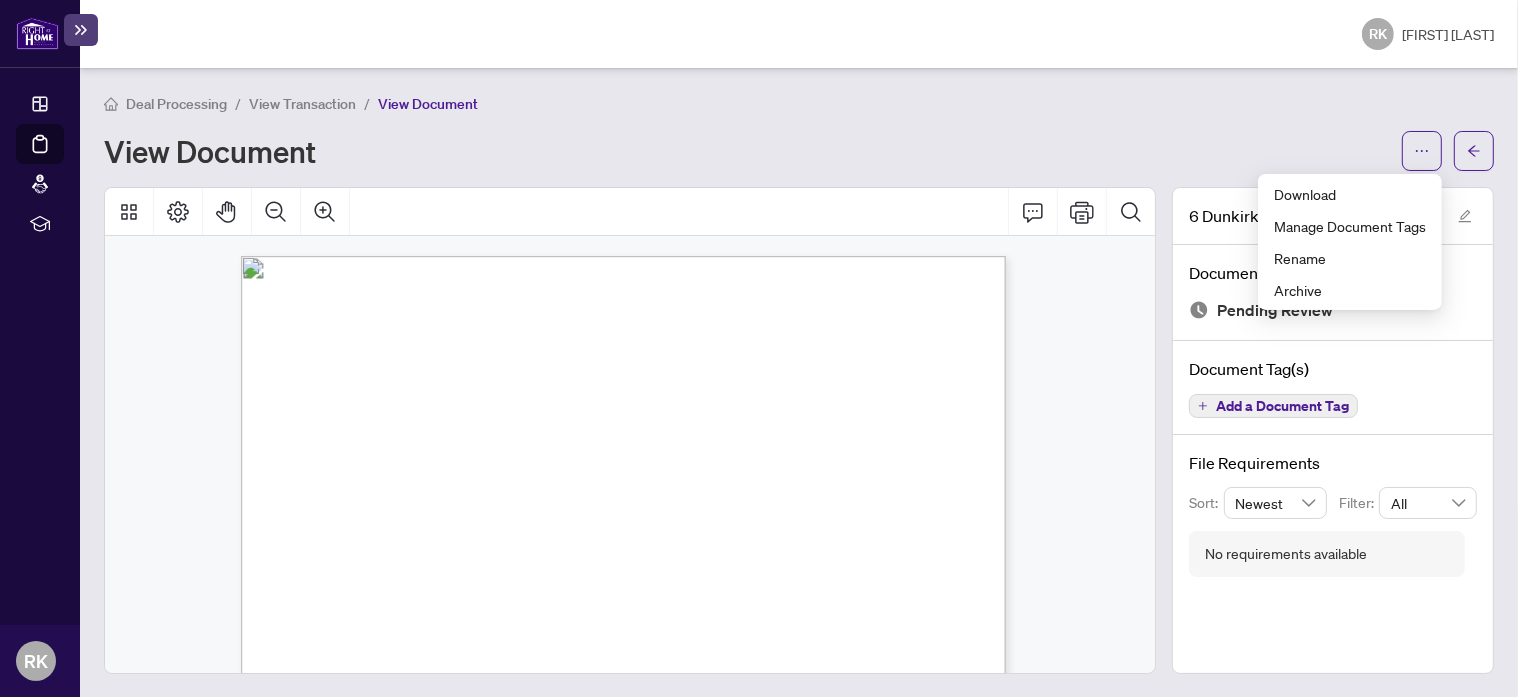 click on "Deal Processing / View Transaction / View Document View Document" at bounding box center (799, 131) 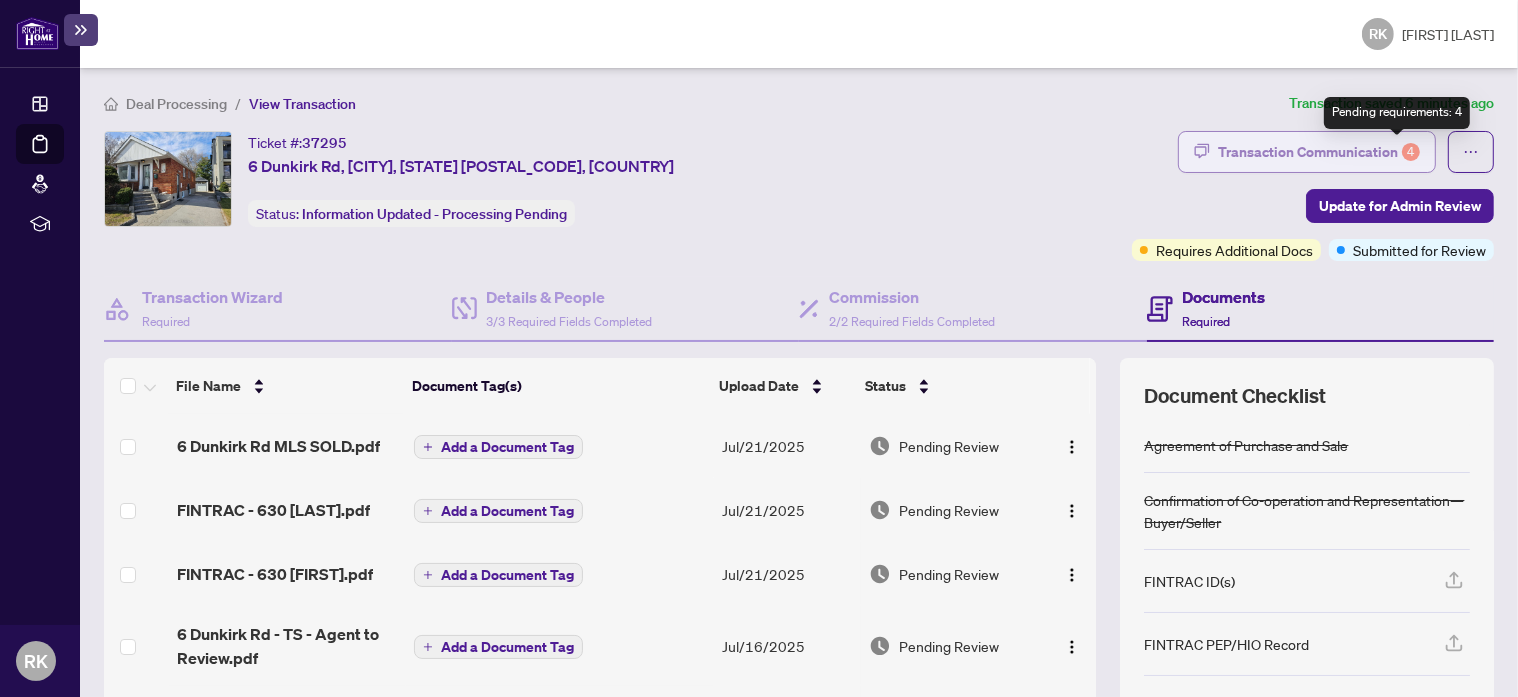 click on "4" at bounding box center [1411, 152] 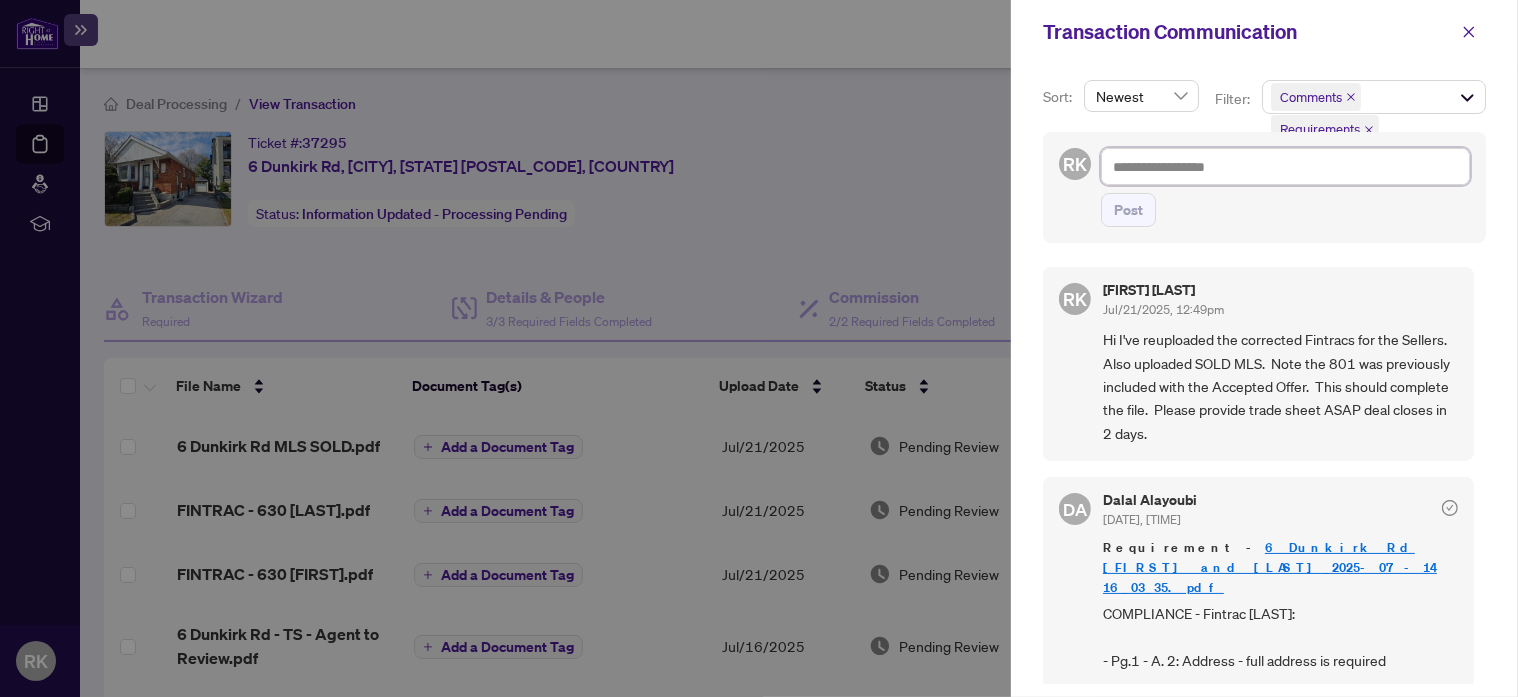 click at bounding box center [1285, 166] 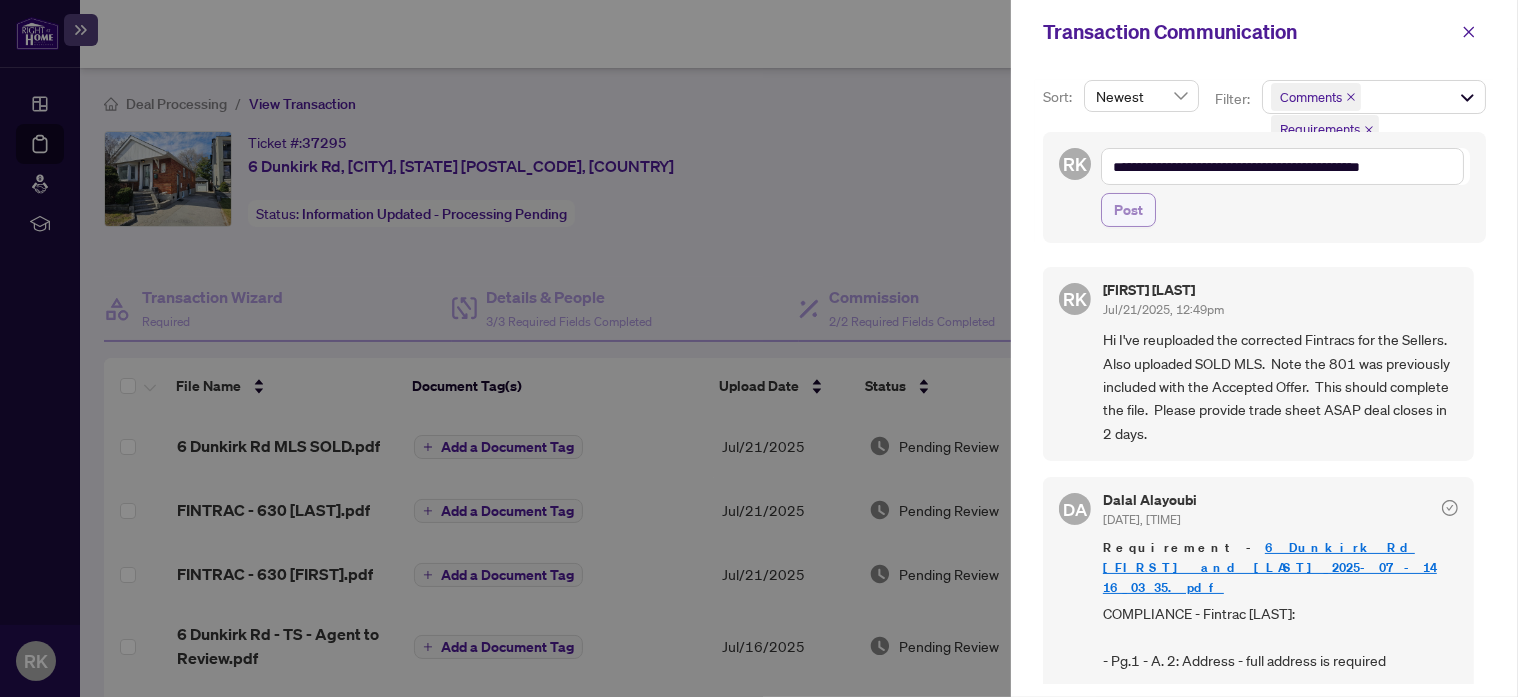 click on "Post" at bounding box center [1128, 210] 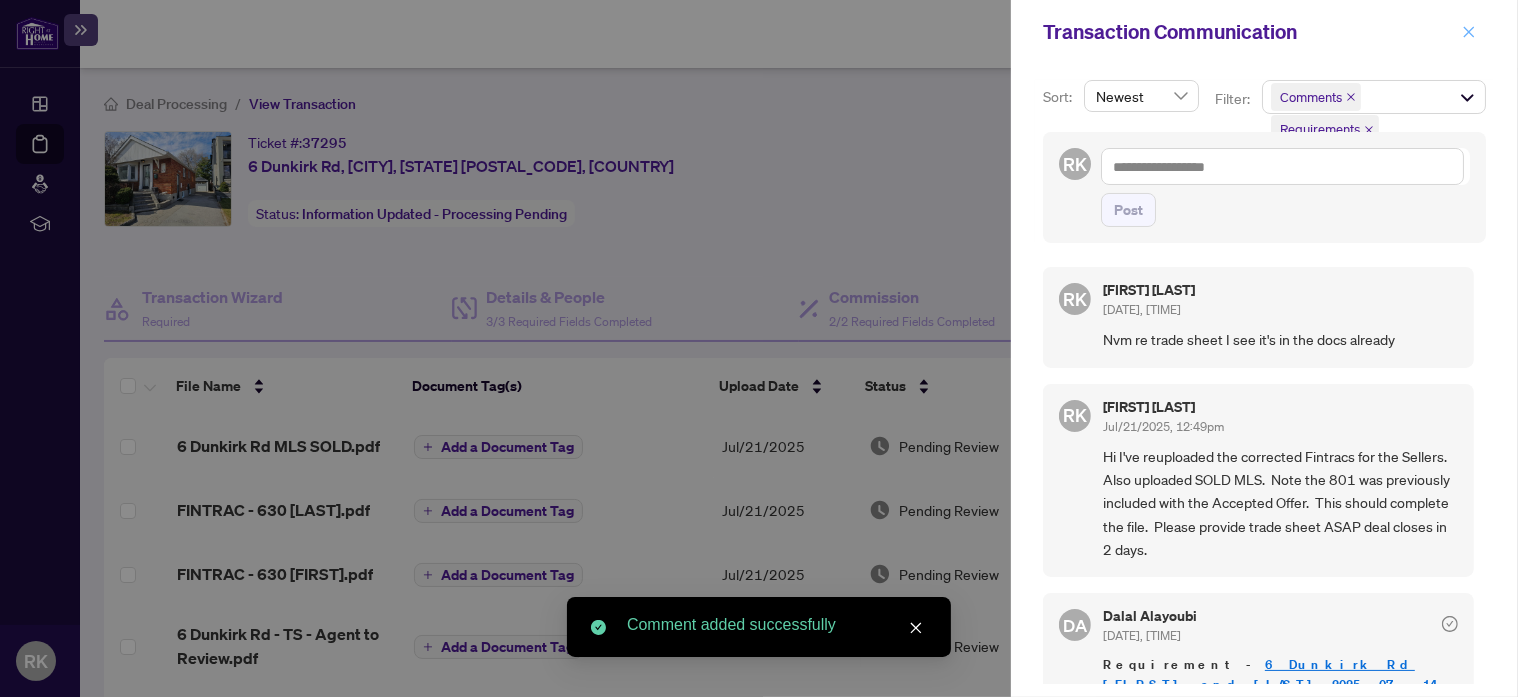 click at bounding box center (1469, 32) 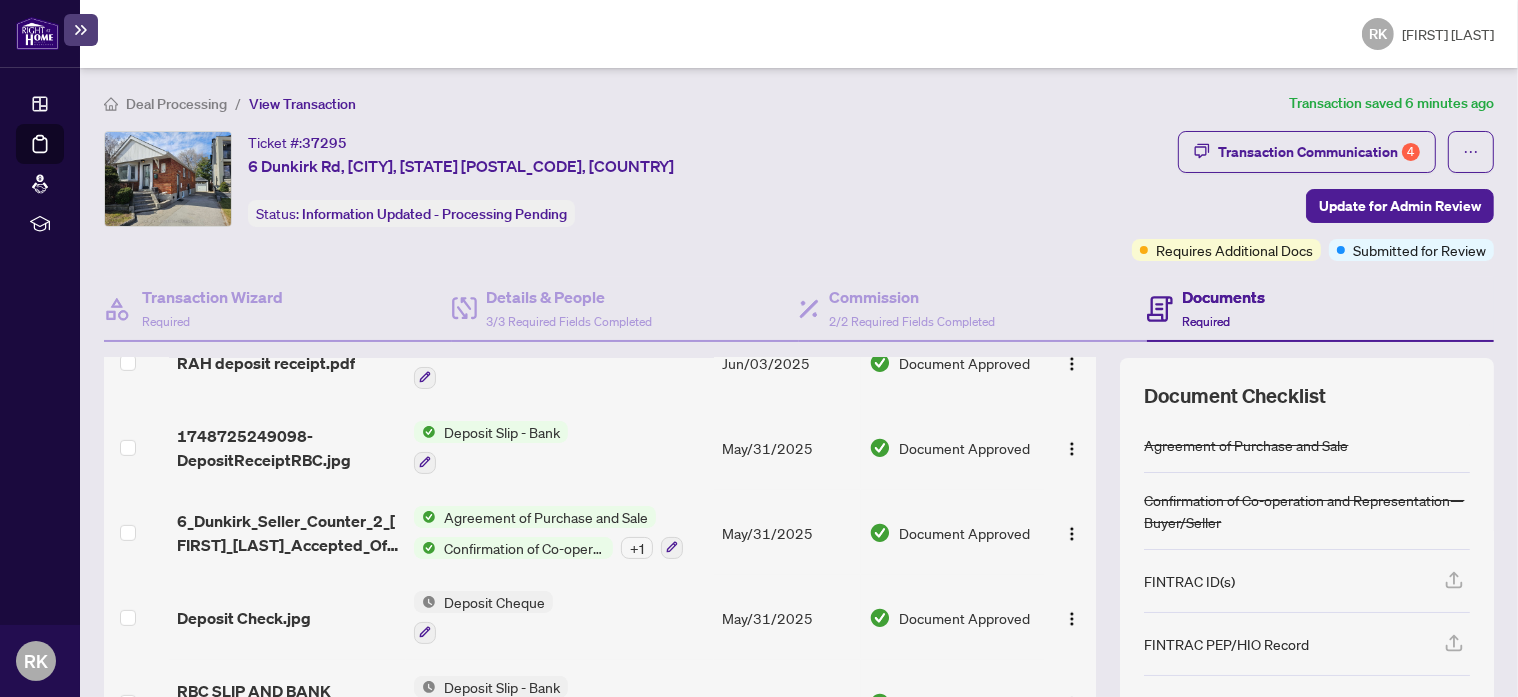 scroll, scrollTop: 958, scrollLeft: 0, axis: vertical 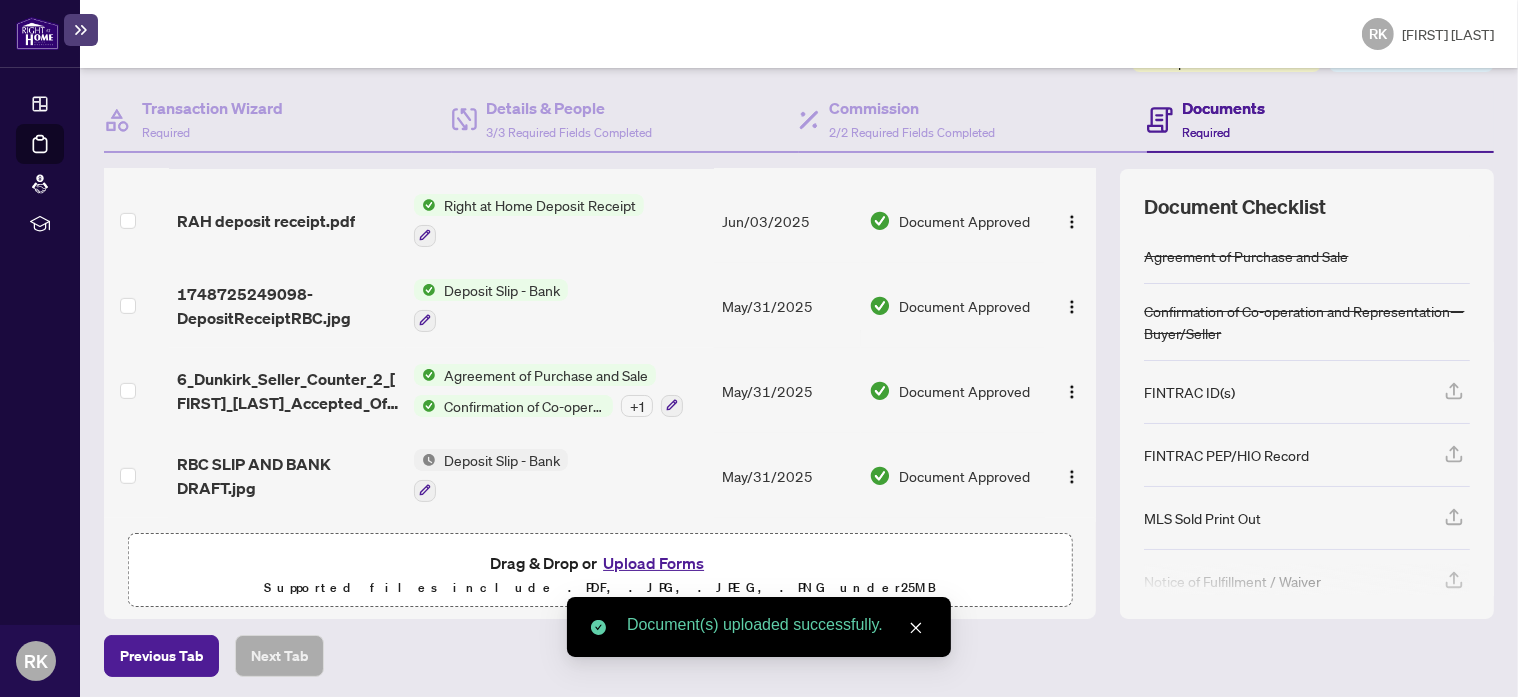 click at bounding box center [916, 628] 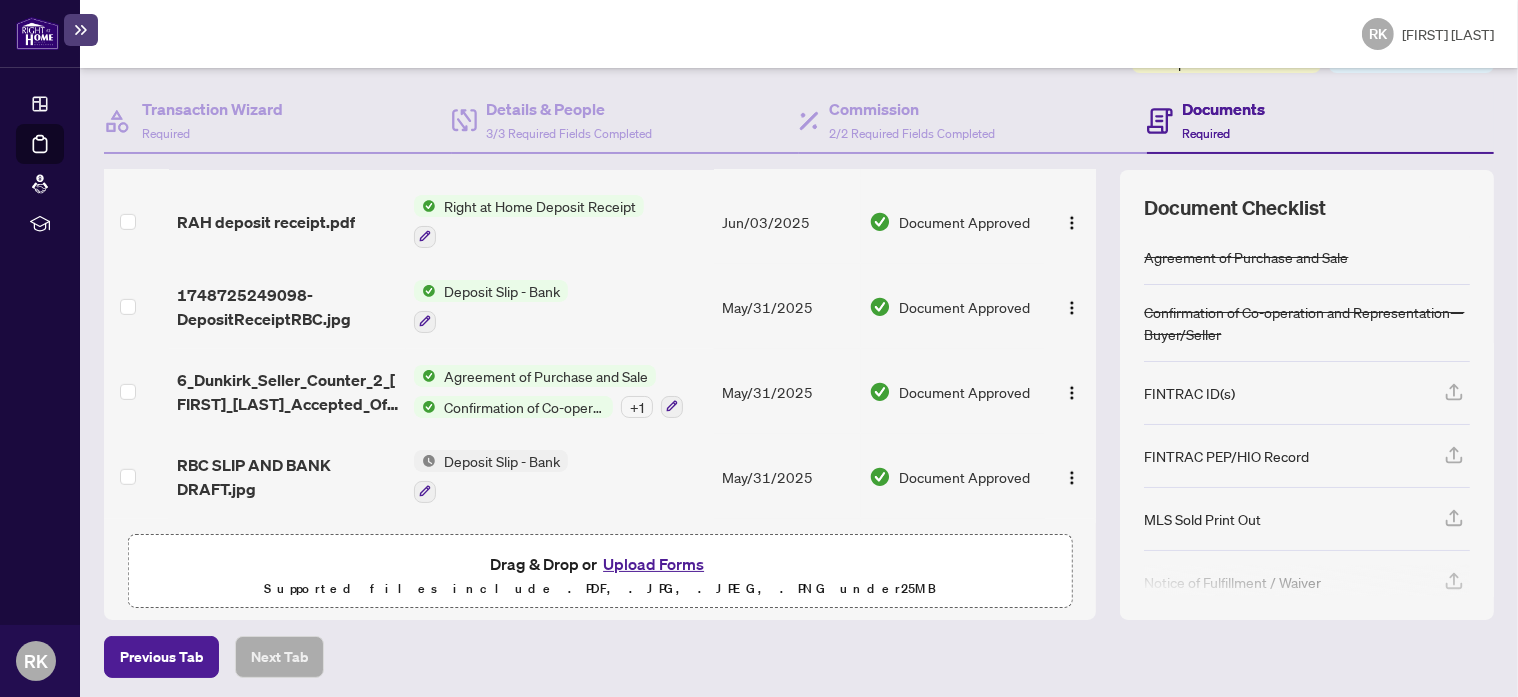 scroll, scrollTop: 189, scrollLeft: 0, axis: vertical 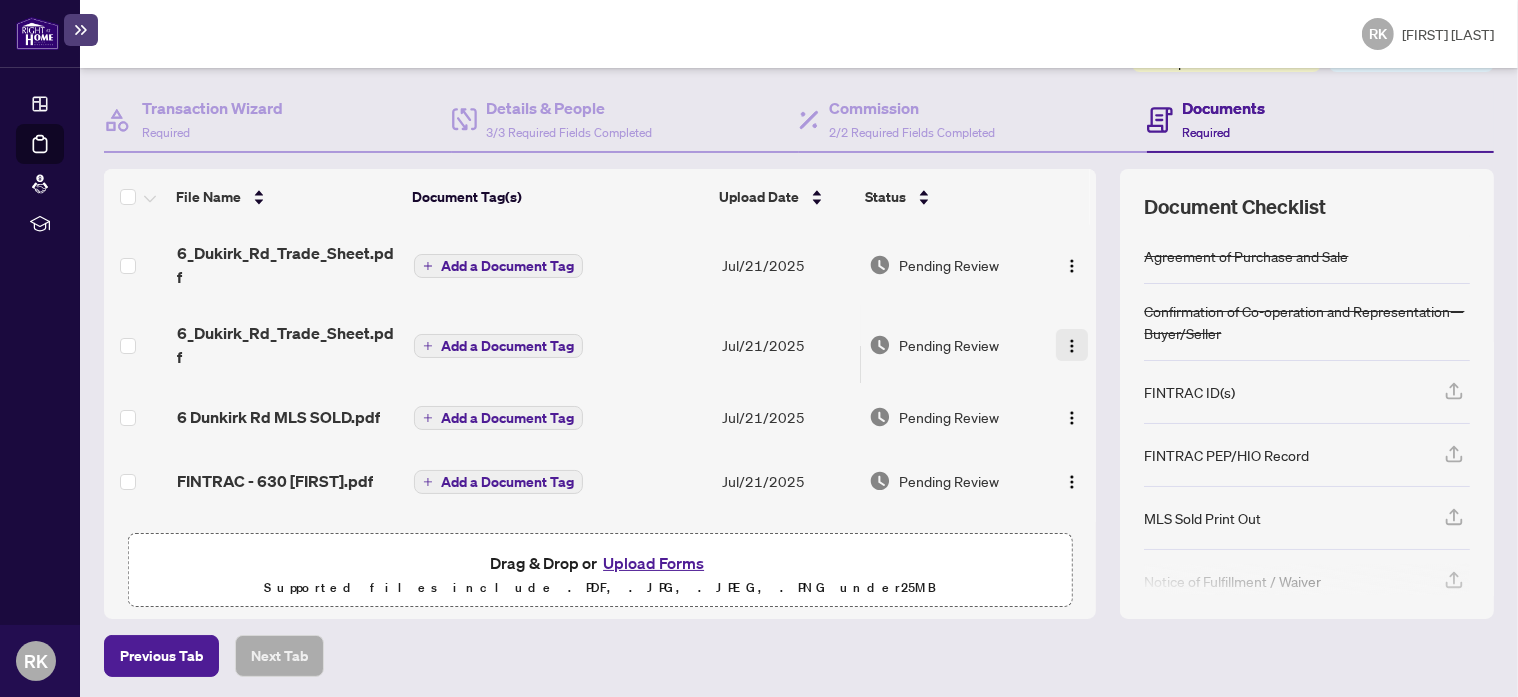 click at bounding box center (1072, 346) 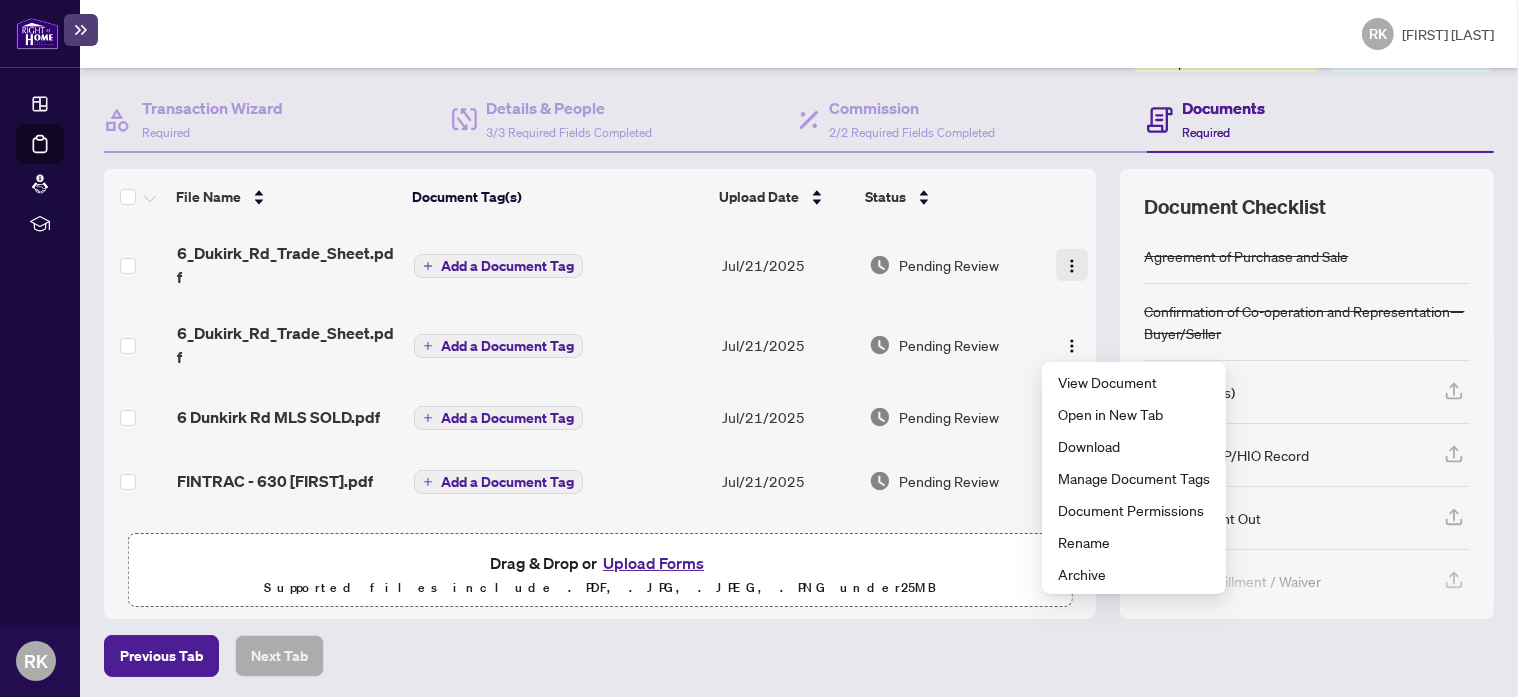 click at bounding box center (1072, 265) 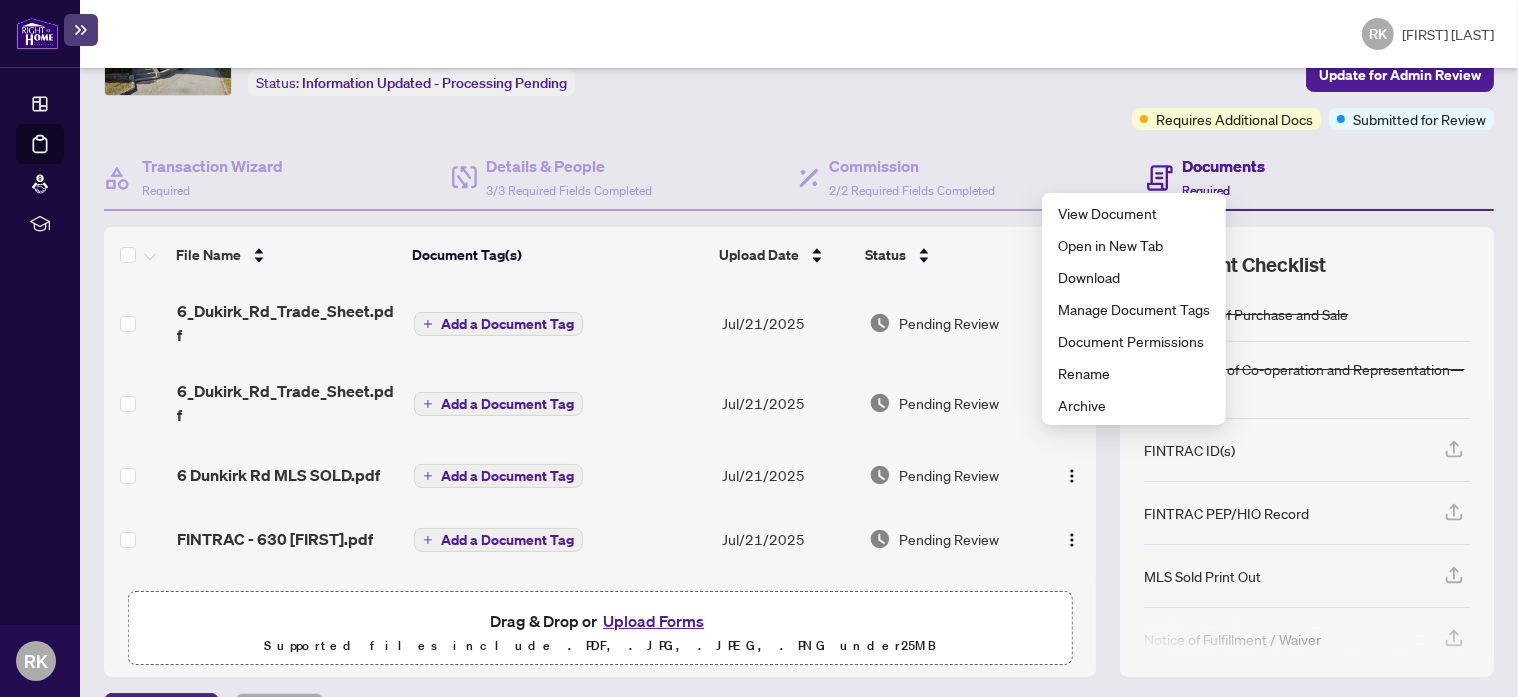 scroll, scrollTop: 0, scrollLeft: 0, axis: both 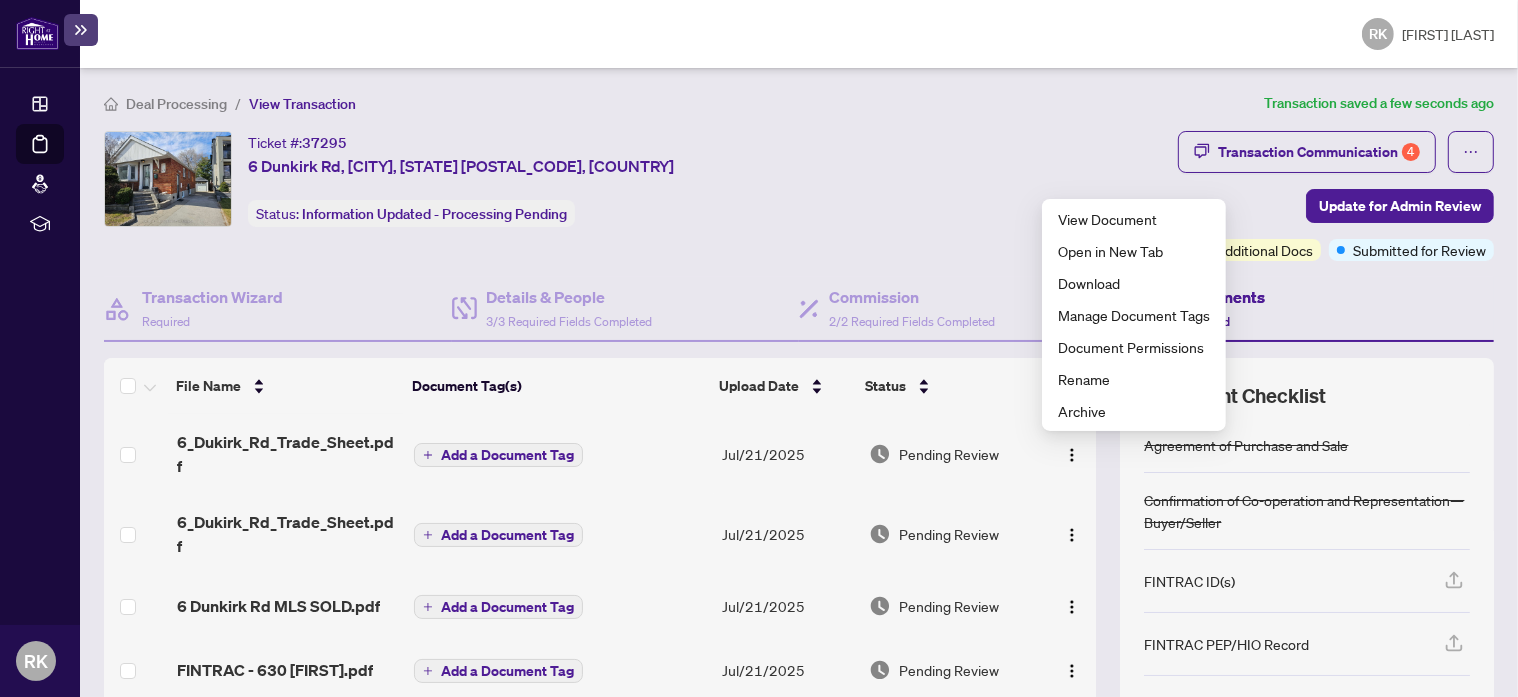 click on "Add a Document Tag" at bounding box center [507, 535] 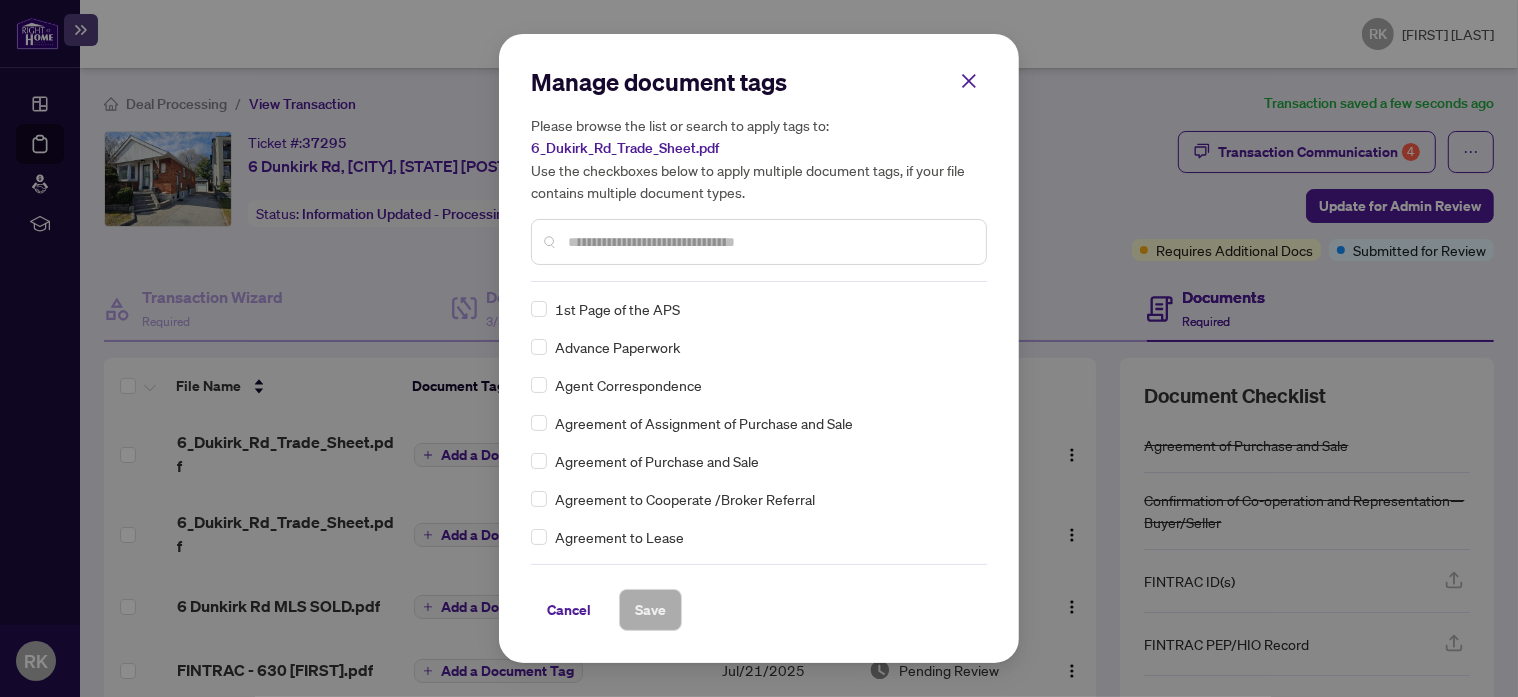 click at bounding box center (769, 242) 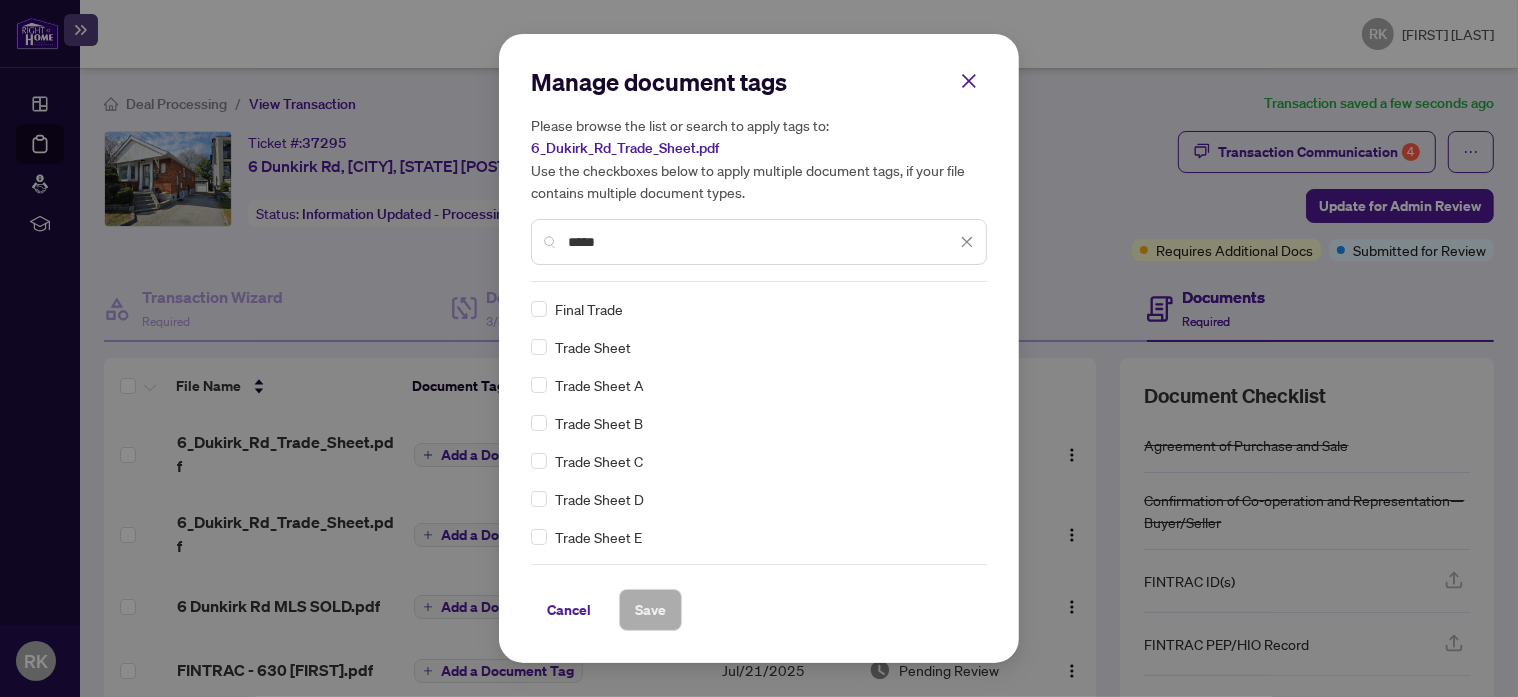 click on "Trade Sheet" at bounding box center [753, 347] 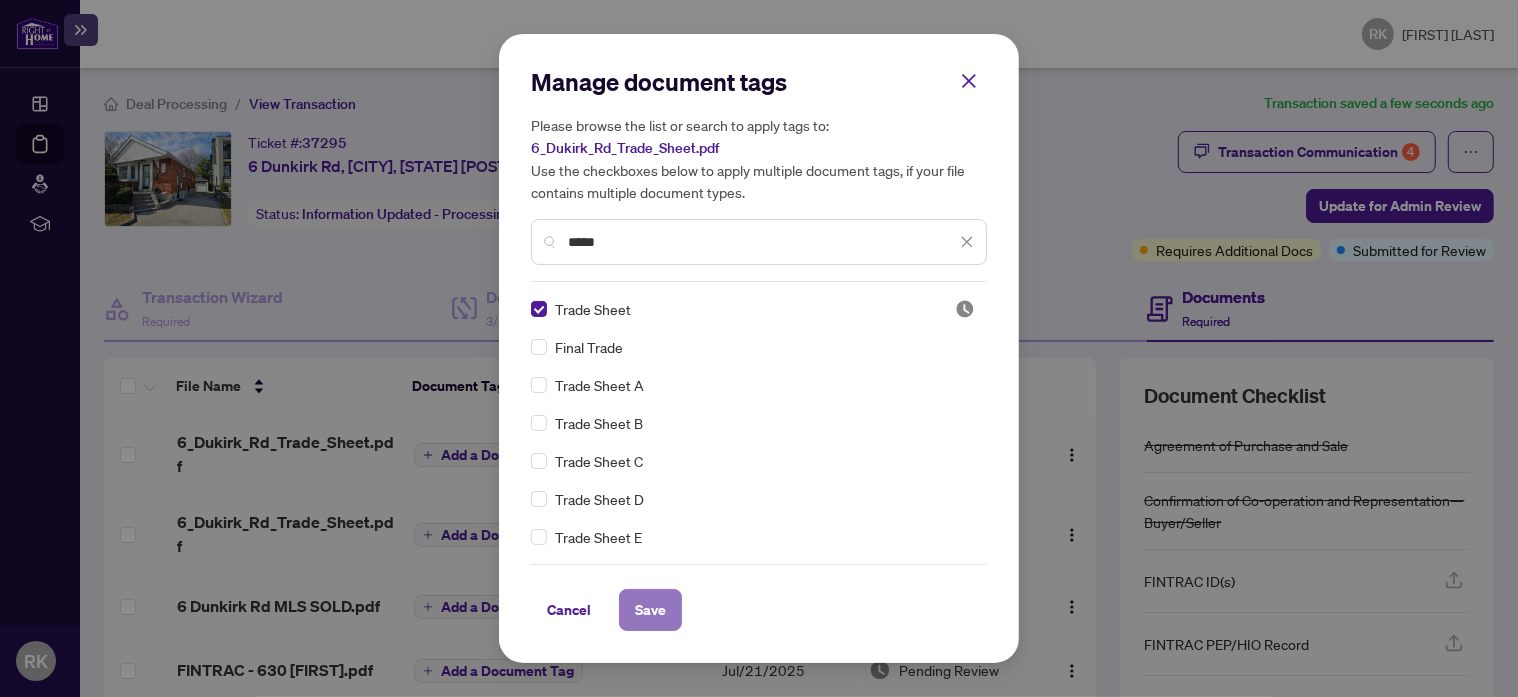 click on "Save" at bounding box center [650, 610] 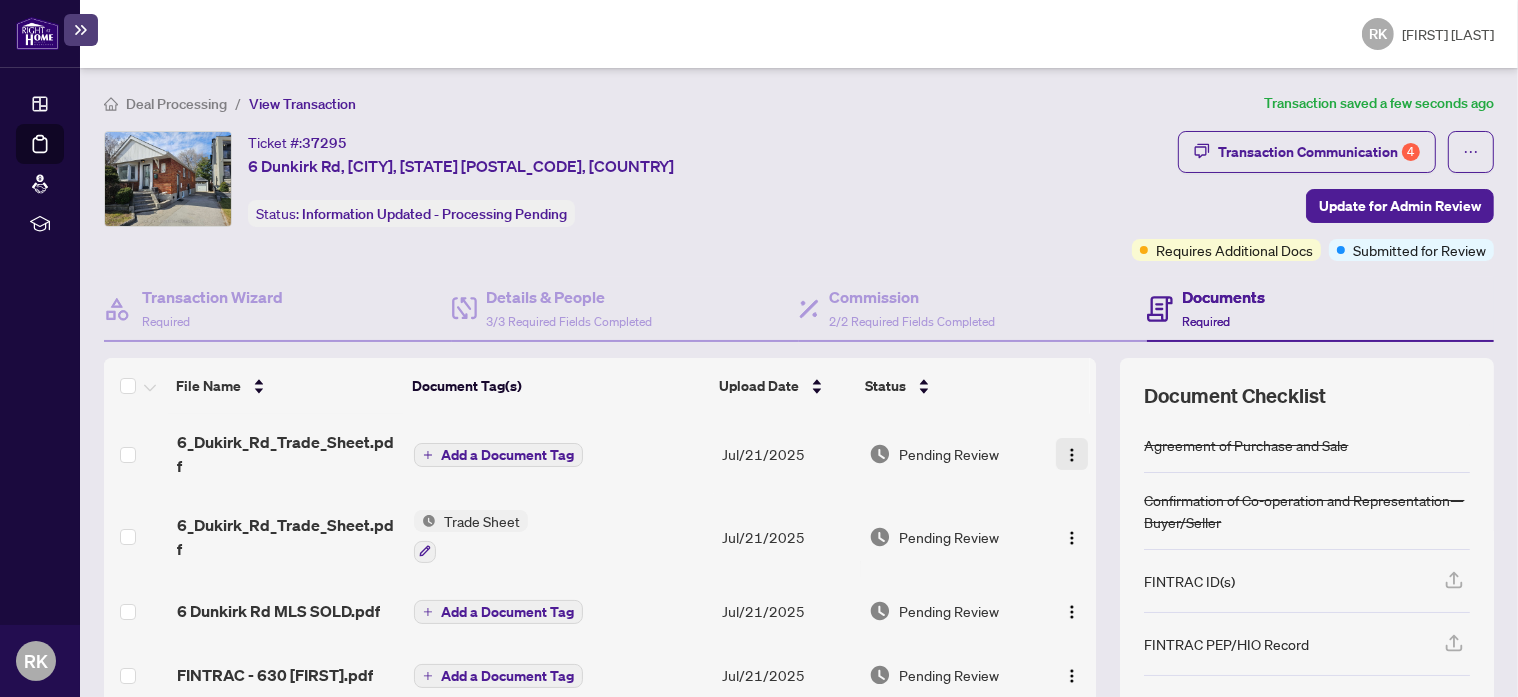 click at bounding box center (1072, 455) 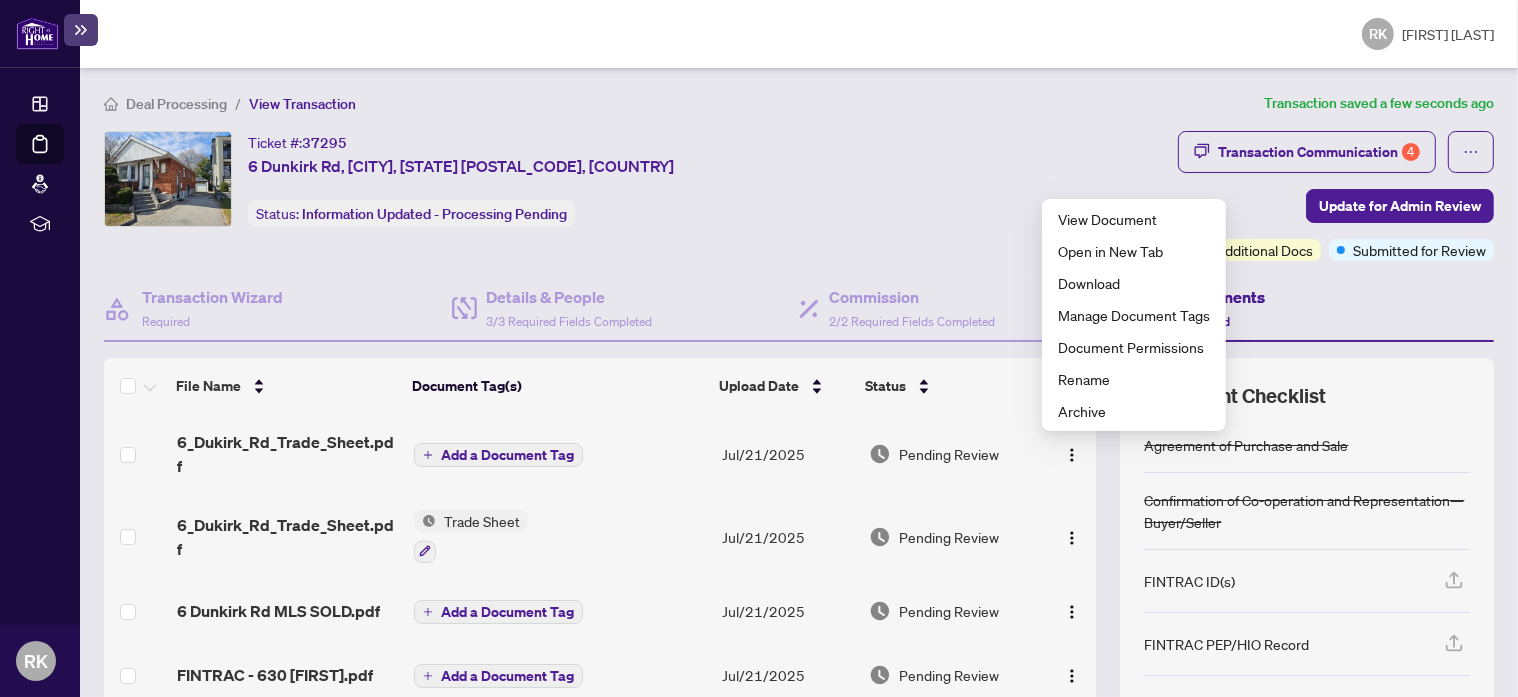 click on "Ticket #:  37295 6 Dunkirk Rd, [CITY], [STATE] [POSTAL_CODE], [COUNTRY] Status:   Information Updated - Processing Pending Update for Admin Review" at bounding box center (614, 179) 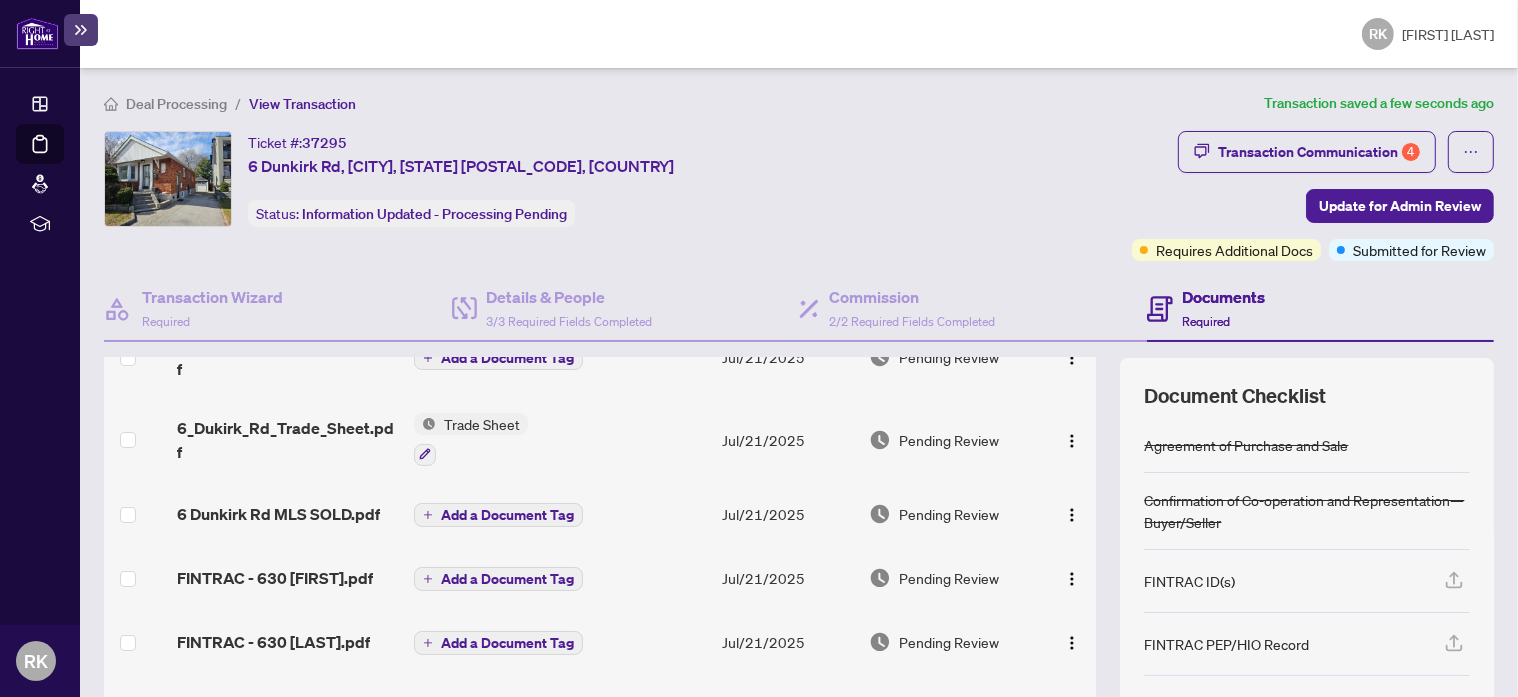 scroll, scrollTop: 100, scrollLeft: 0, axis: vertical 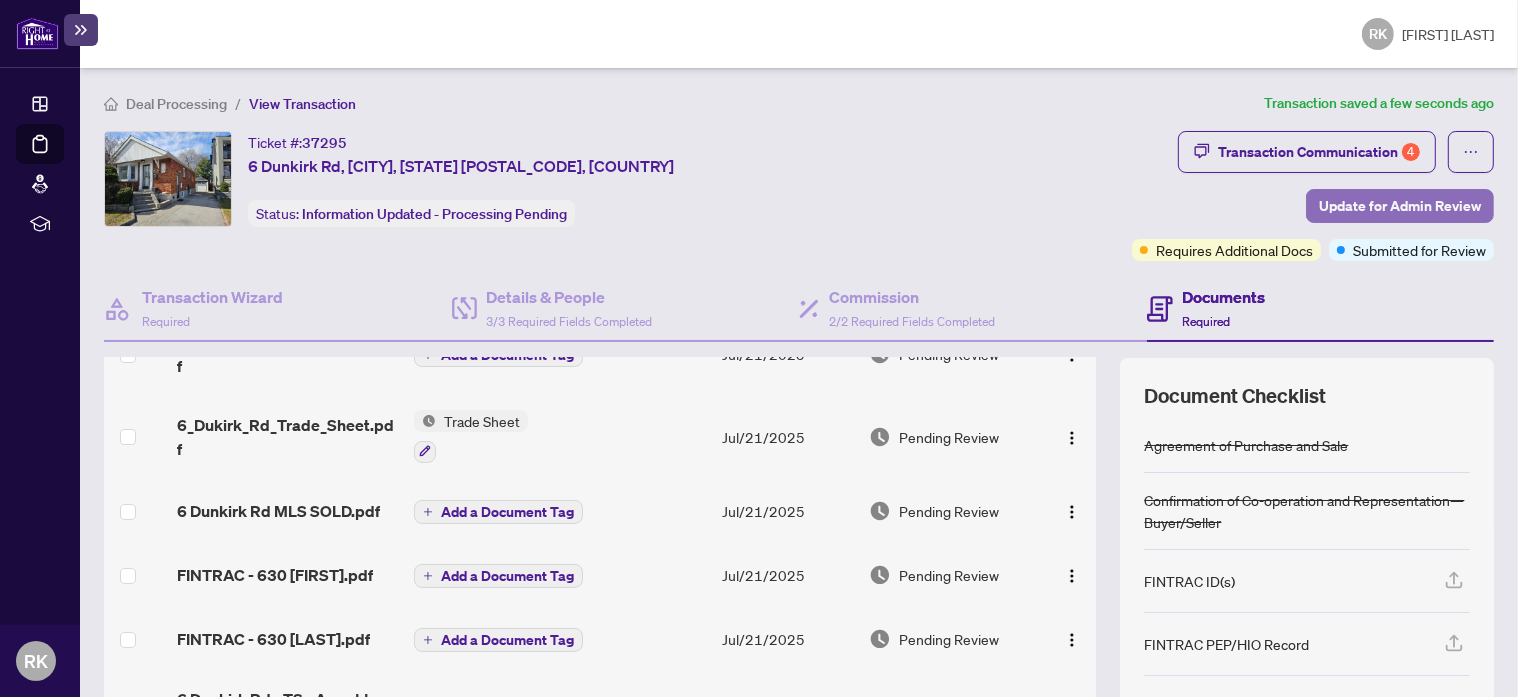 click on "Update for Admin Review" at bounding box center (1400, 206) 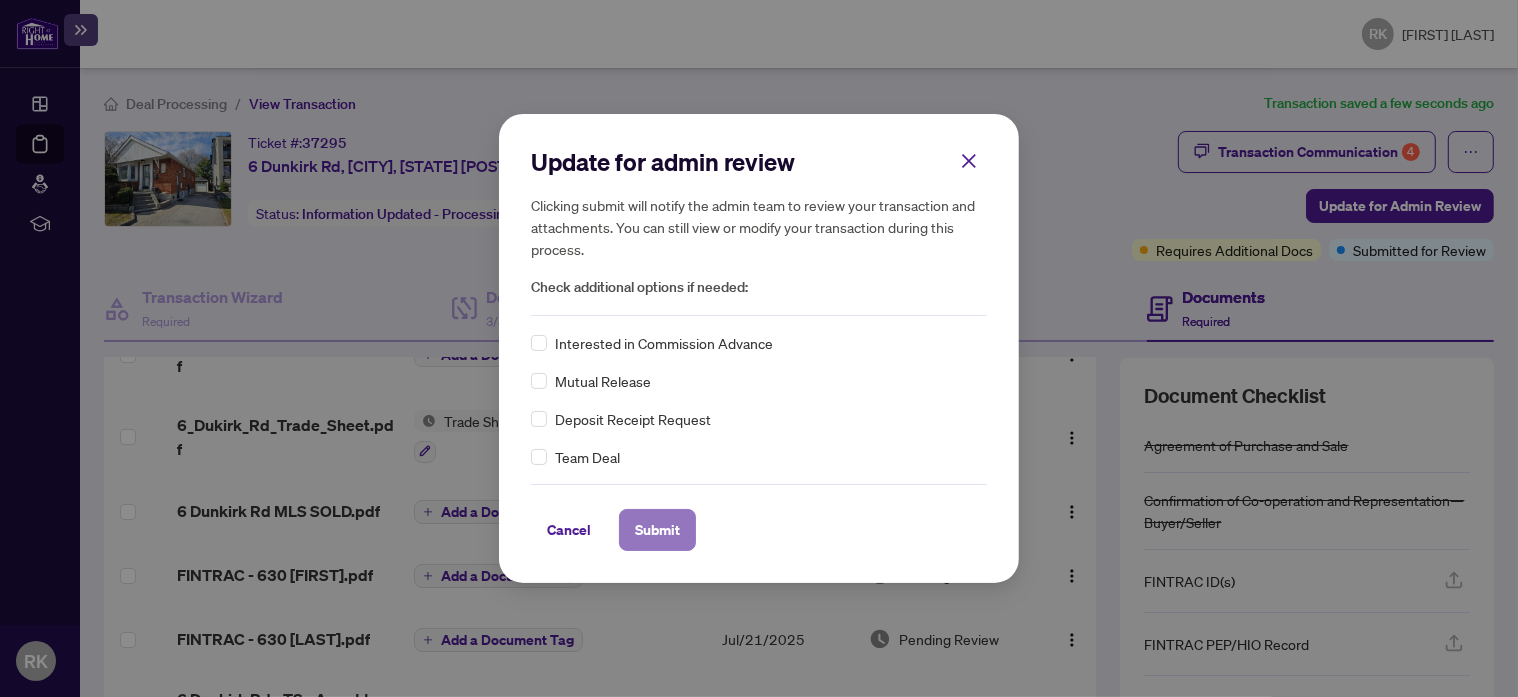 click on "Submit" at bounding box center [657, 530] 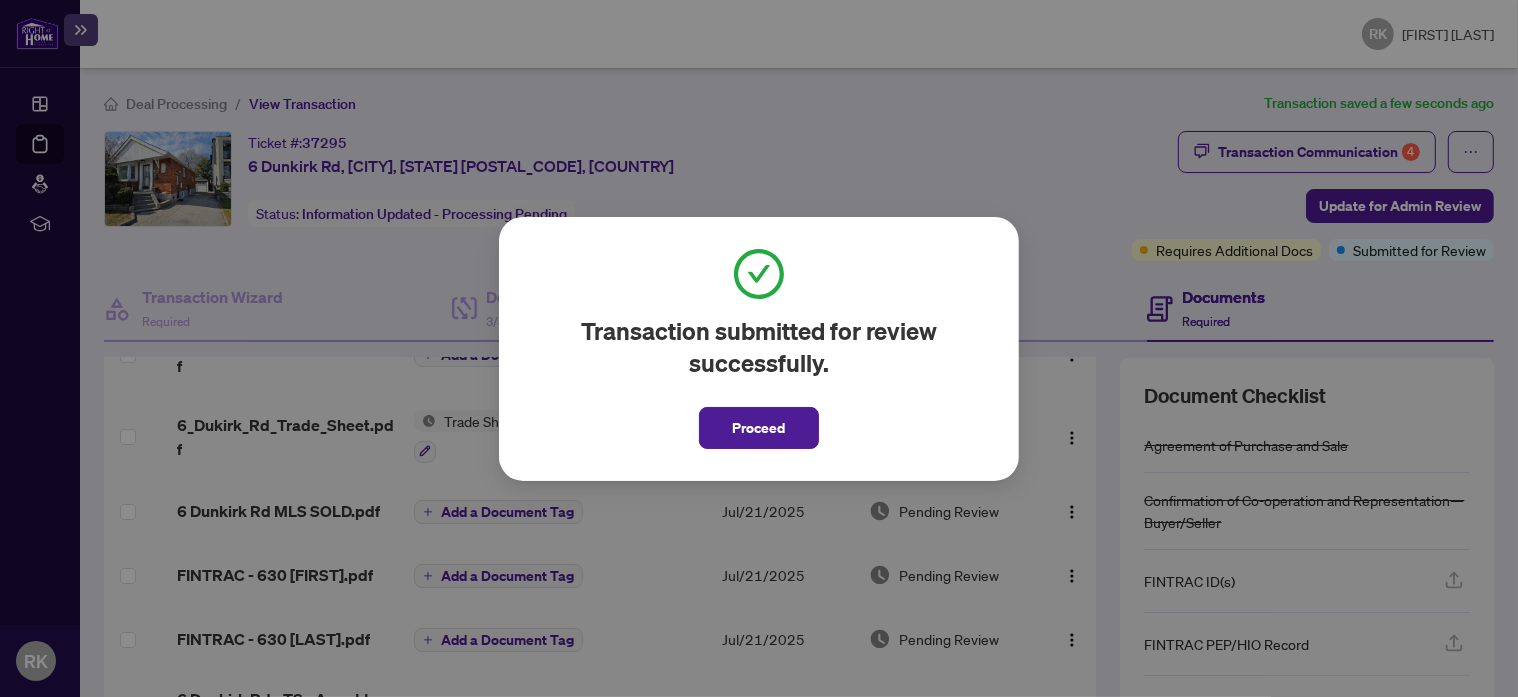 click on "Proceed" at bounding box center [759, 428] 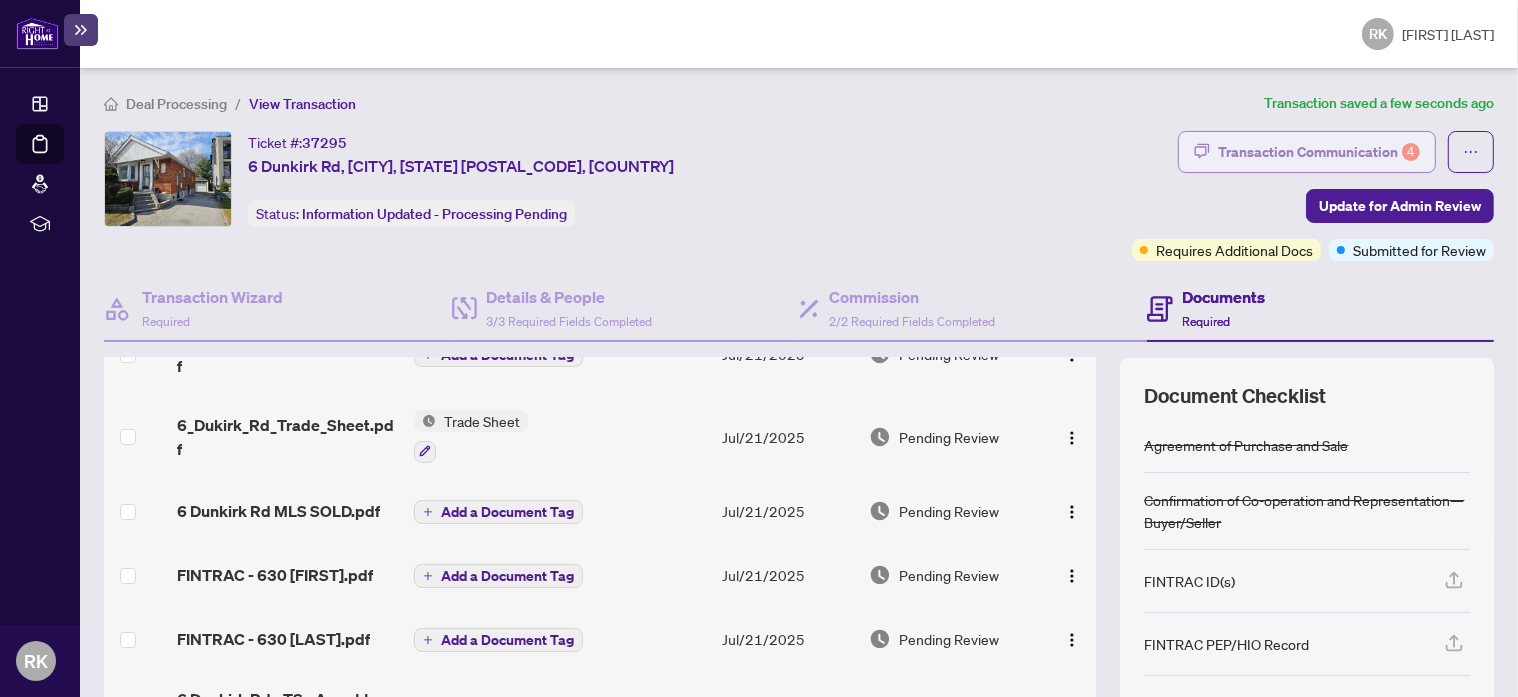 click on "Transaction Communication 4" at bounding box center (1319, 152) 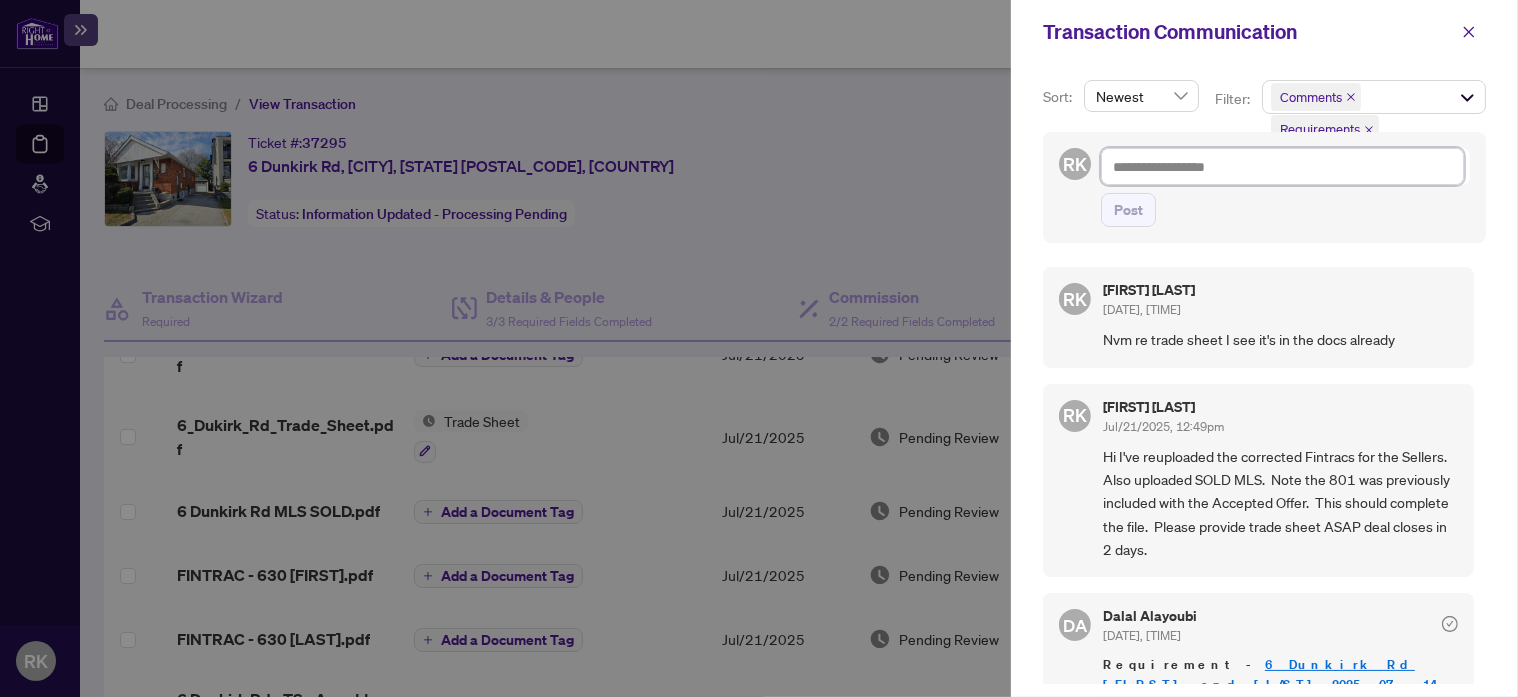 click at bounding box center [1282, 166] 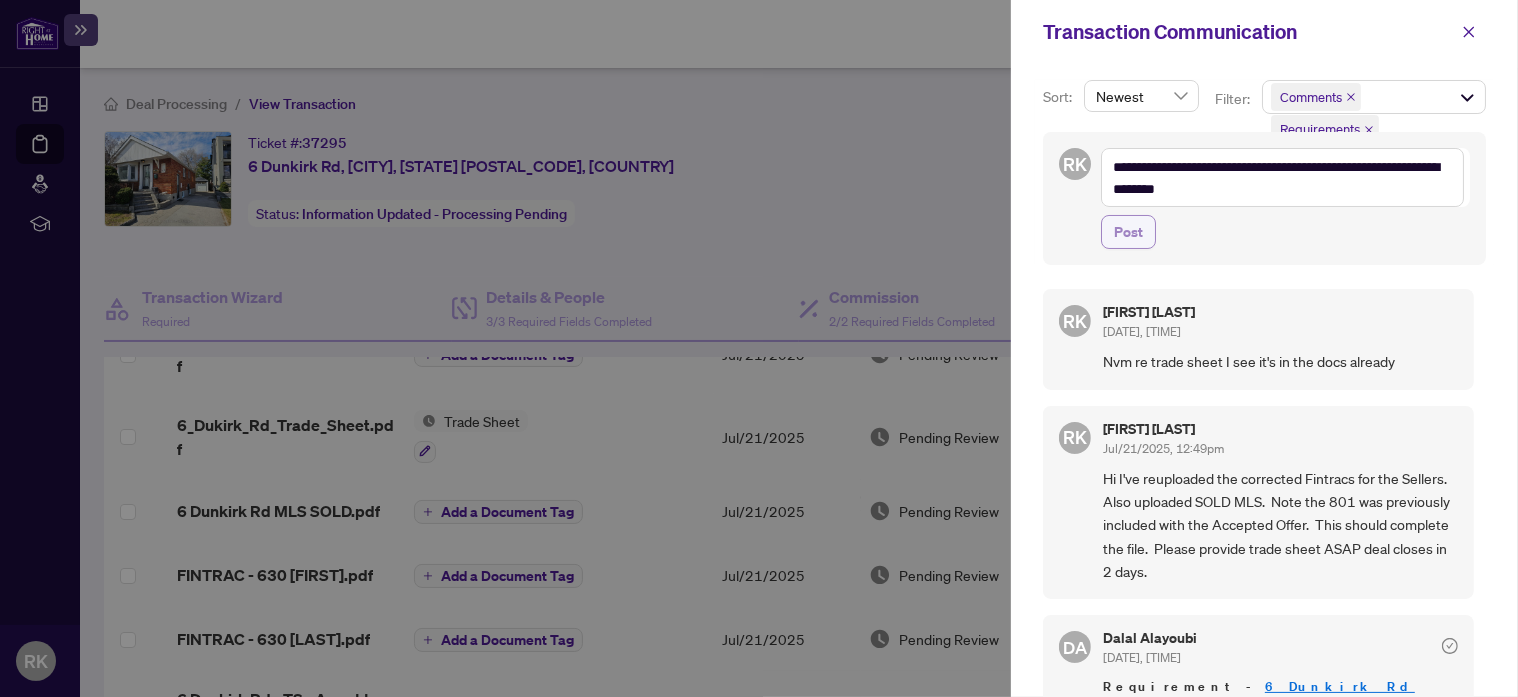 click on "Post" at bounding box center (1128, 232) 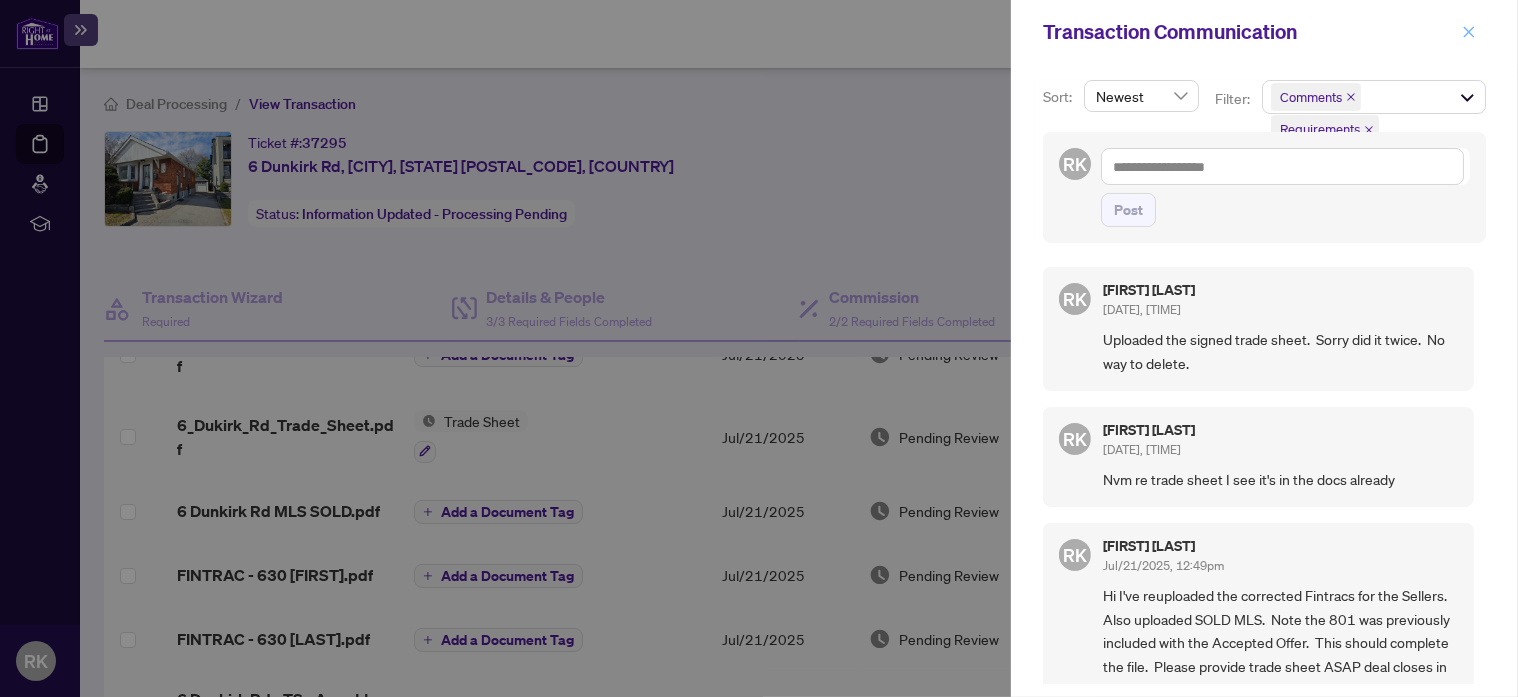 click 